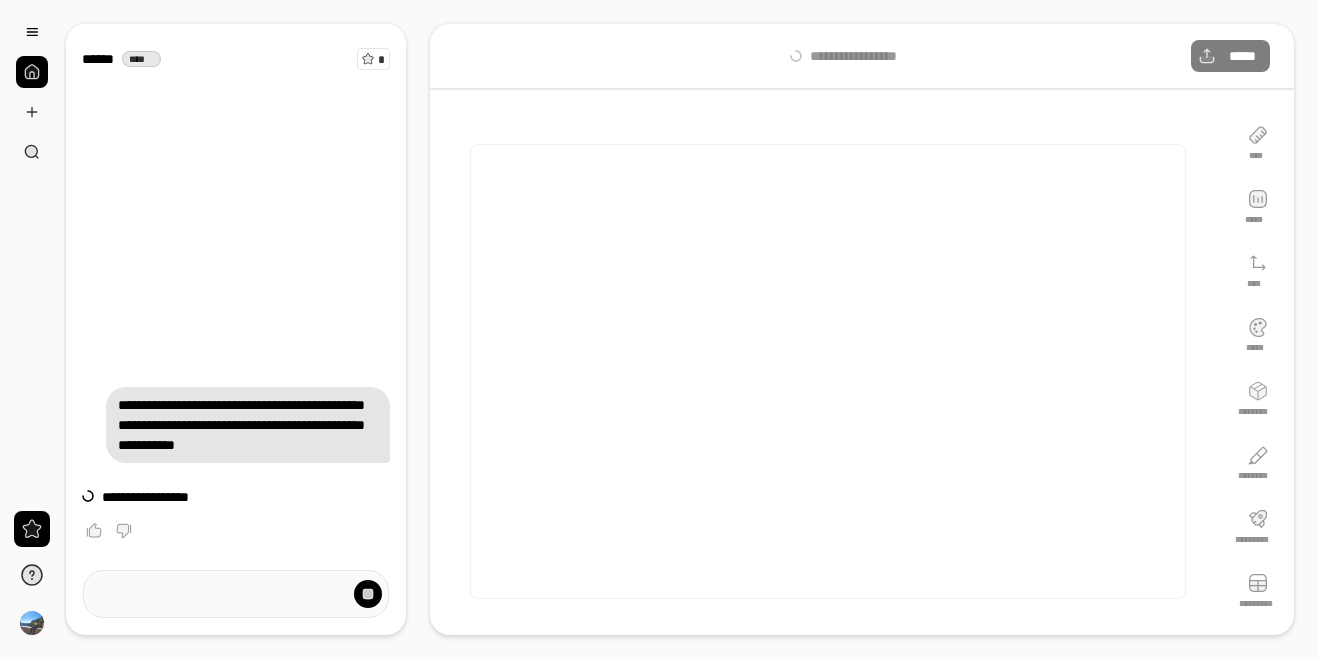 scroll, scrollTop: 0, scrollLeft: 0, axis: both 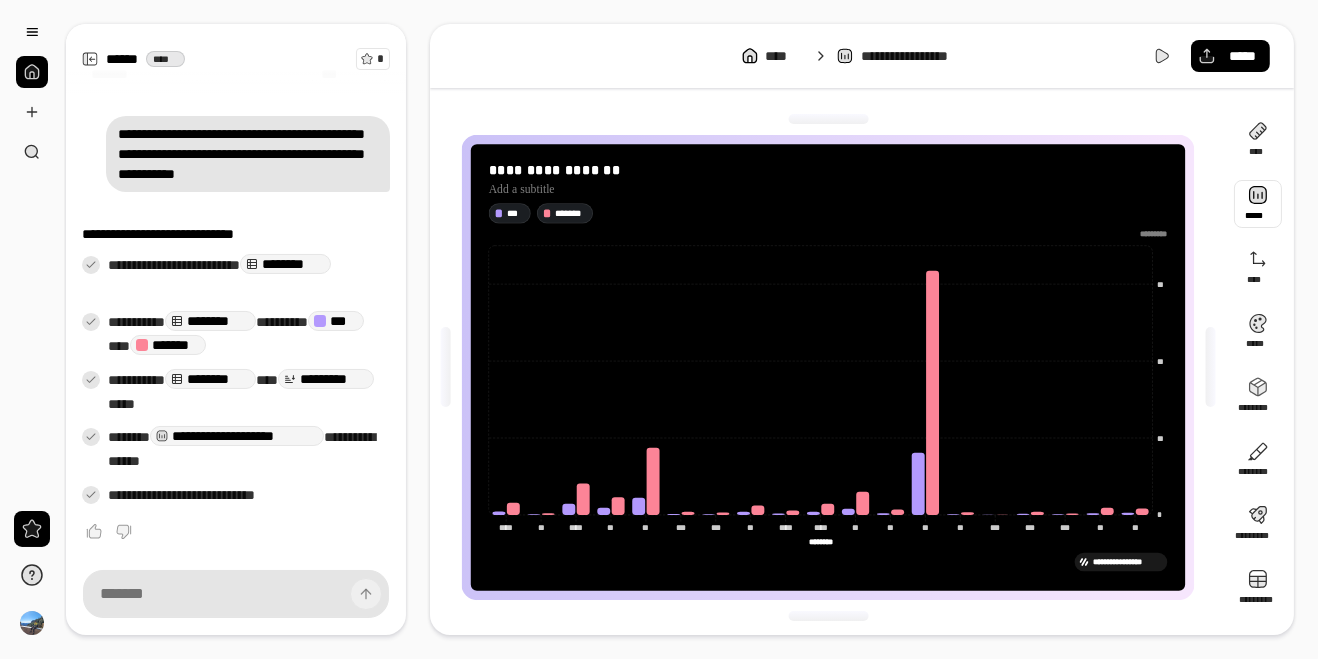 click at bounding box center (1258, 204) 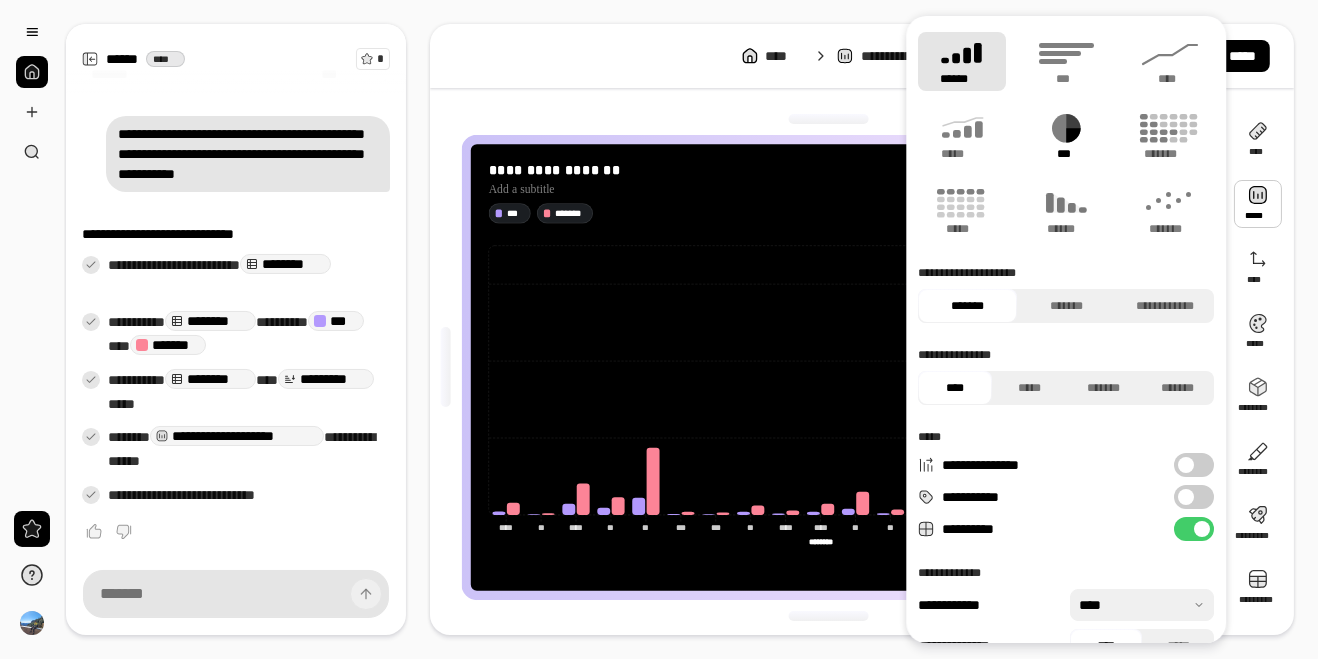click 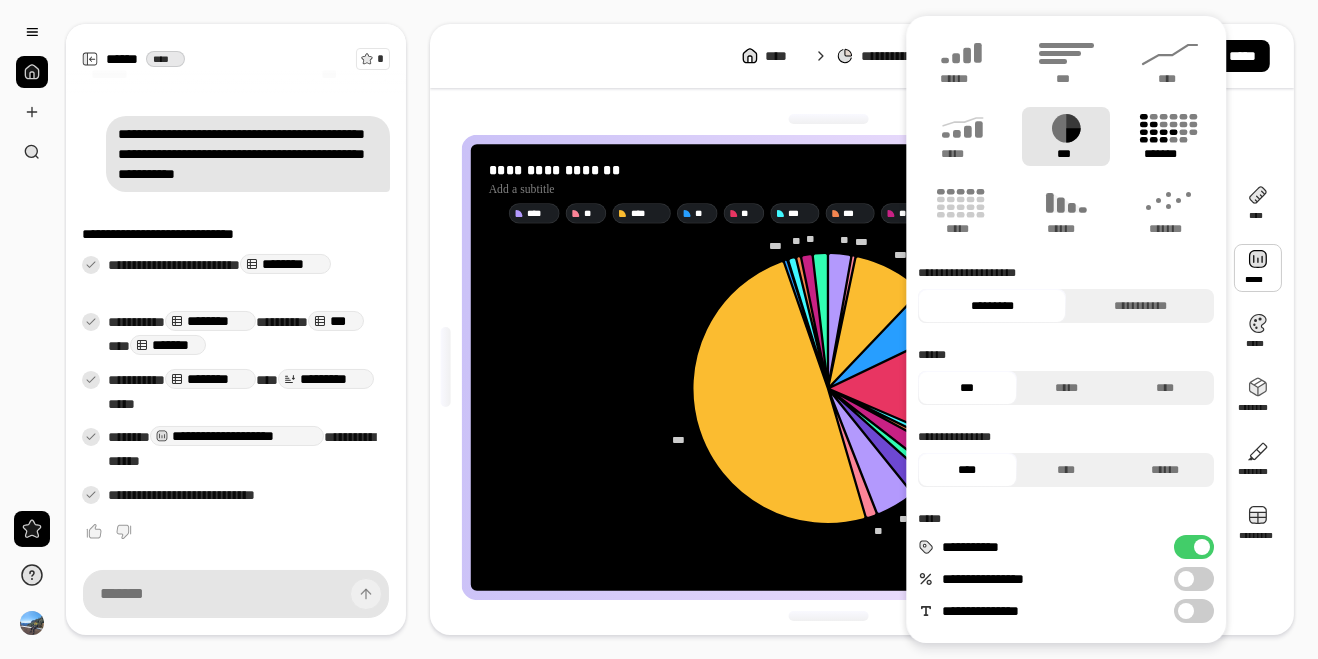click 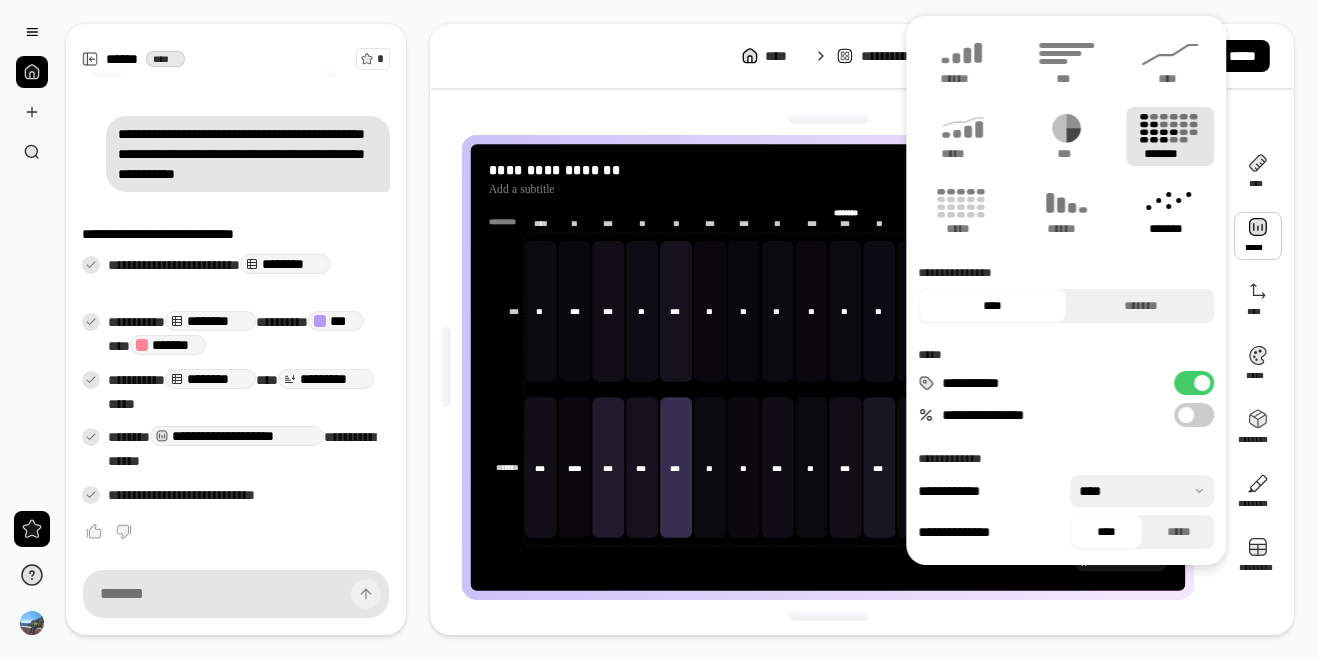 click 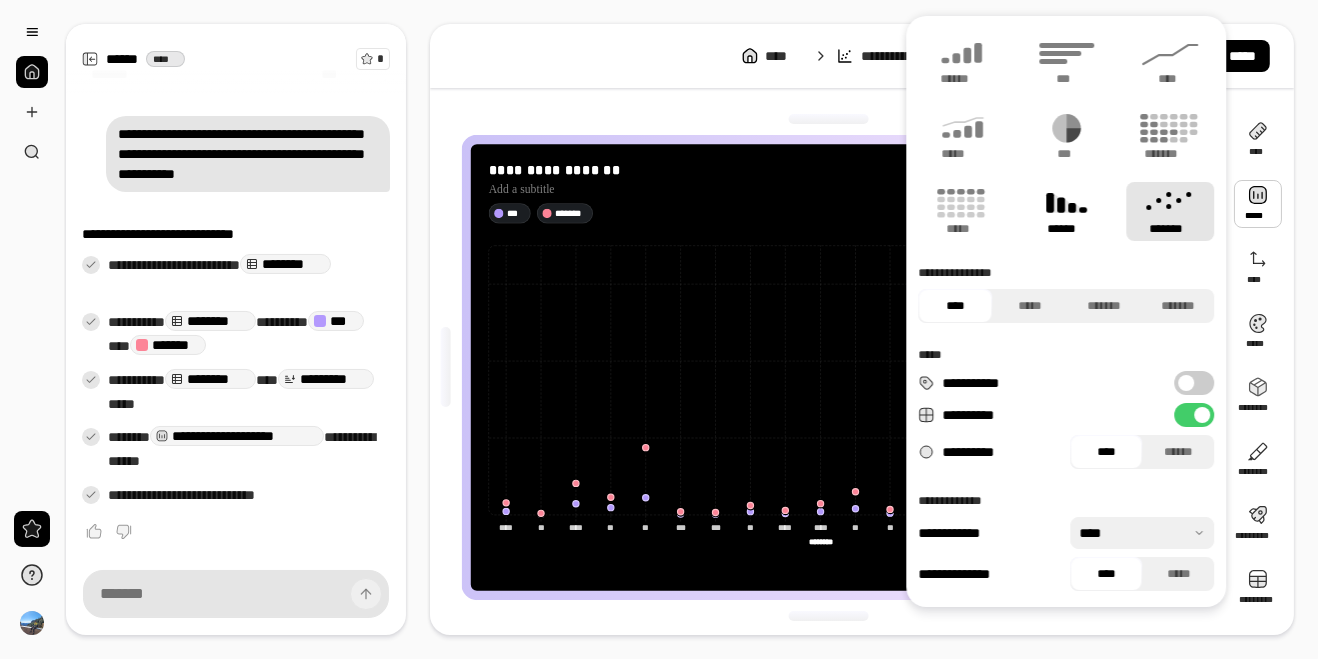 click 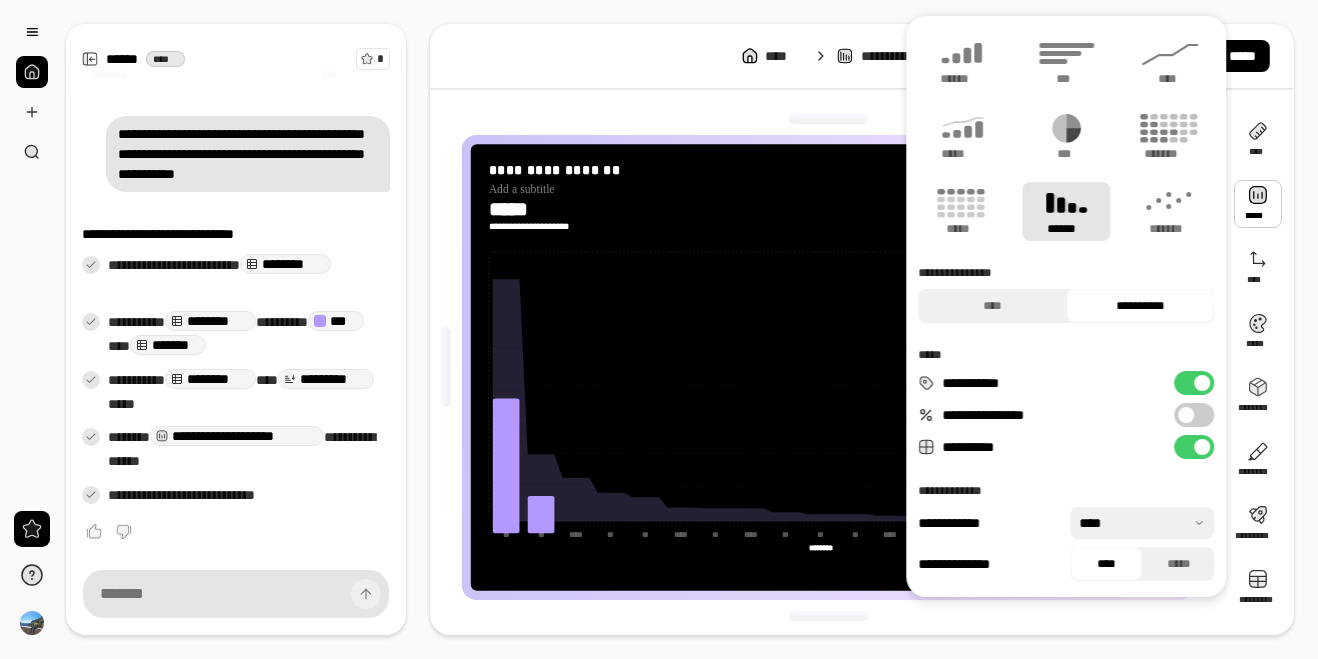 type on "***" 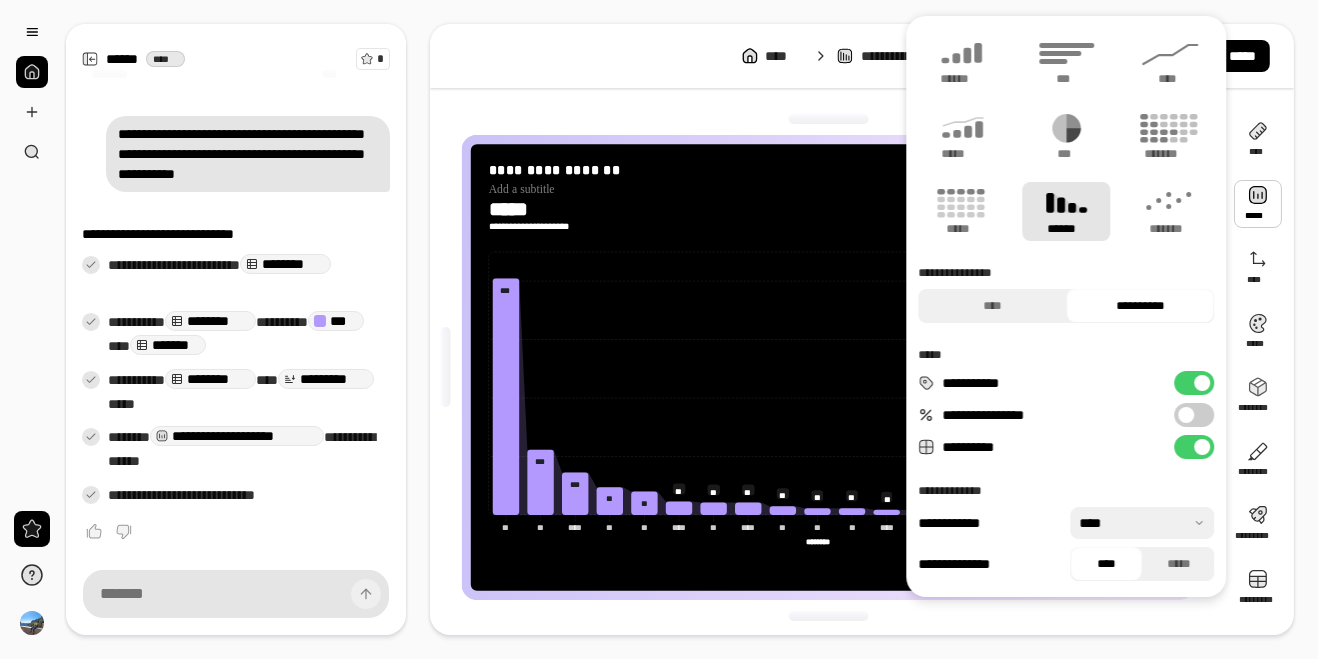 click at bounding box center (1202, 383) 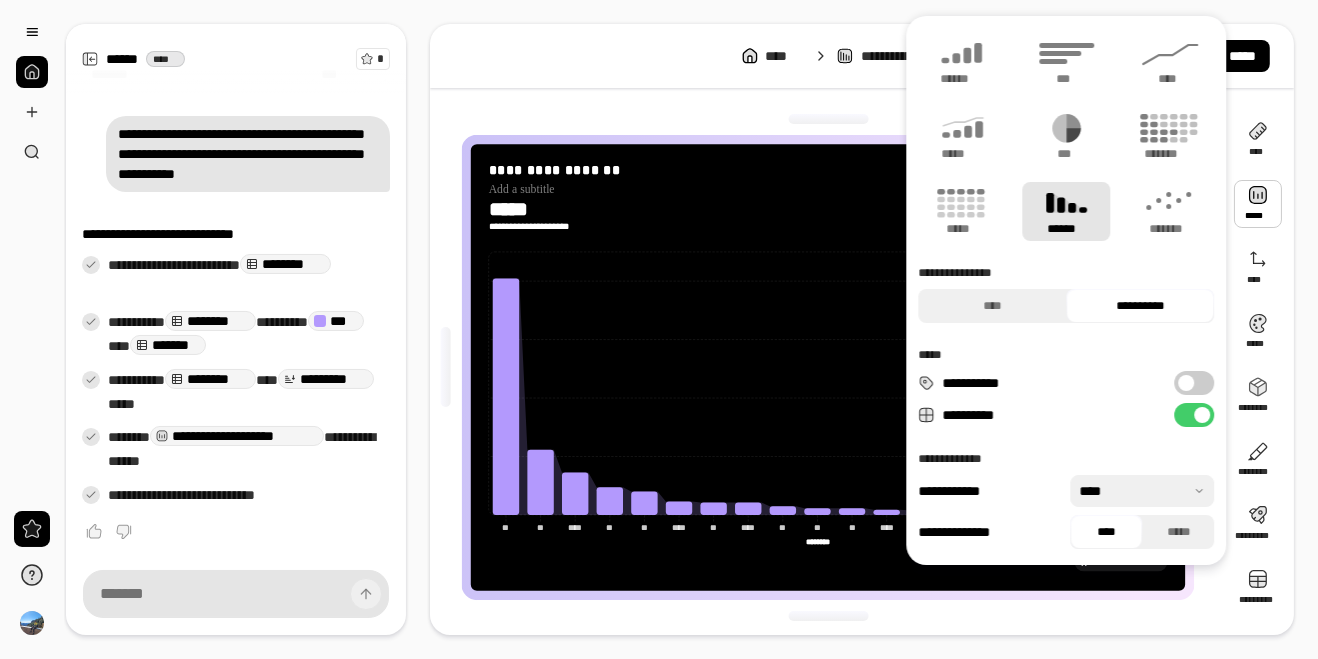 click on "**********" at bounding box center (1194, 383) 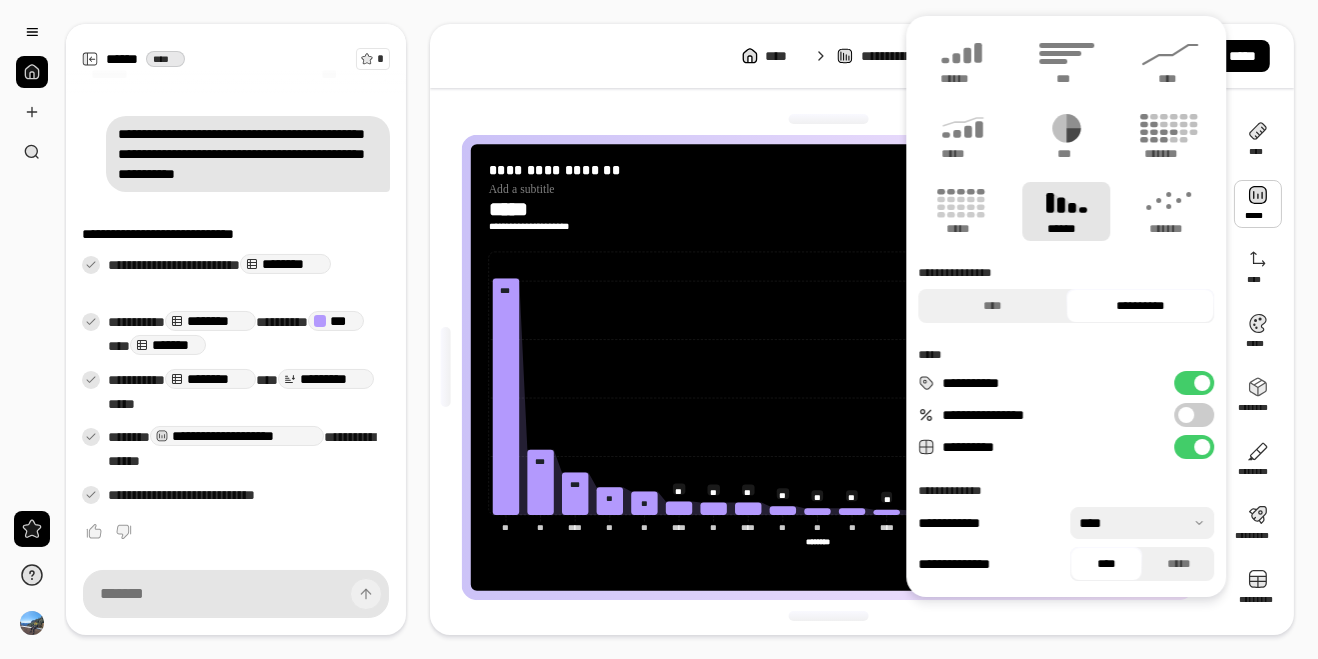 click on "**********" at bounding box center (1194, 415) 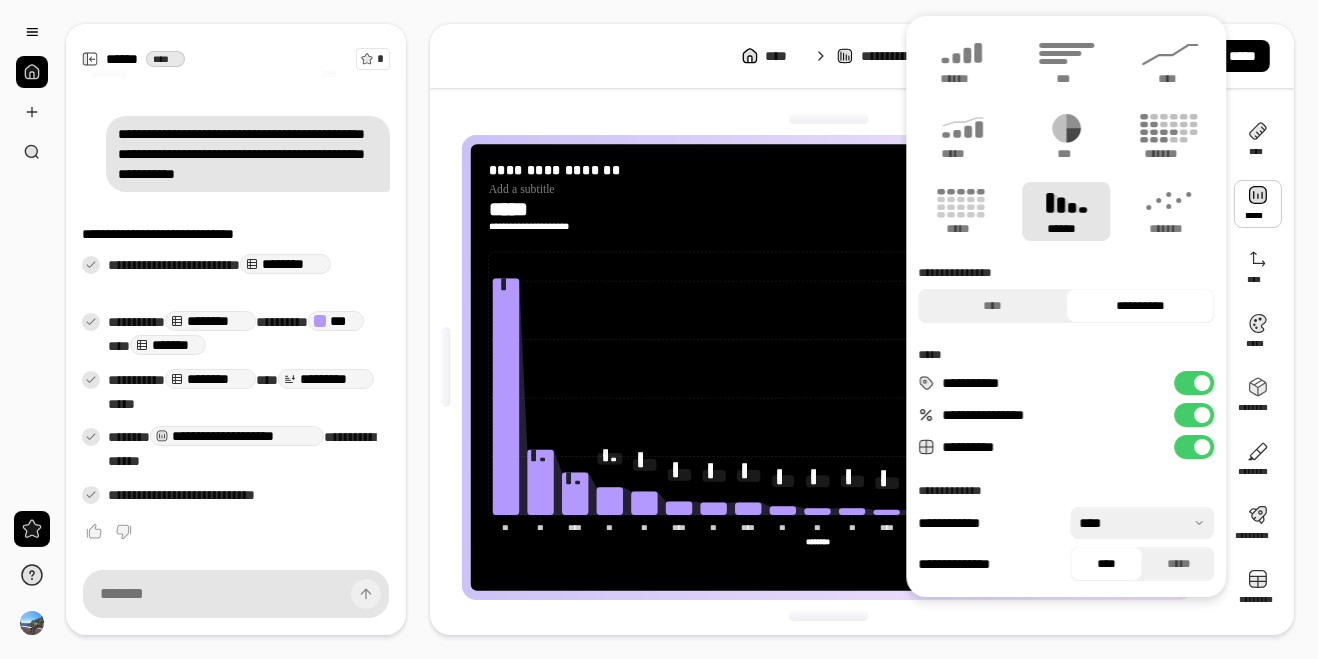 click on "**********" at bounding box center [1194, 415] 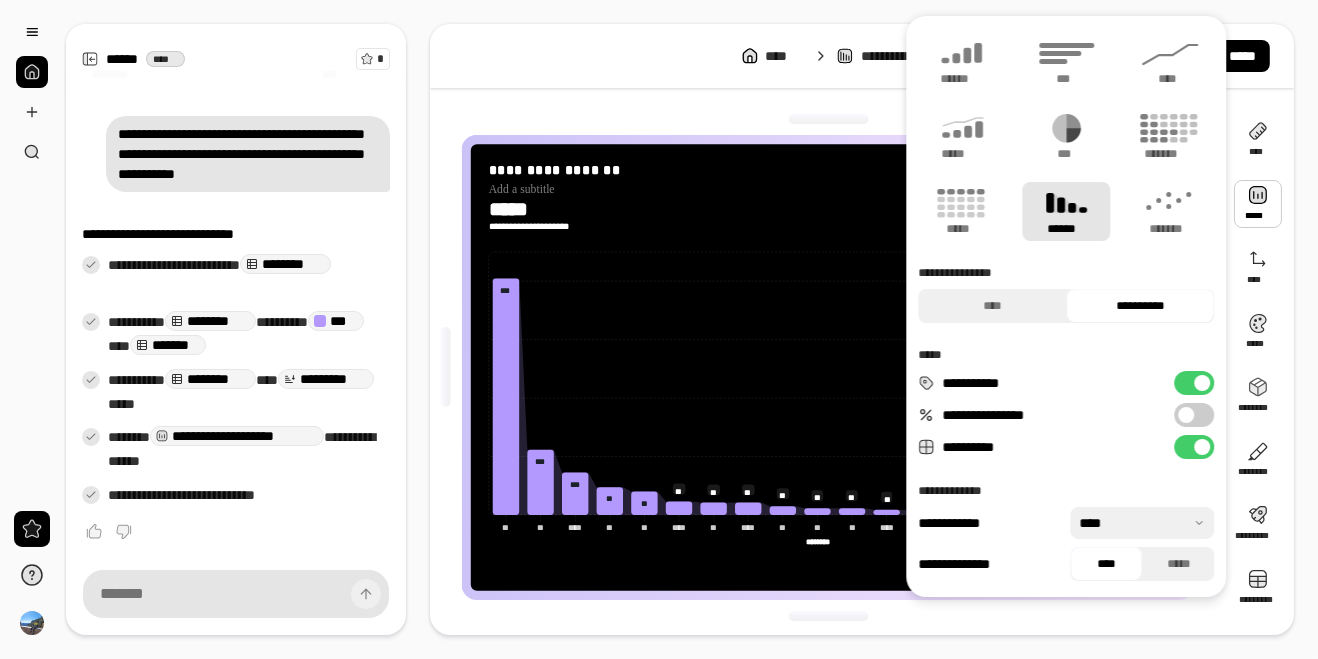 click on "**********" at bounding box center (1194, 447) 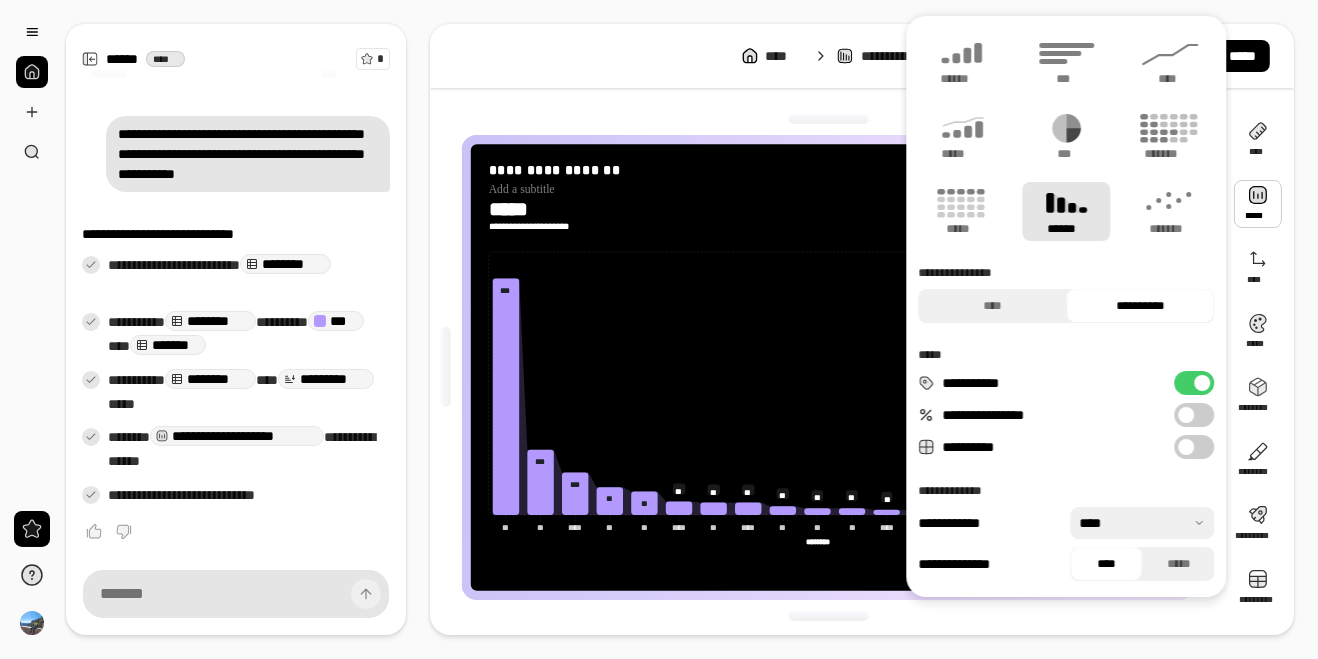 click on "**********" at bounding box center [1078, 447] 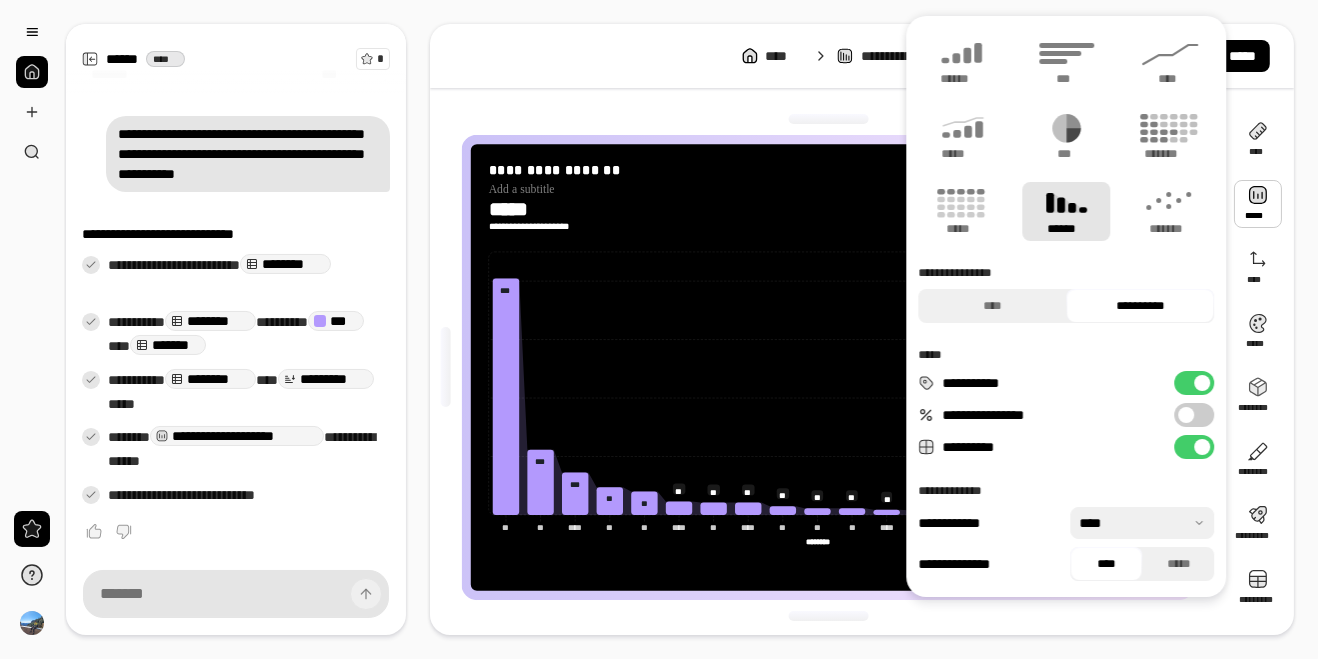 click at bounding box center [1142, 523] 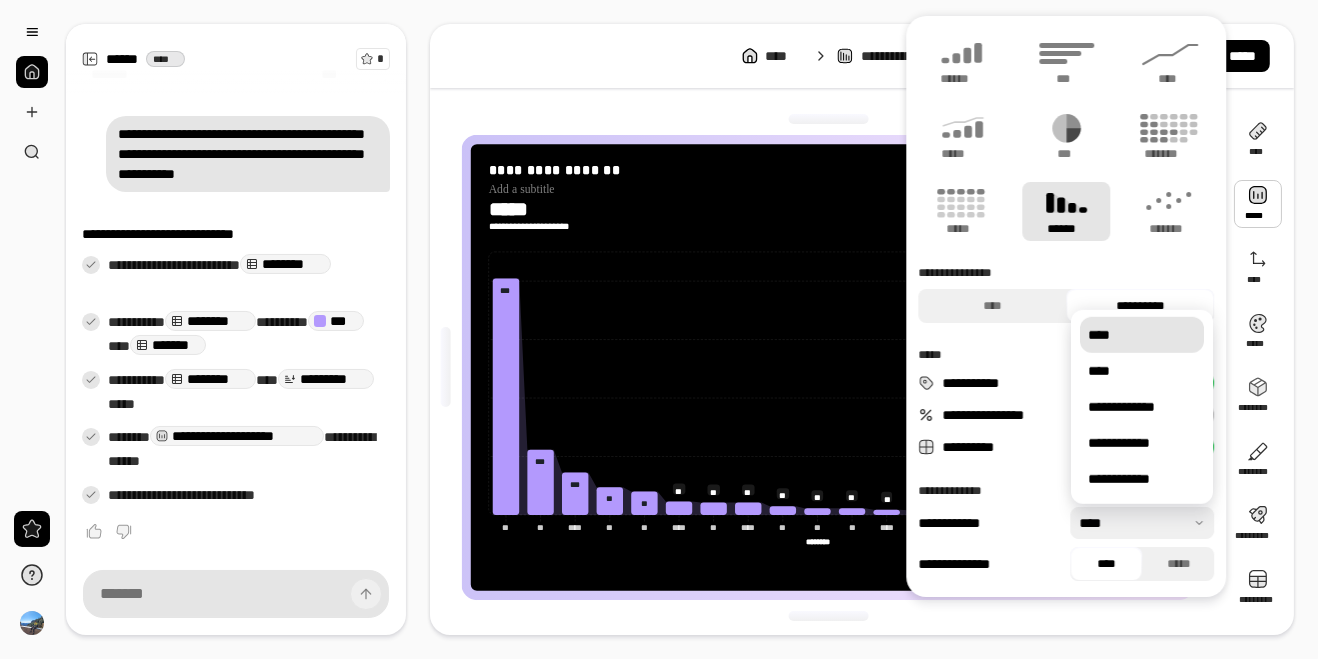 click on "**********" at bounding box center [1142, 407] 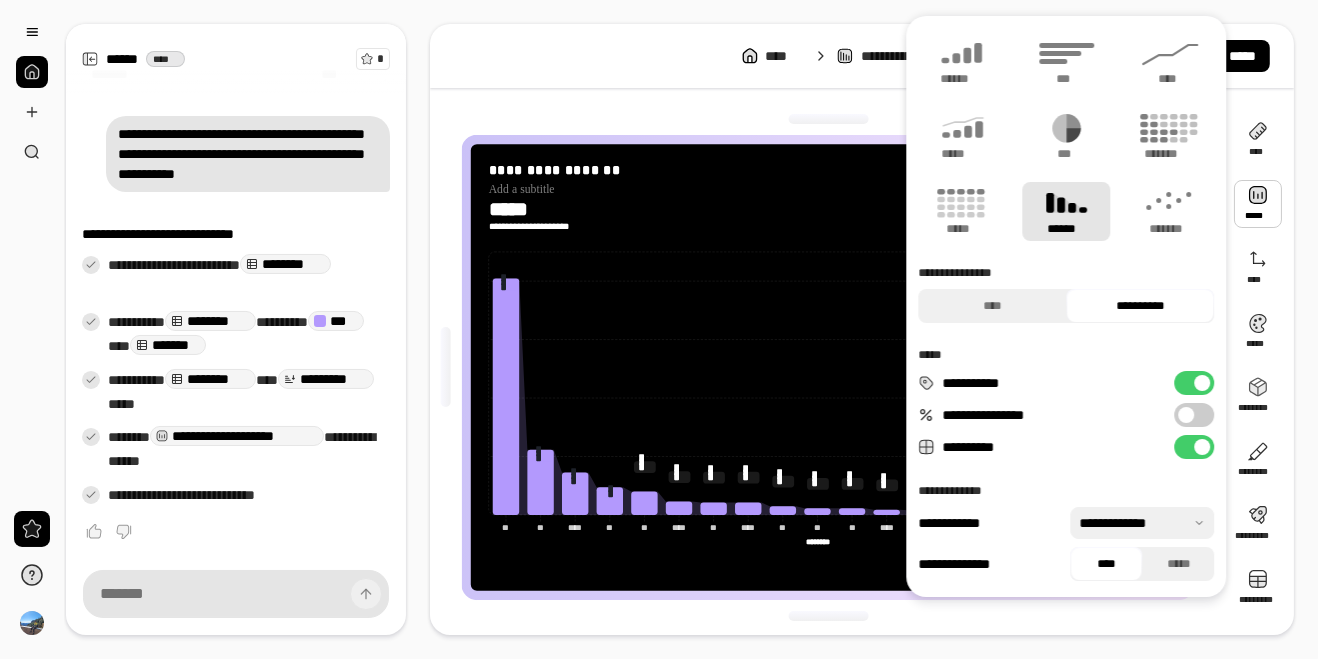 click at bounding box center (1142, 523) 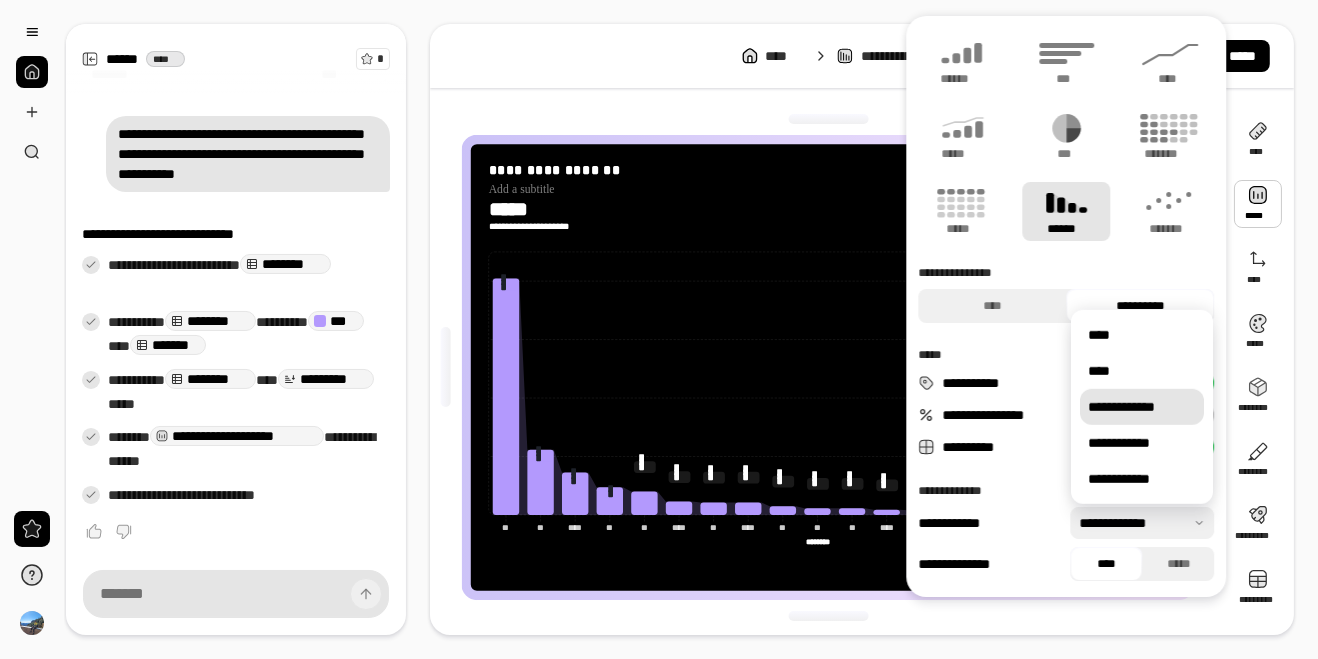 click on "****" at bounding box center (1142, 371) 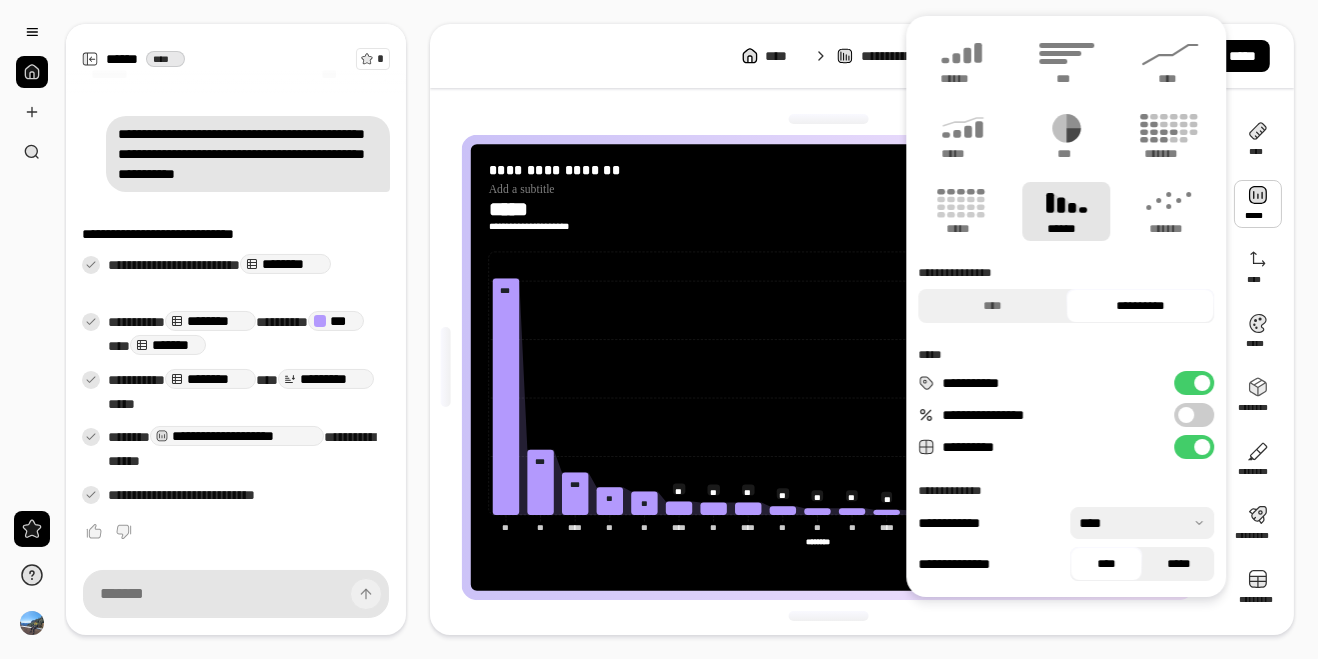 click on "*****" at bounding box center [1178, 564] 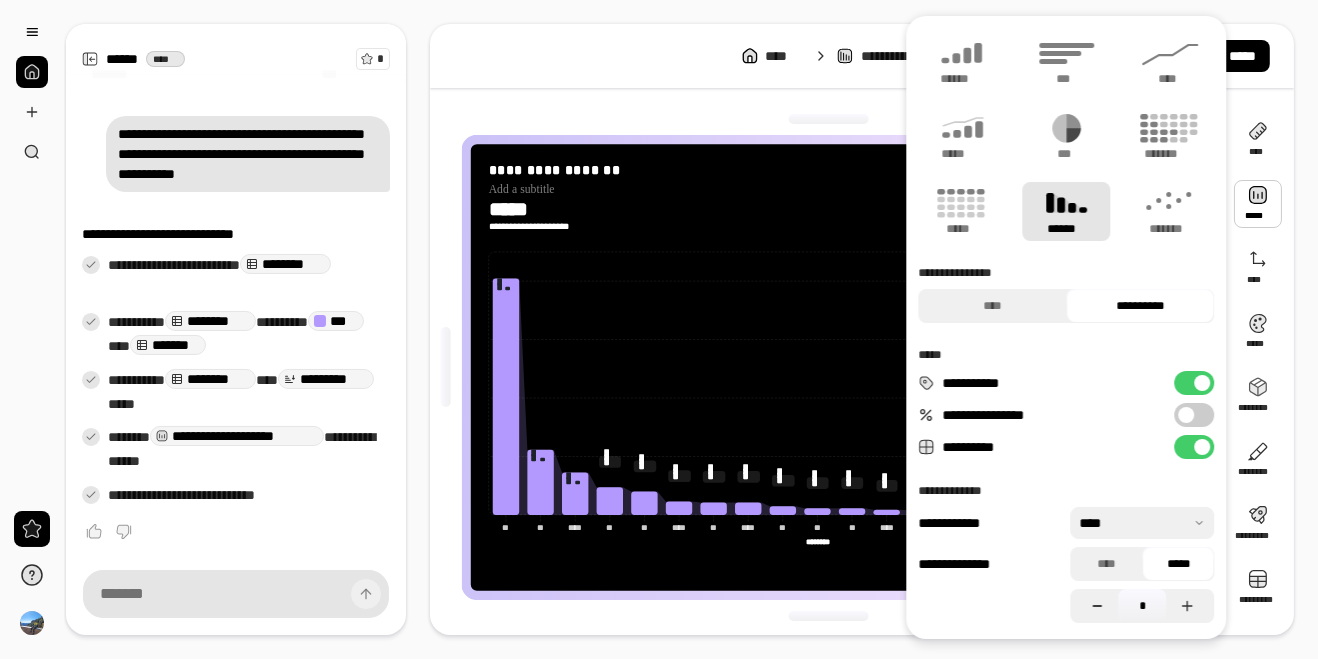 click 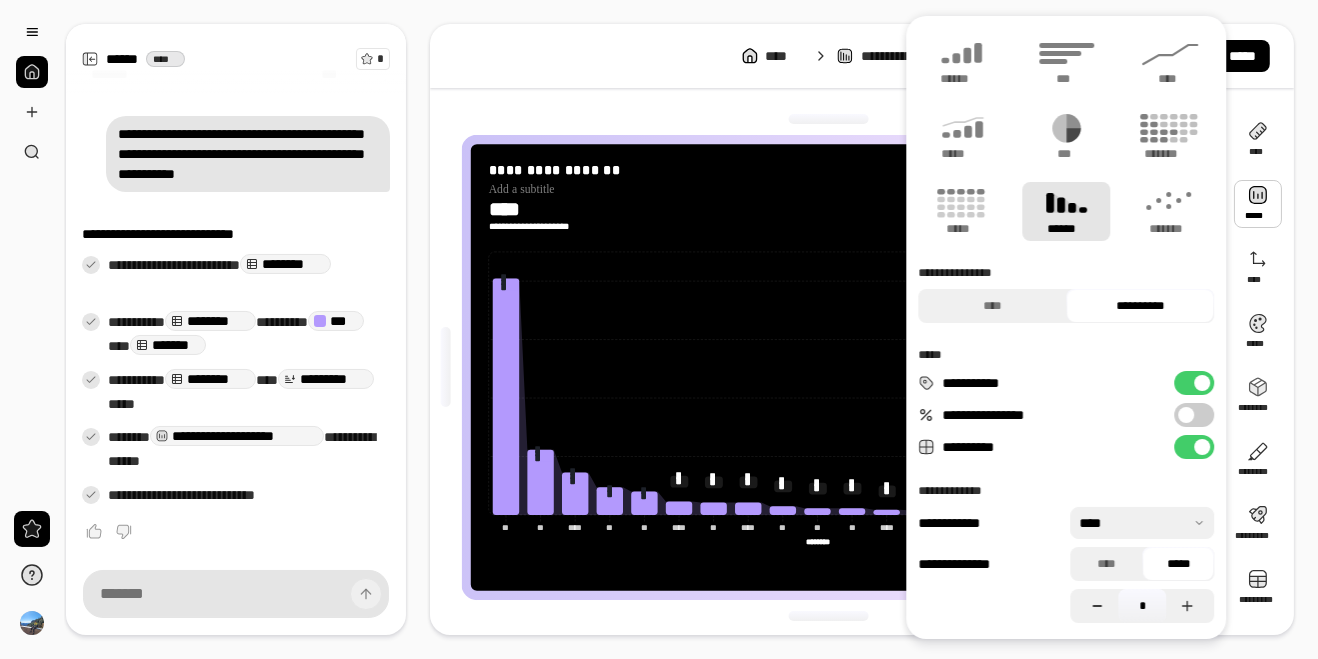 click 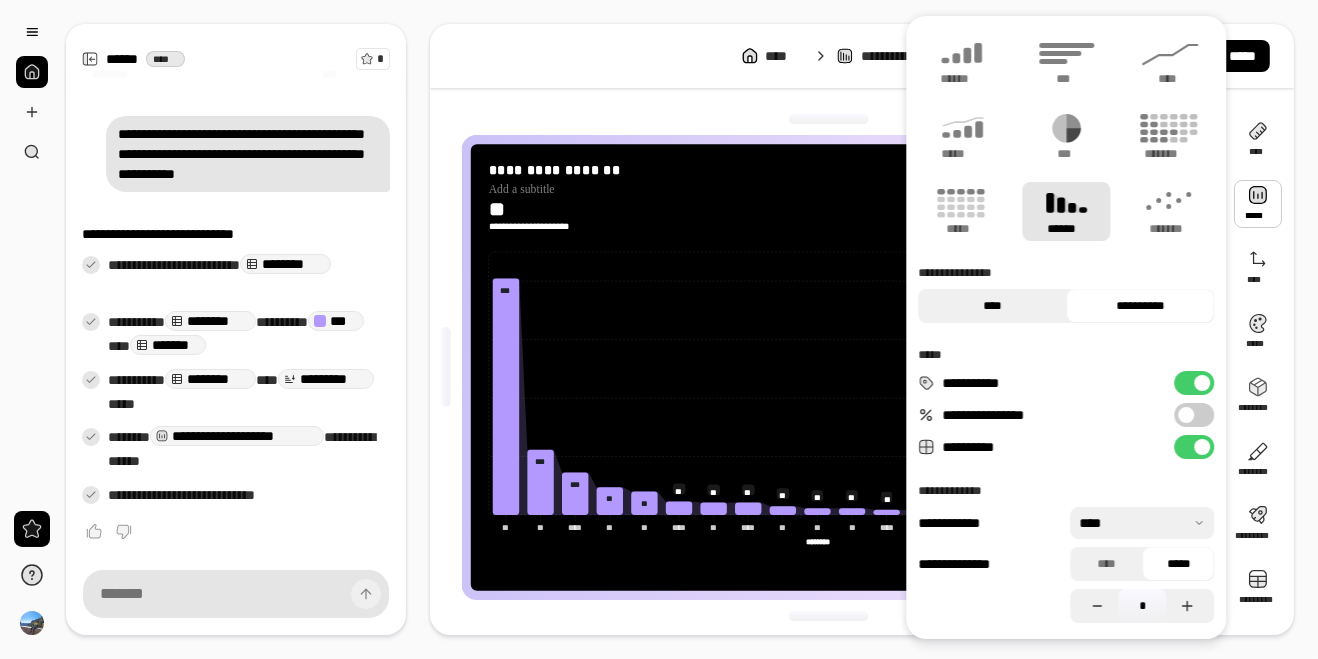 click on "****" at bounding box center (992, 306) 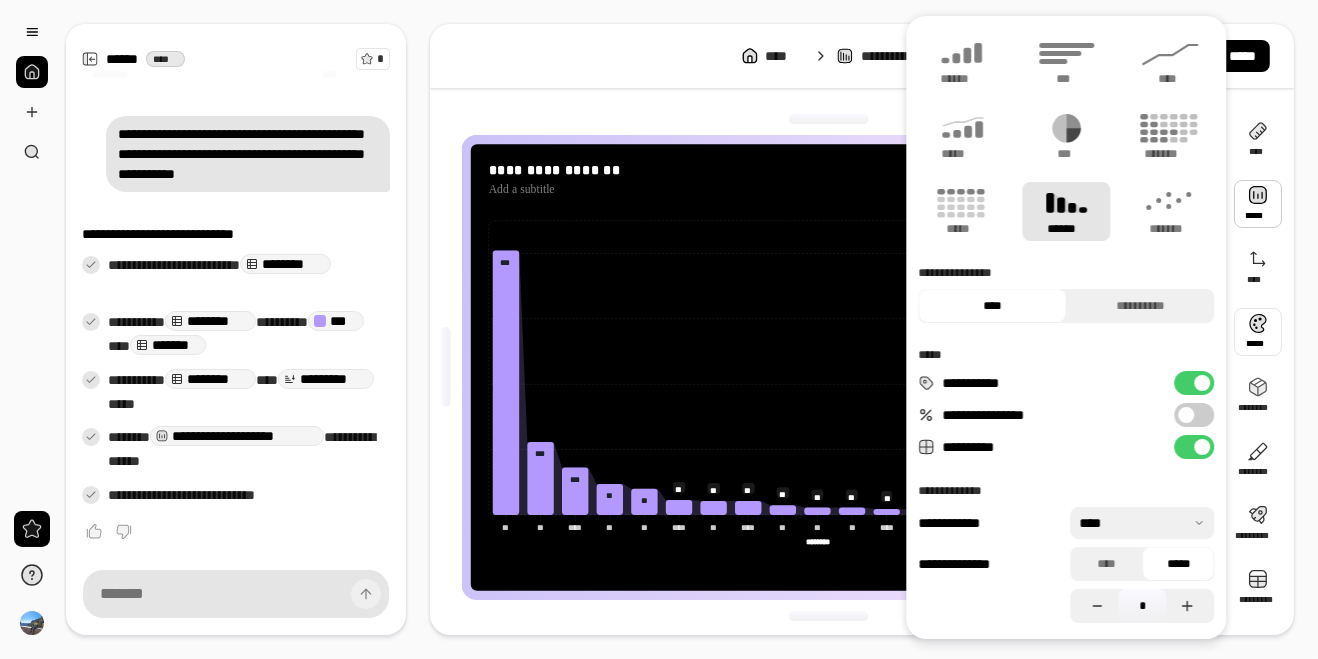 click at bounding box center (1258, 332) 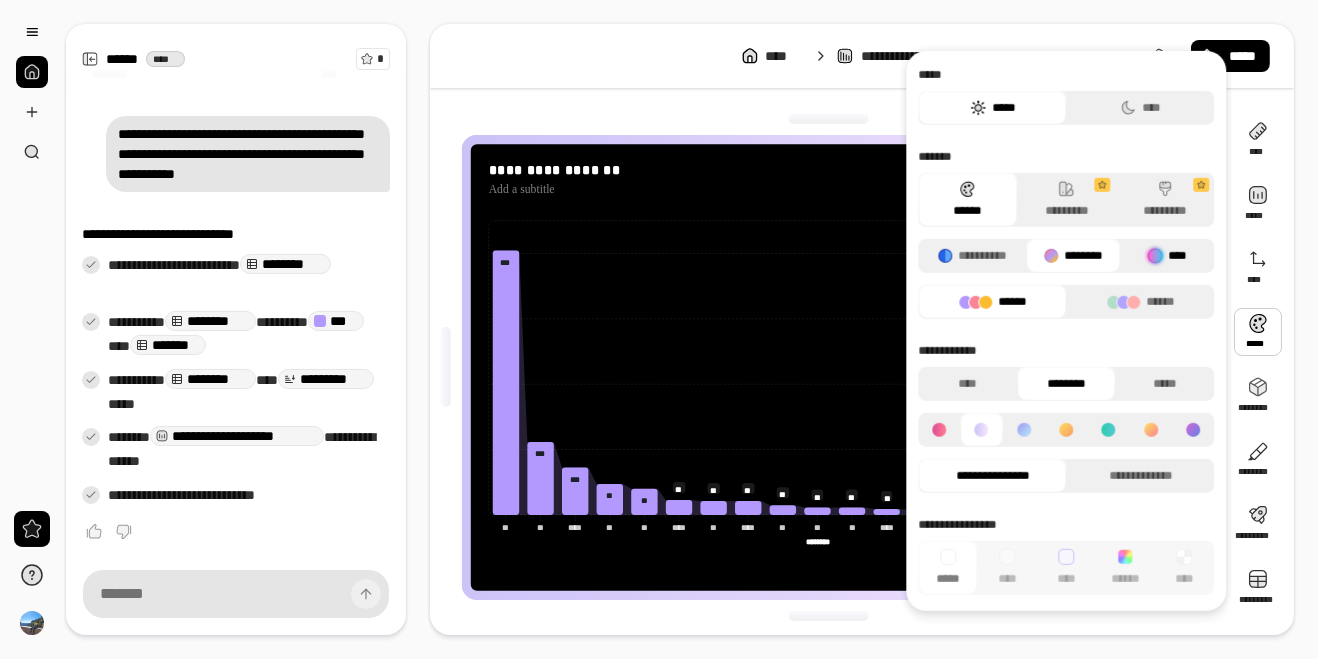 click on "****" at bounding box center (1167, 256) 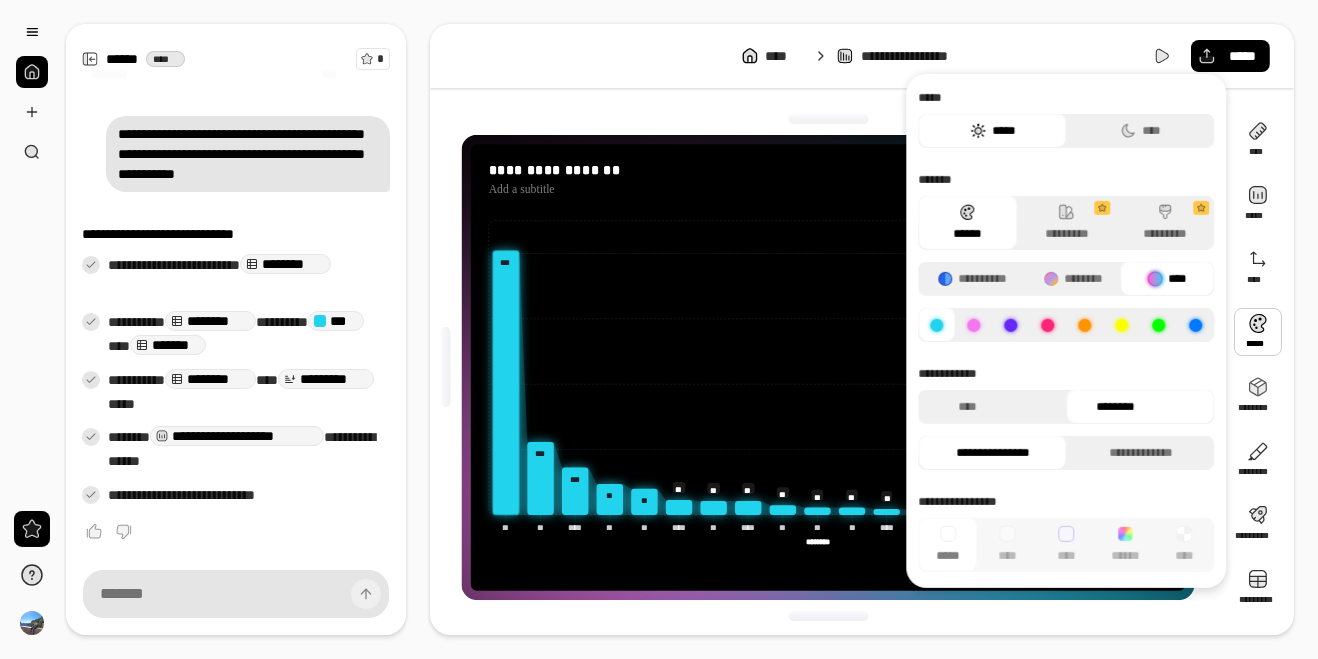 click on "****" at bounding box center [1167, 279] 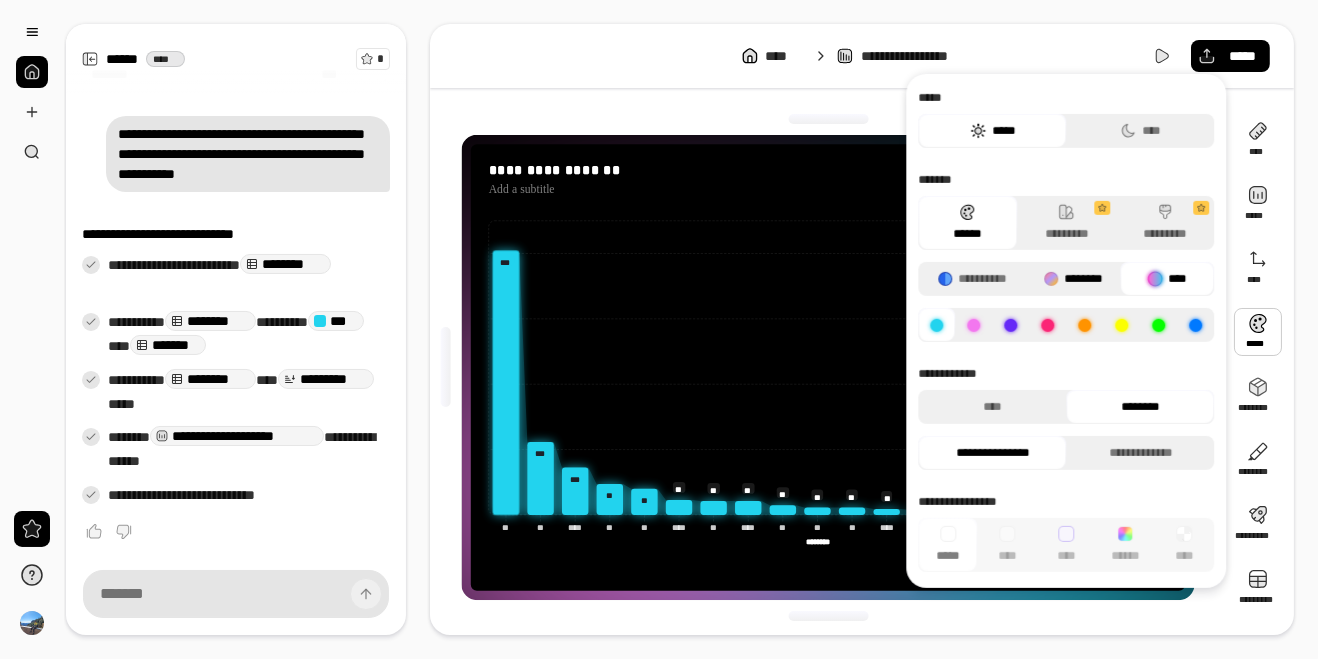 click on "********" at bounding box center [1073, 279] 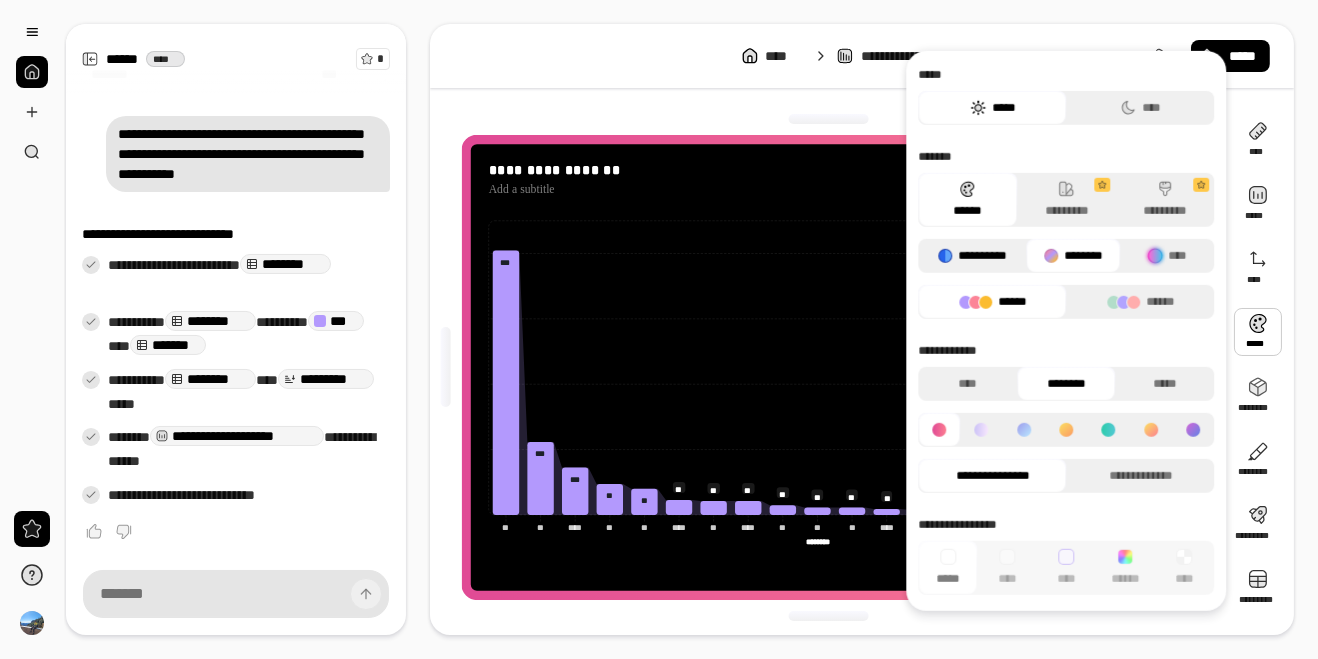 click on "**********" at bounding box center (972, 256) 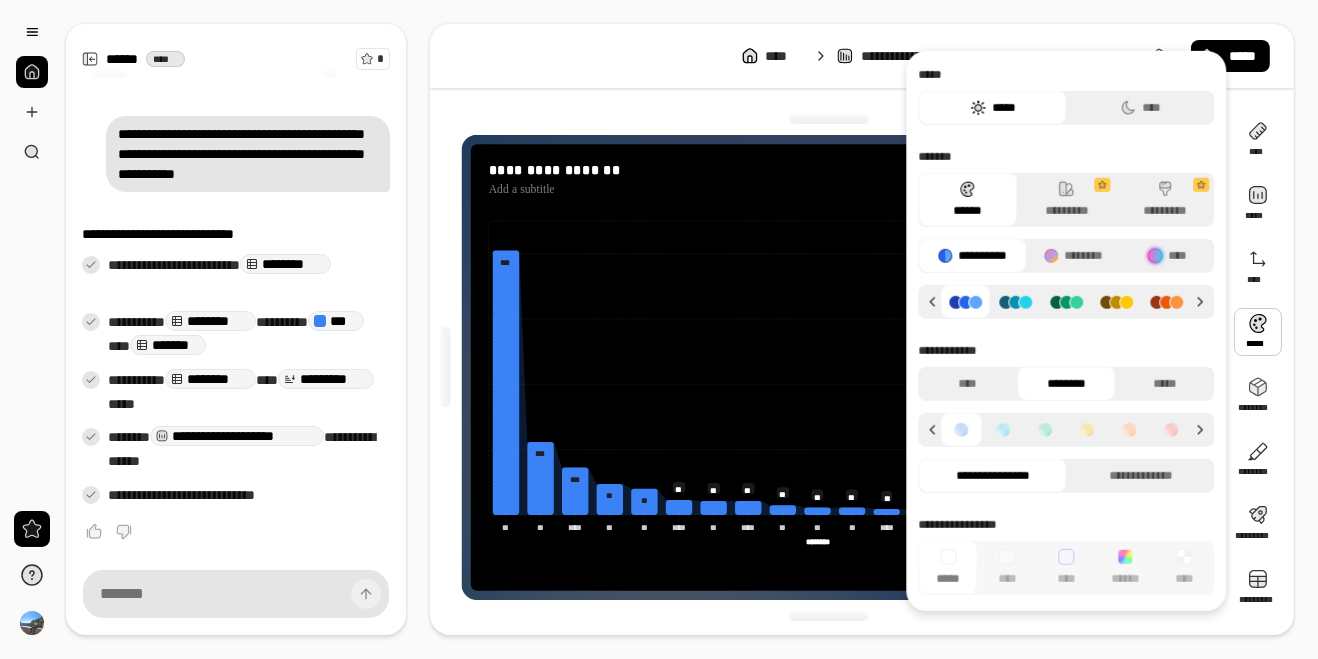click 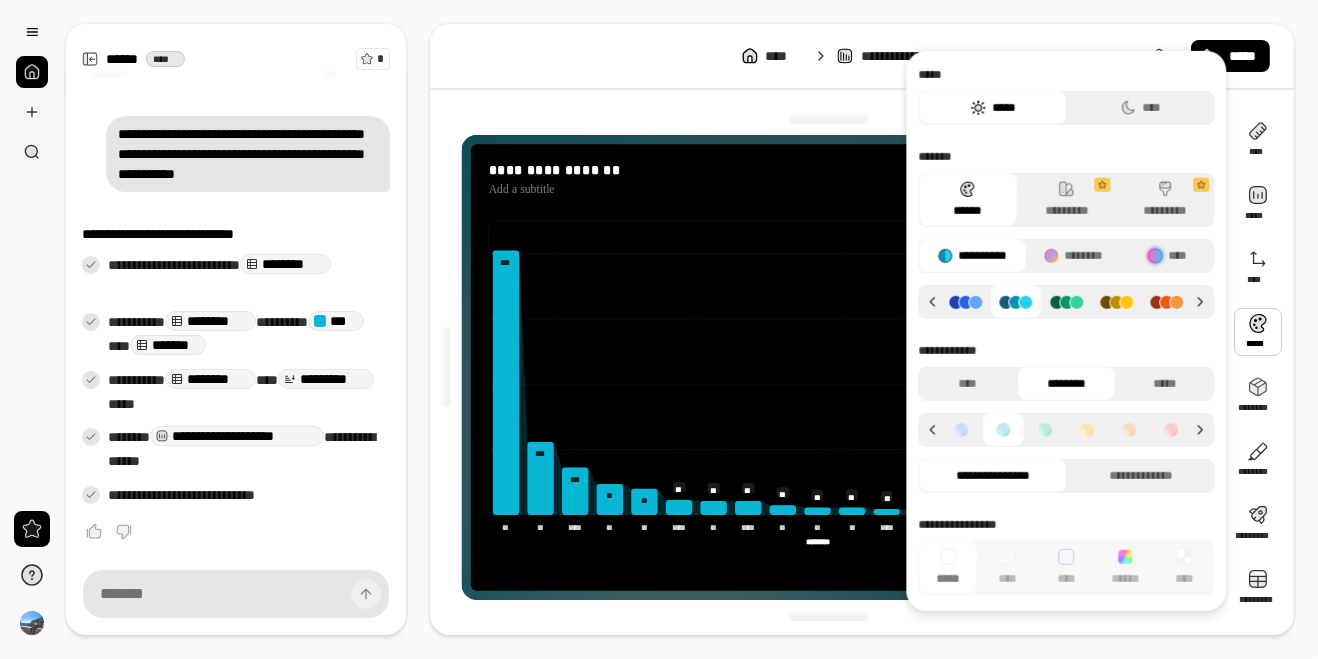 click at bounding box center [1066, 302] 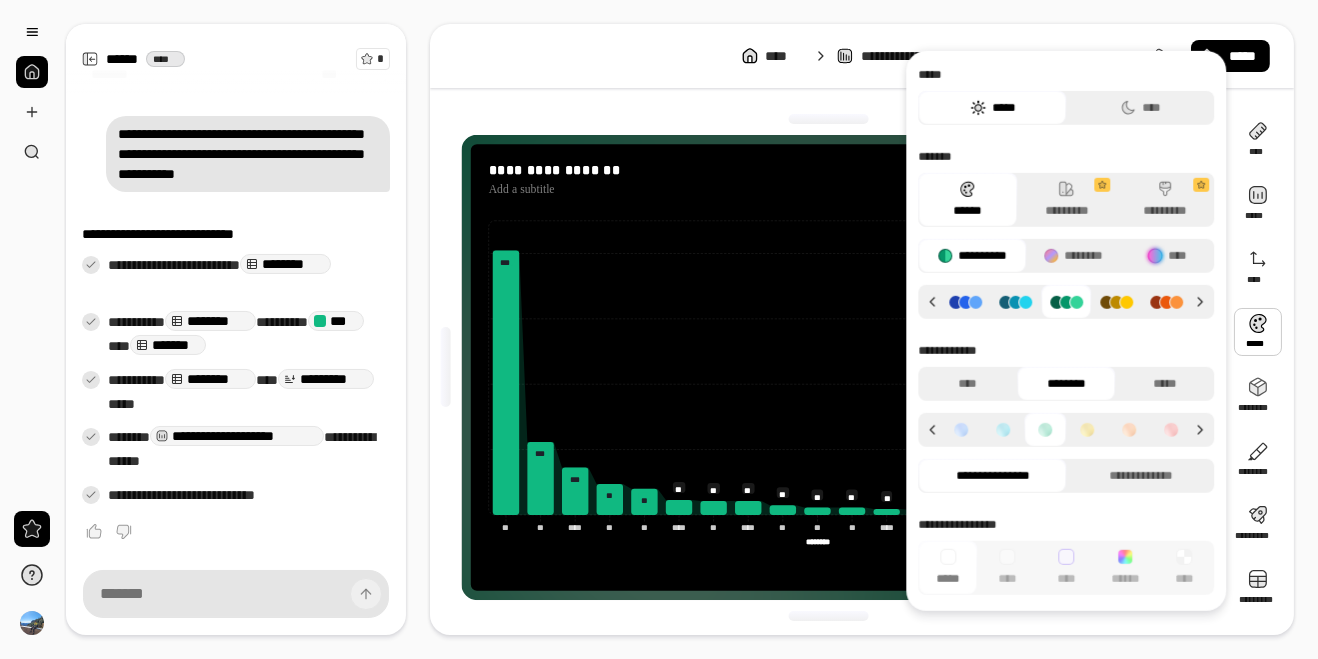 click at bounding box center [1117, 301] 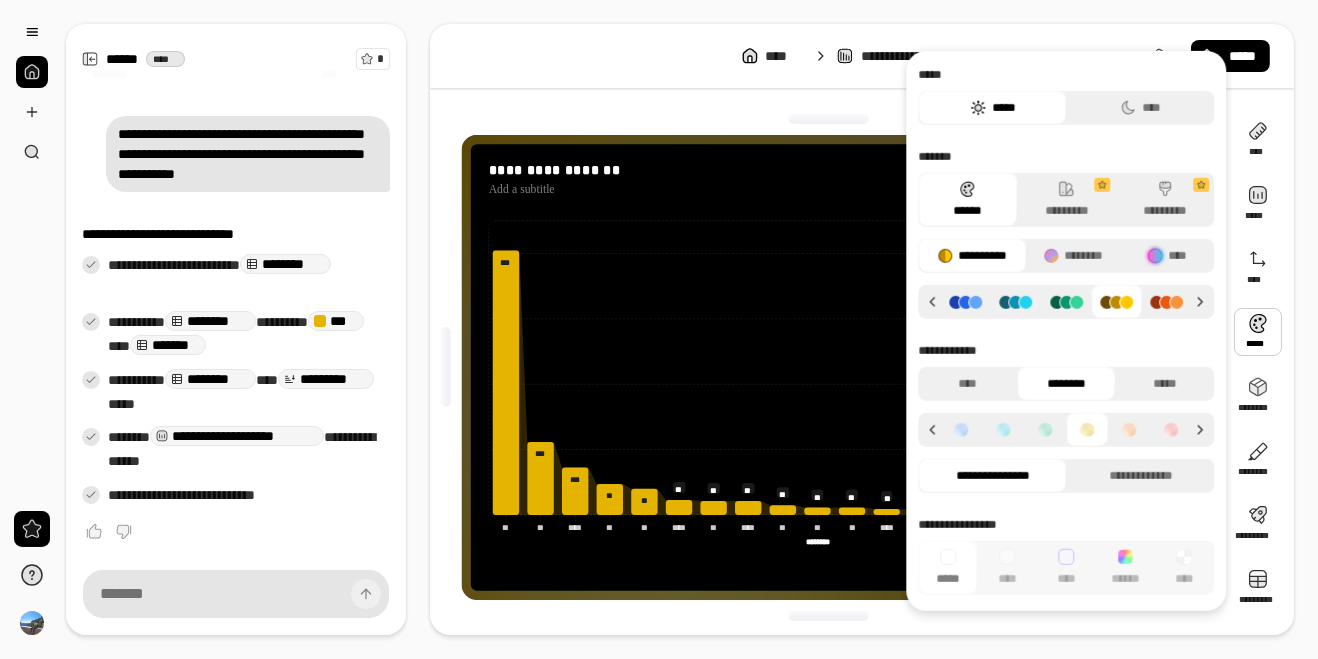 click 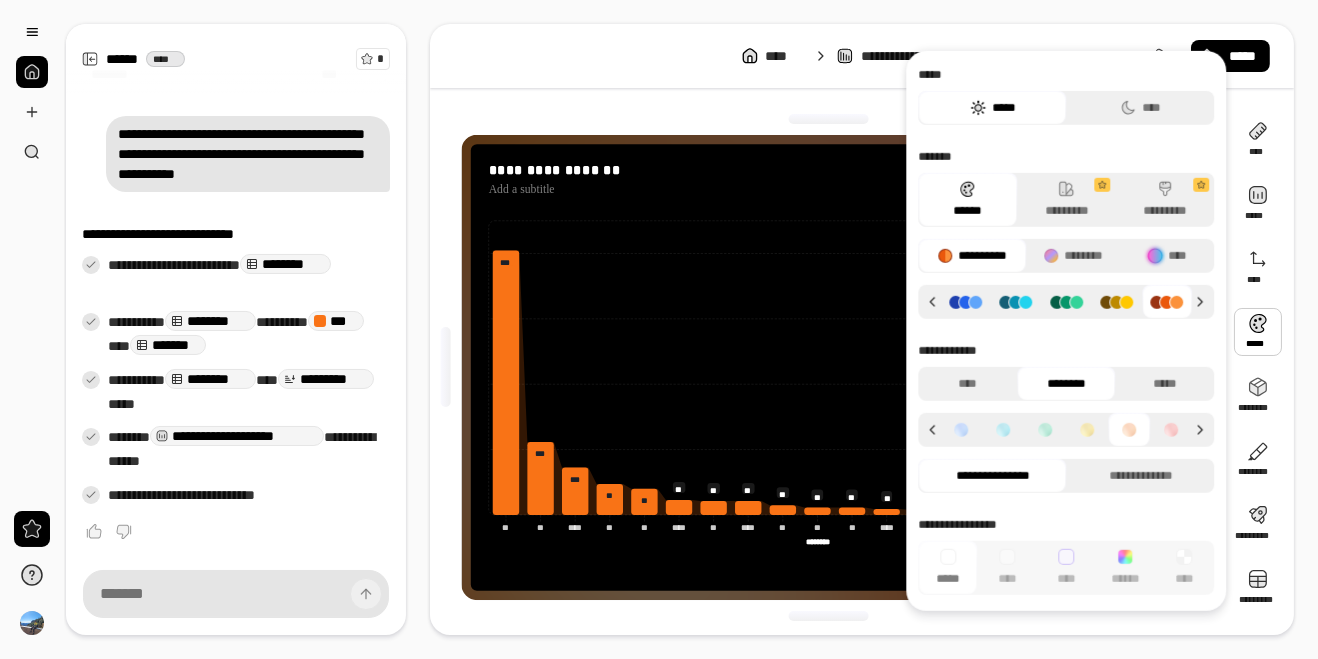 click at bounding box center [1087, 430] 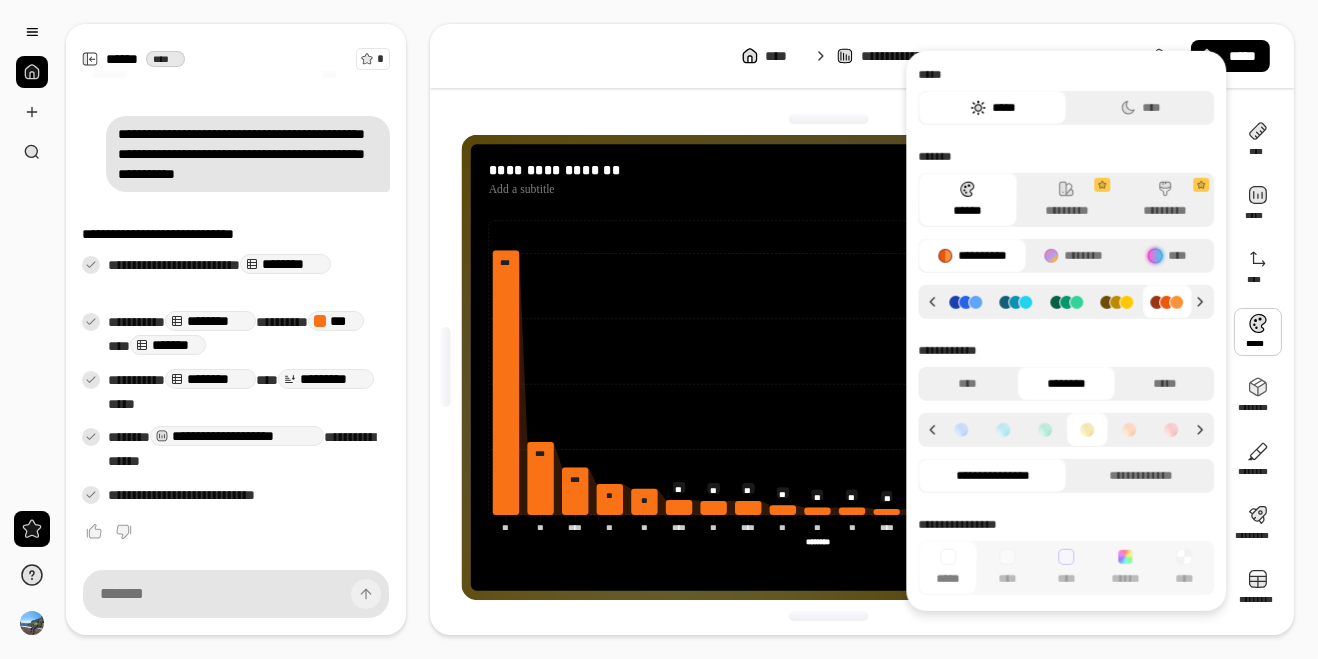 click at bounding box center [1045, 430] 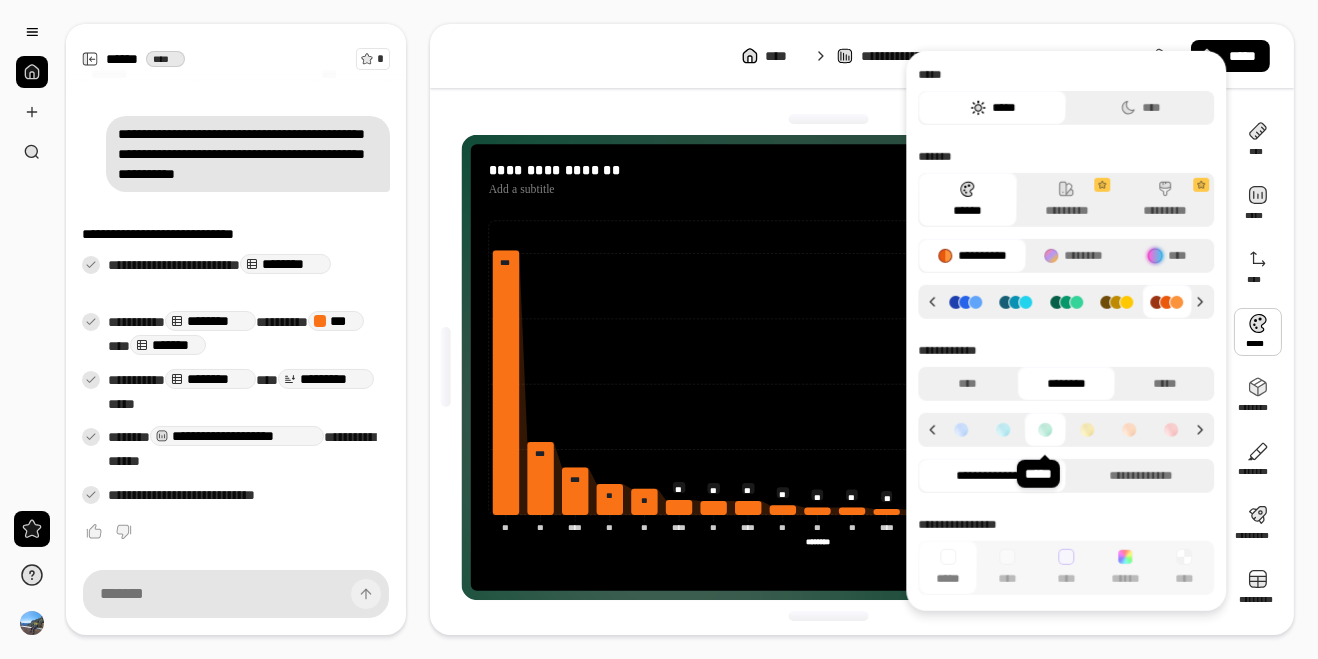 click at bounding box center [1003, 430] 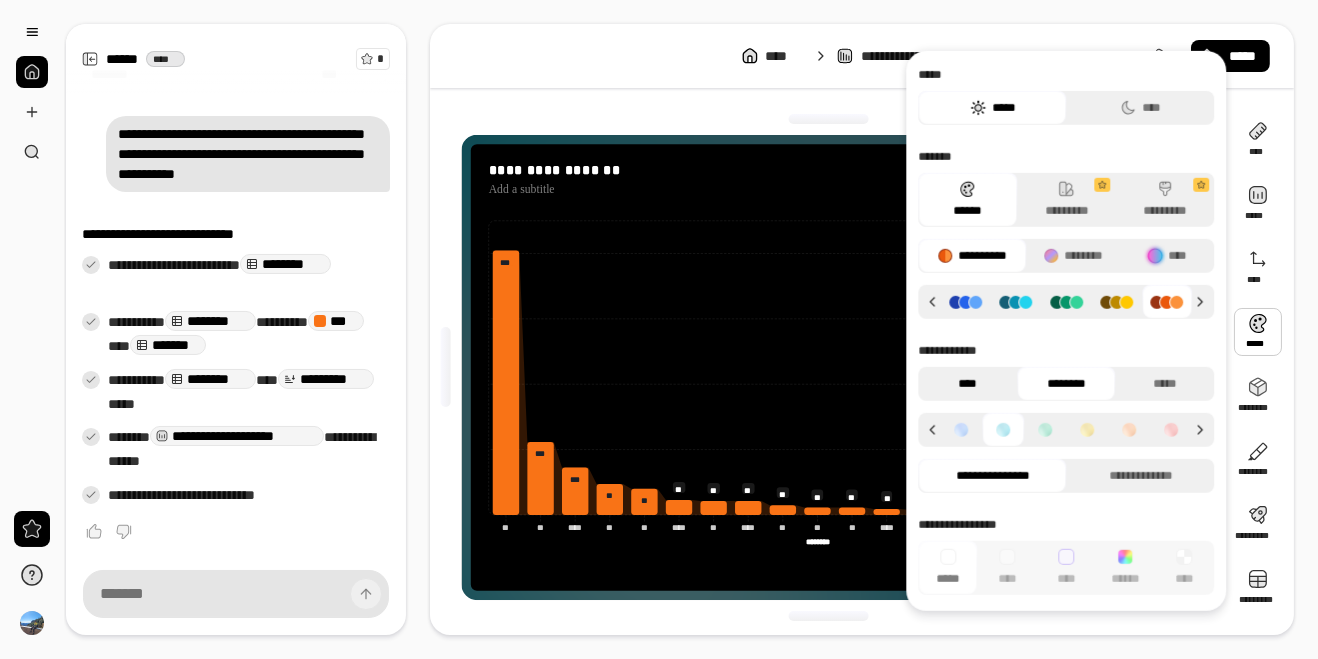 click on "****" at bounding box center [967, 384] 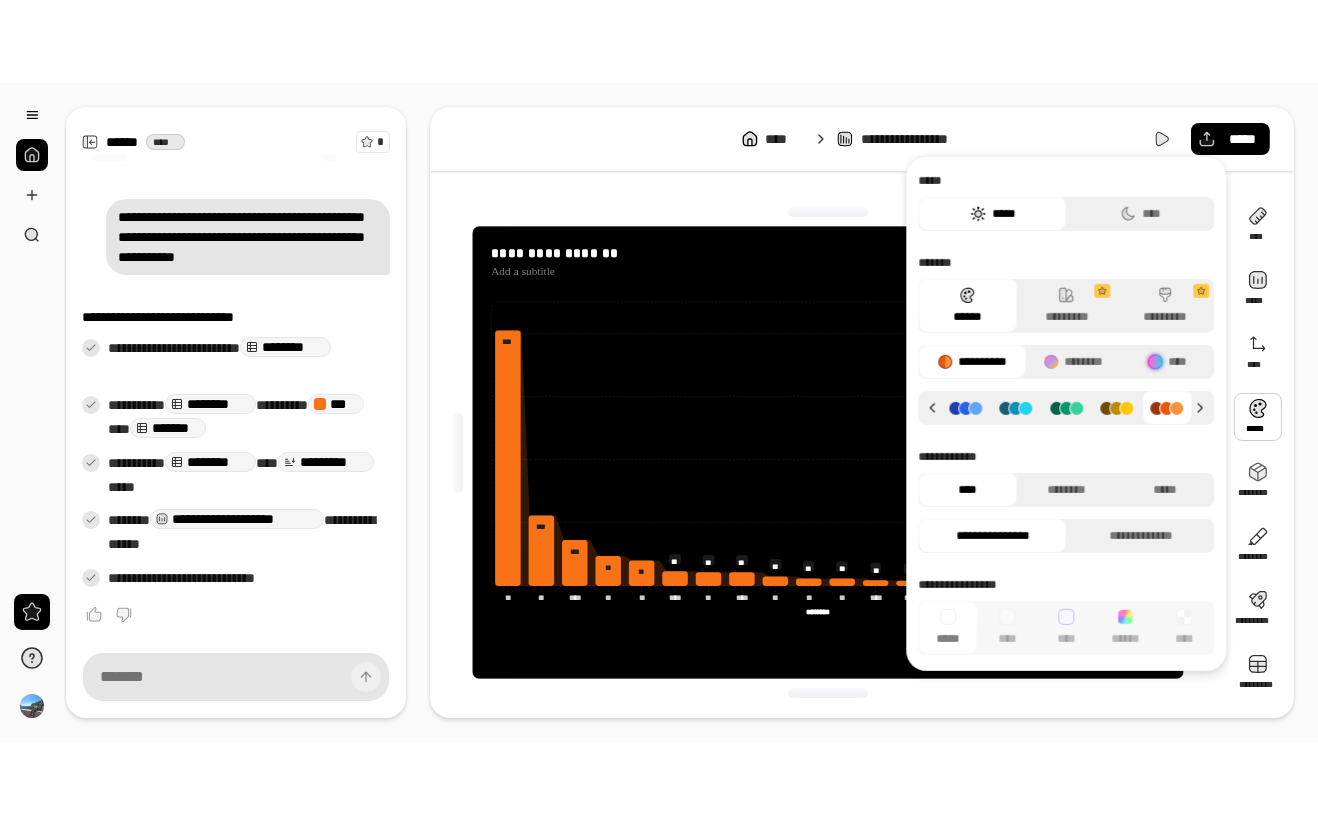 scroll, scrollTop: 0, scrollLeft: 0, axis: both 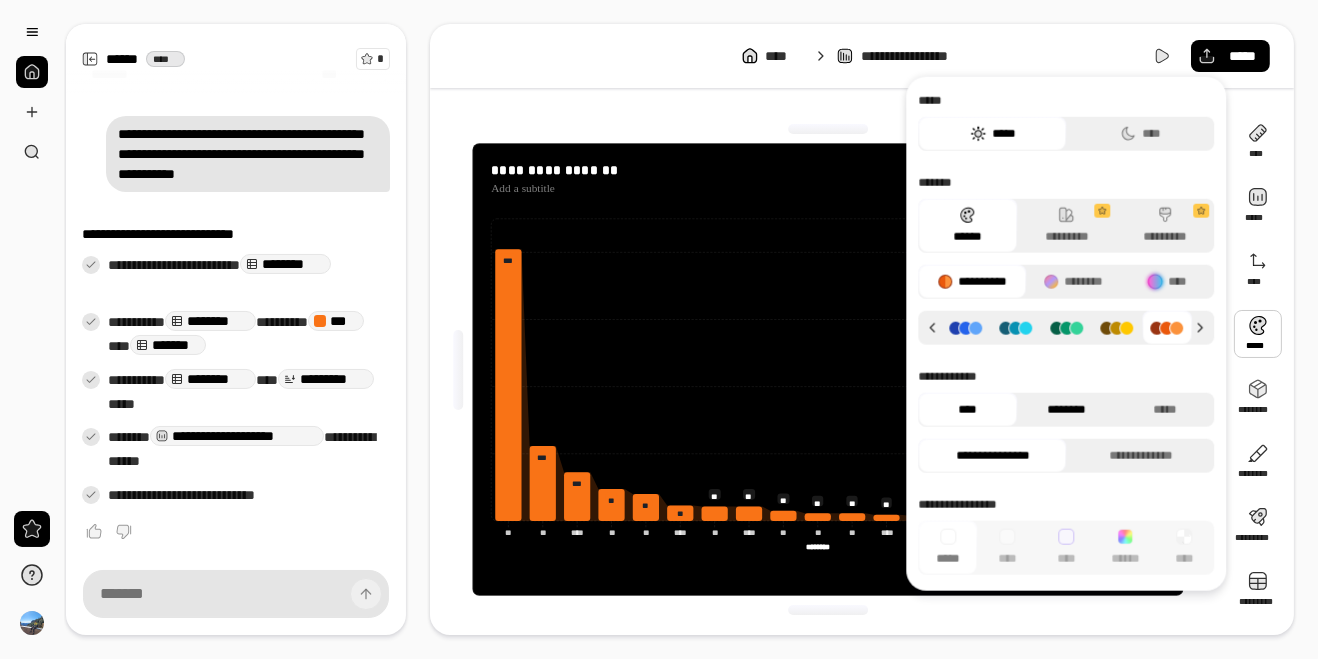 click on "********" at bounding box center [1066, 410] 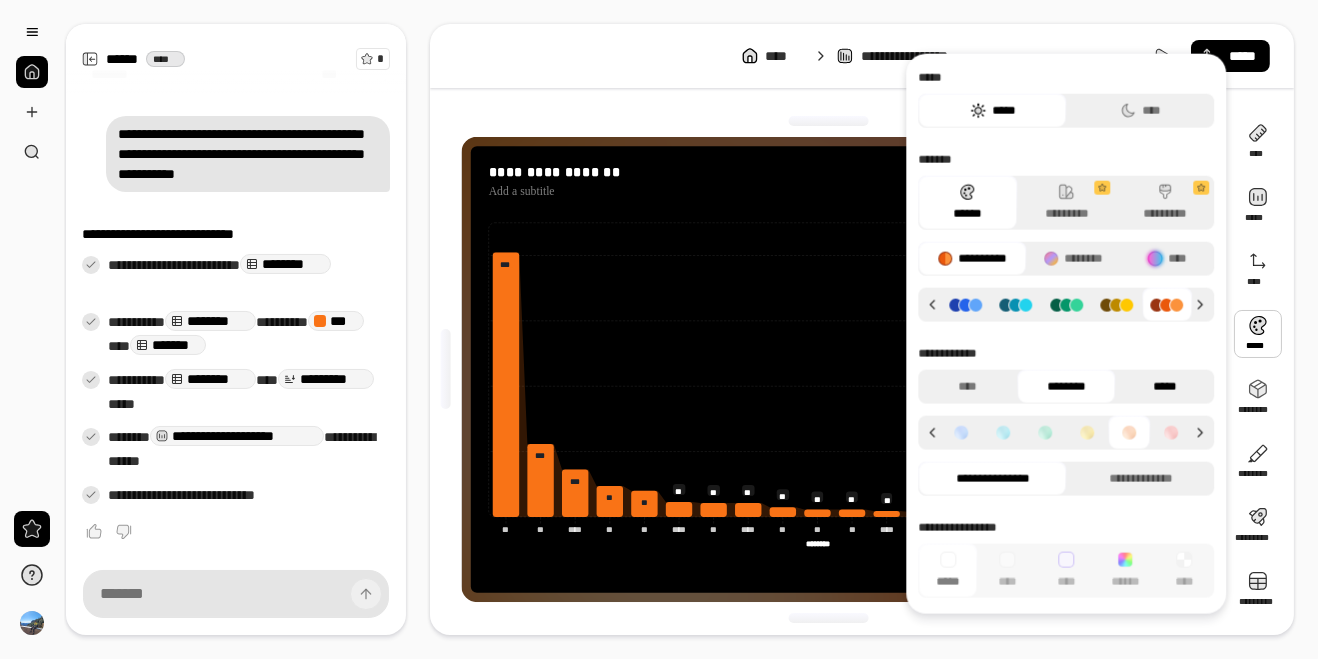 click on "*****" at bounding box center [1165, 387] 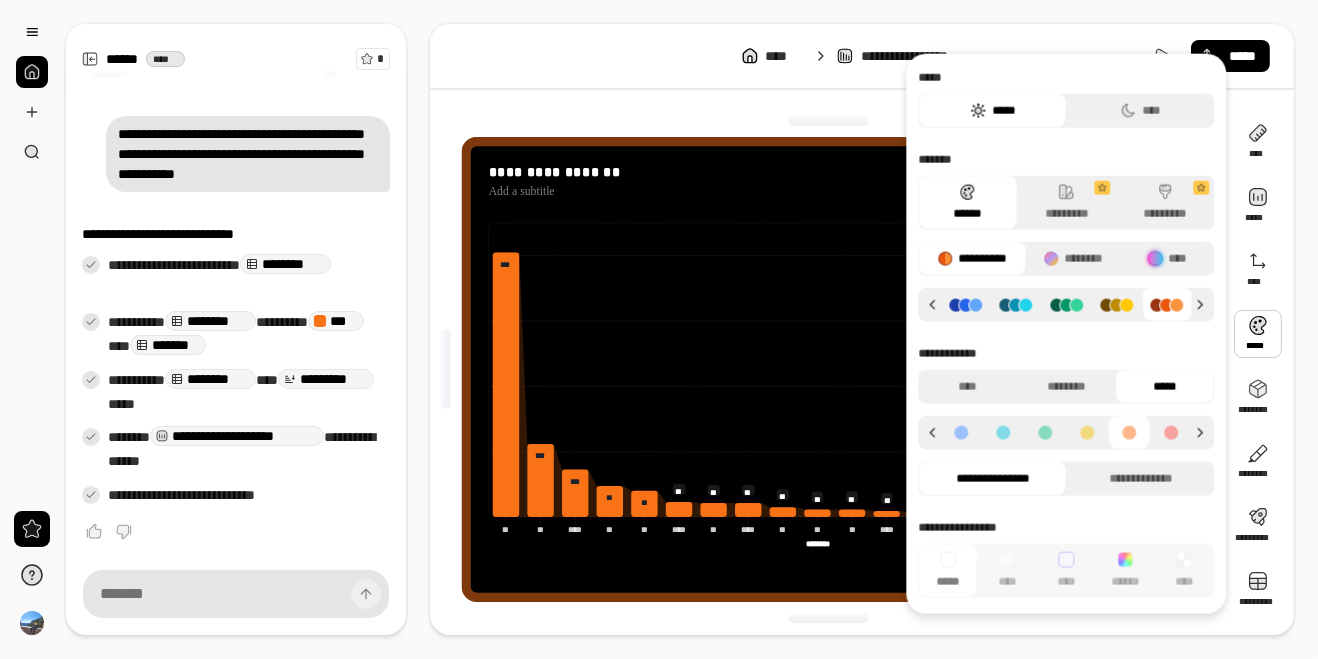 click at bounding box center [1087, 433] 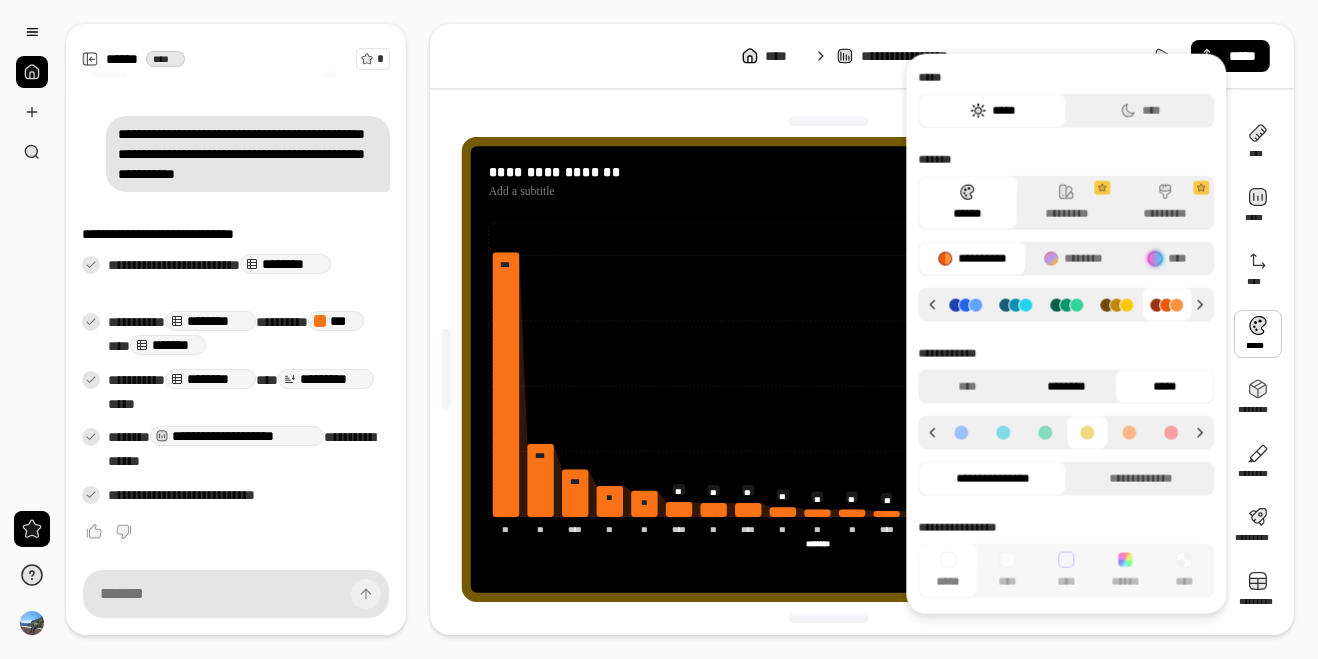 click on "********" at bounding box center [1066, 387] 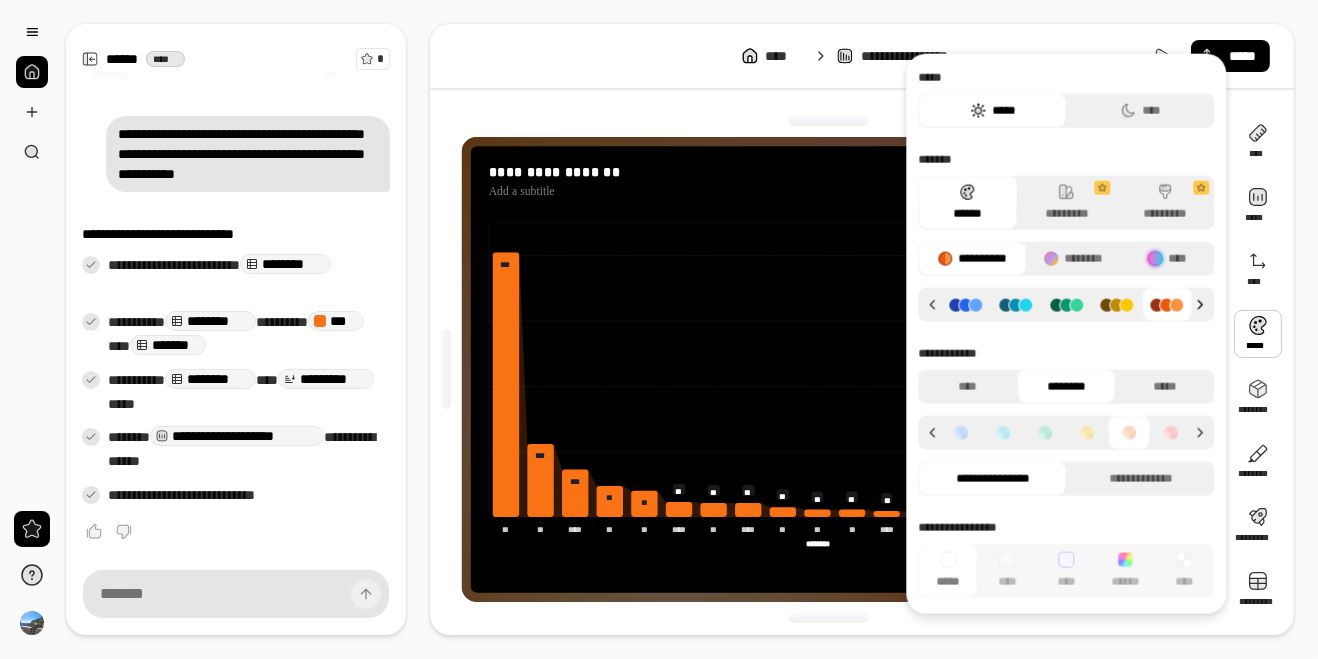 click 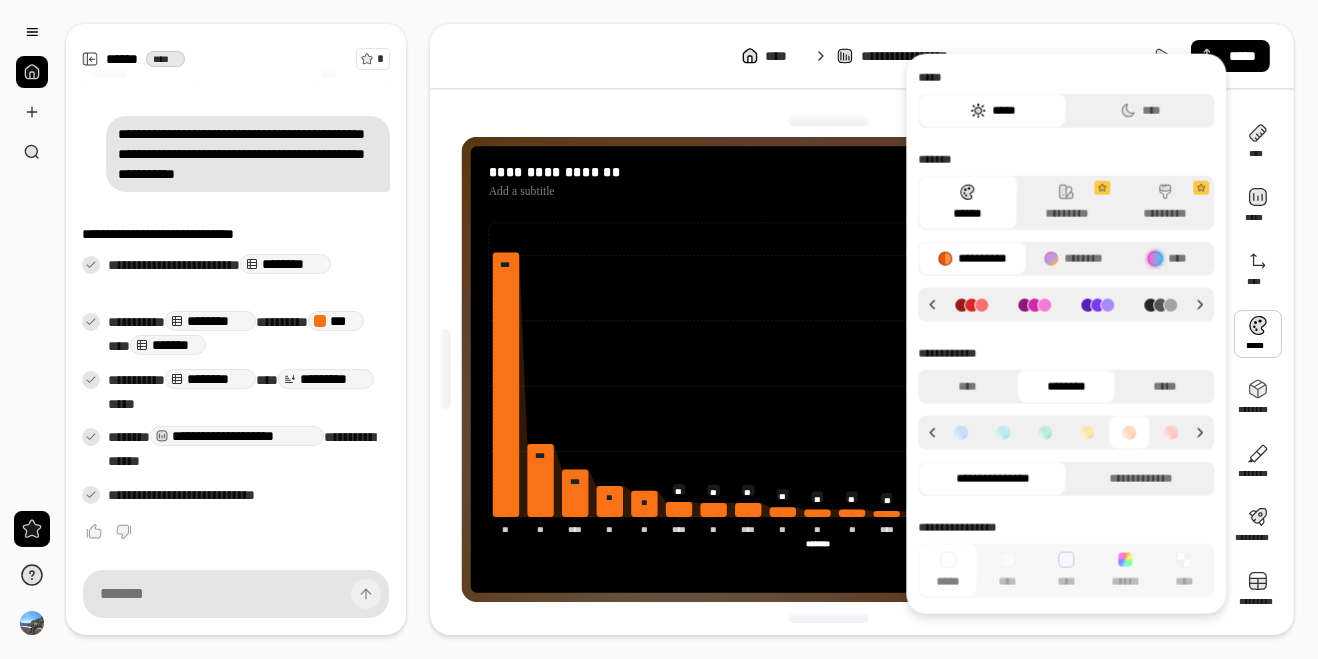 click 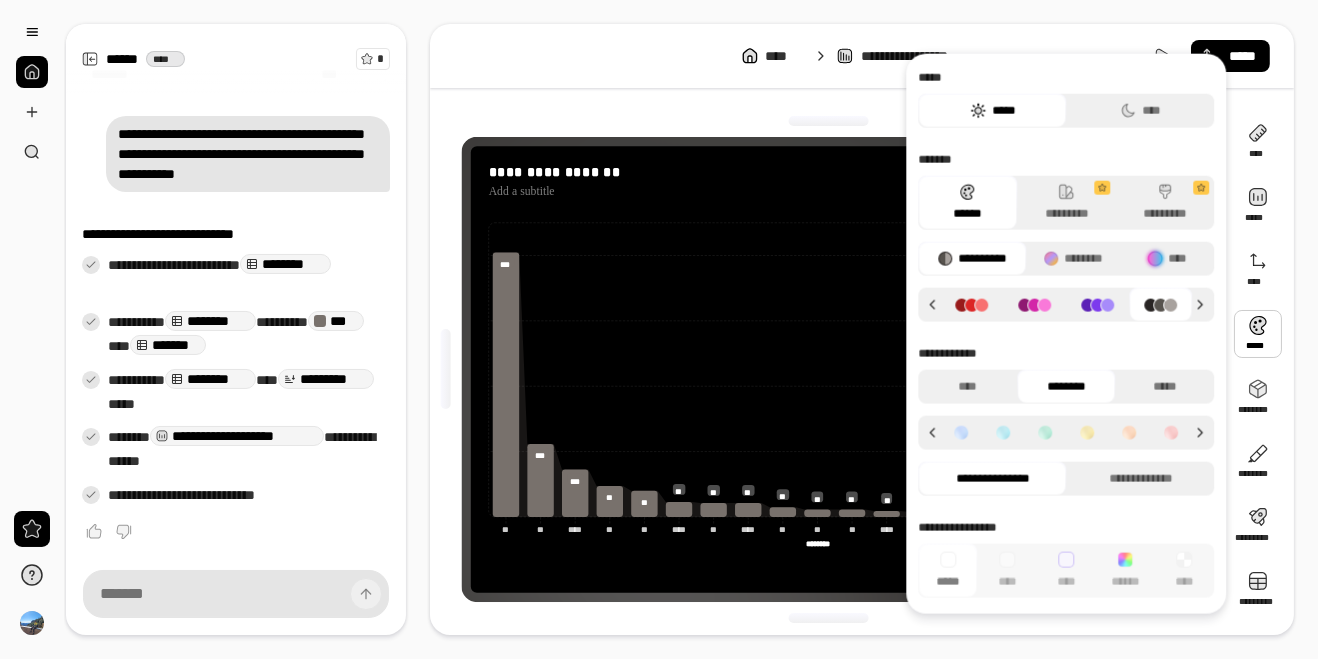 click 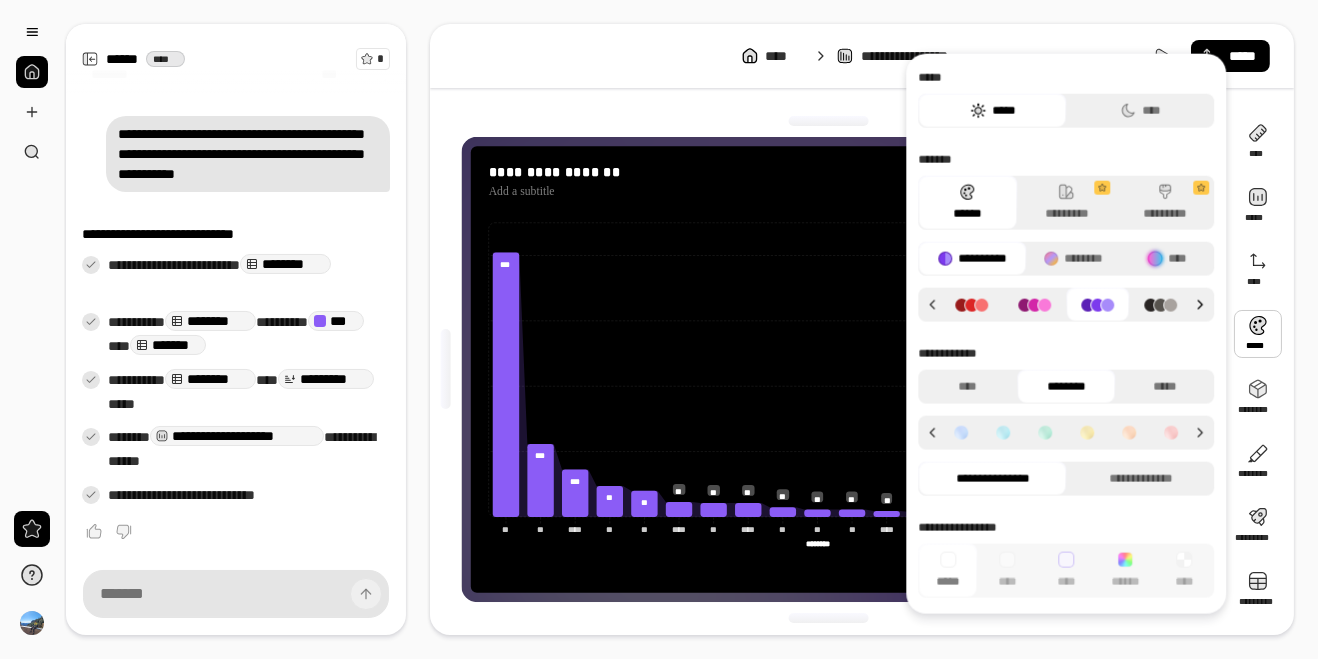 click at bounding box center (1203, 305) 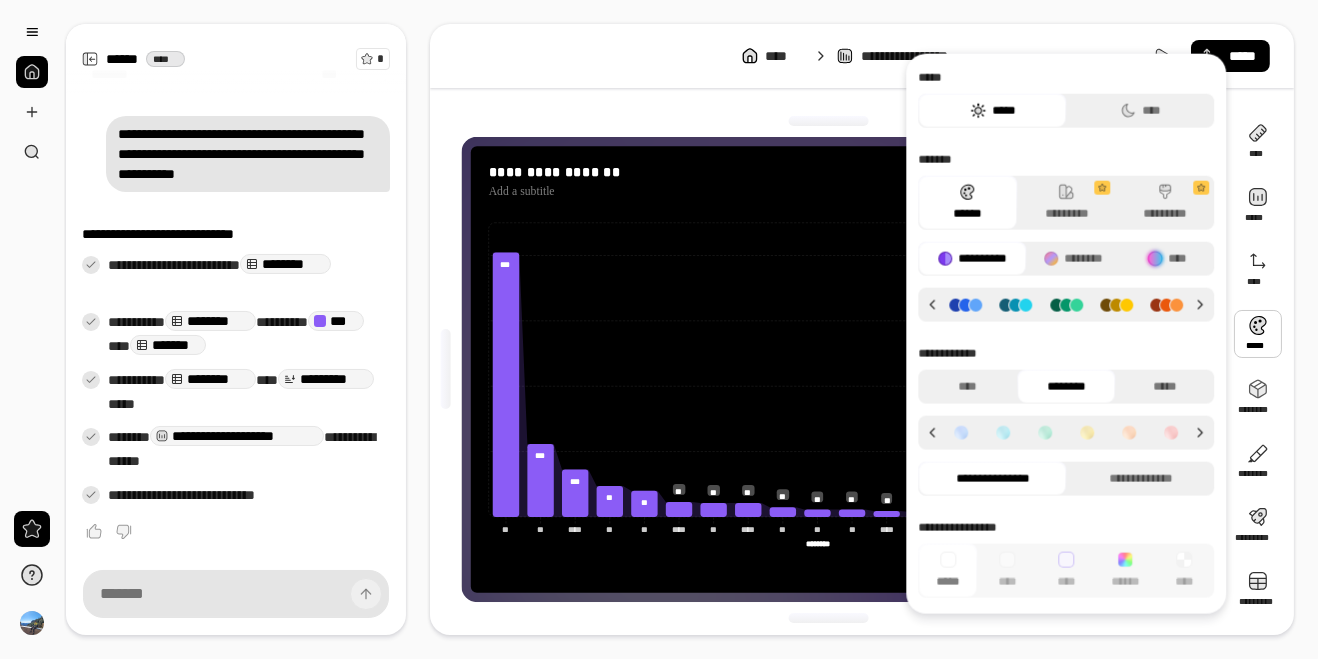 click at bounding box center [1117, 304] 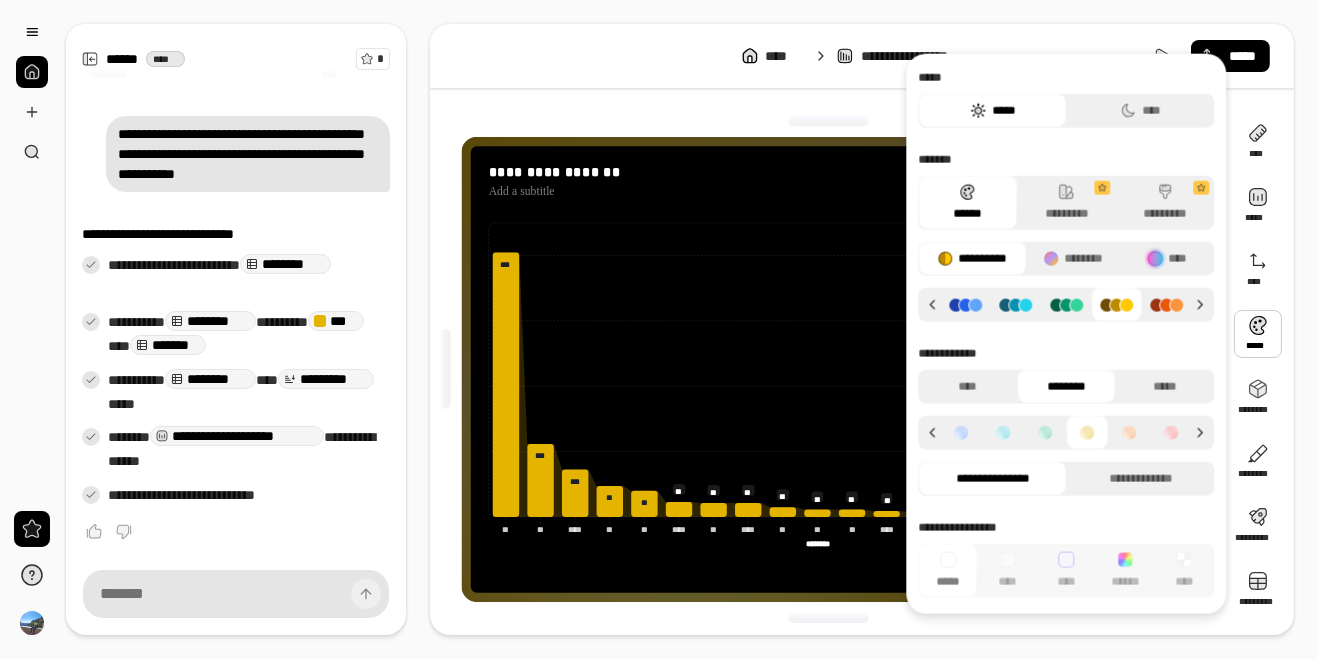 click at bounding box center (1167, 304) 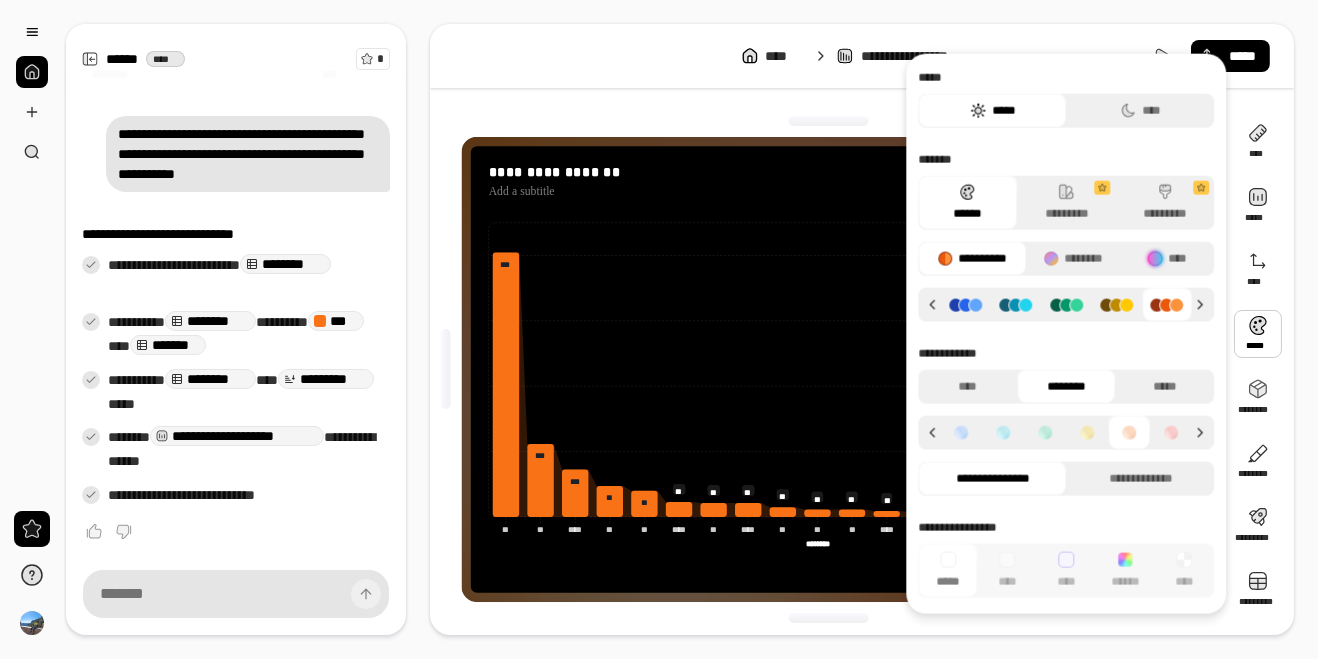 click at bounding box center [1117, 304] 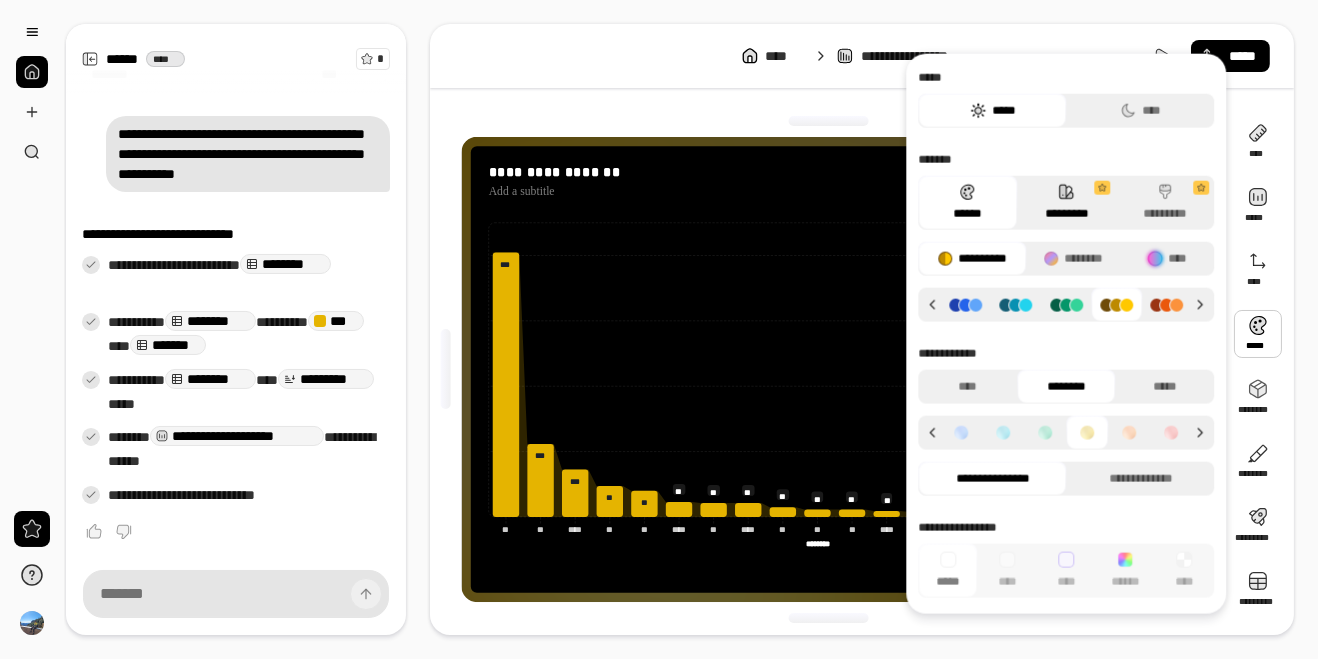 click on "*********" at bounding box center (1066, 203) 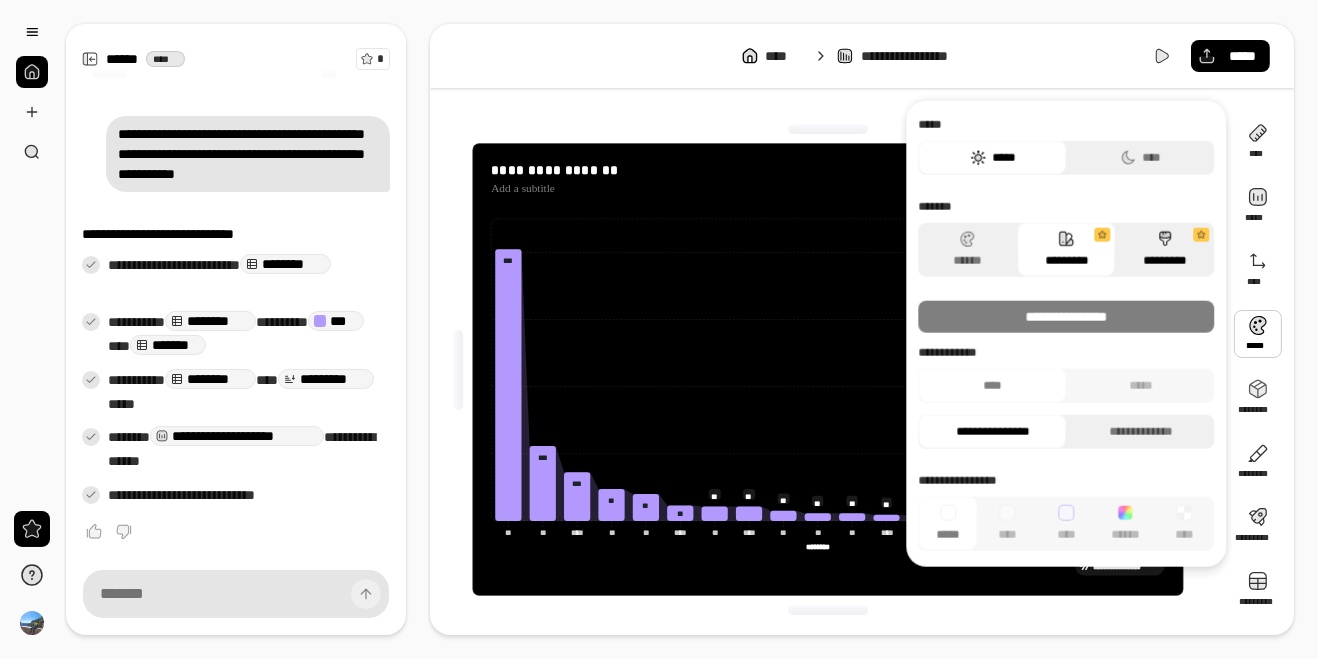 click on "*********" at bounding box center [1165, 250] 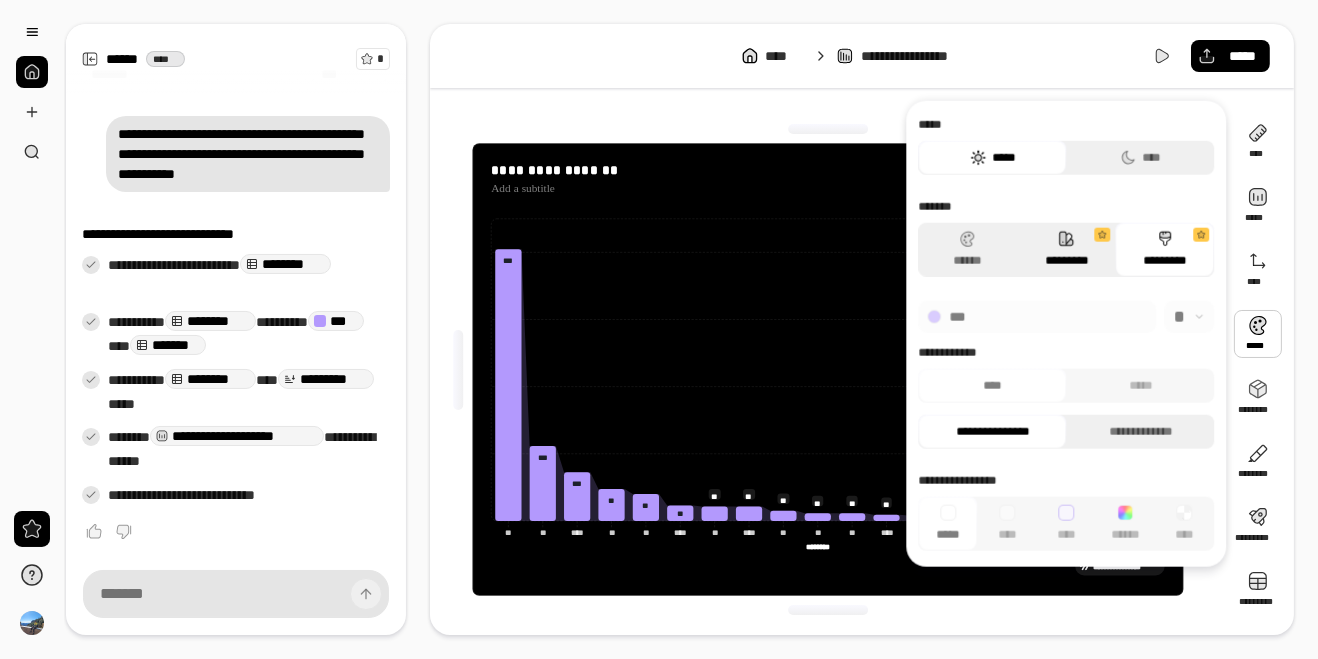 click at bounding box center (1103, 235) 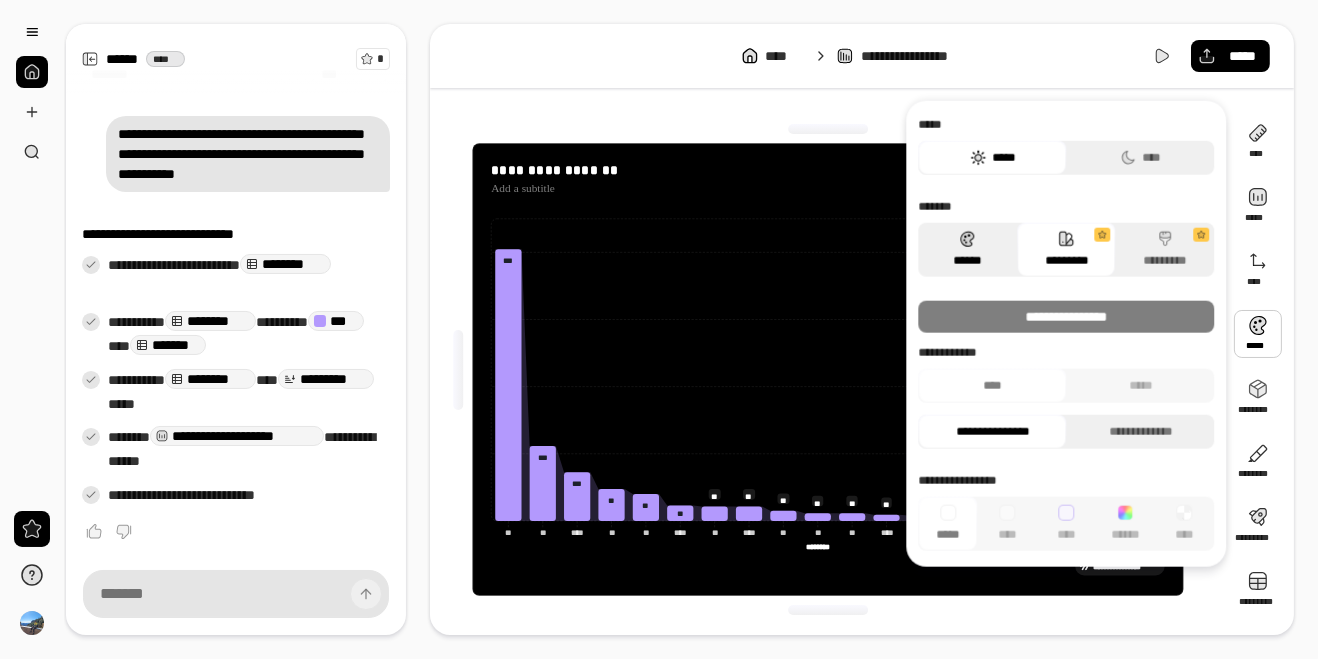 click on "******" at bounding box center [967, 250] 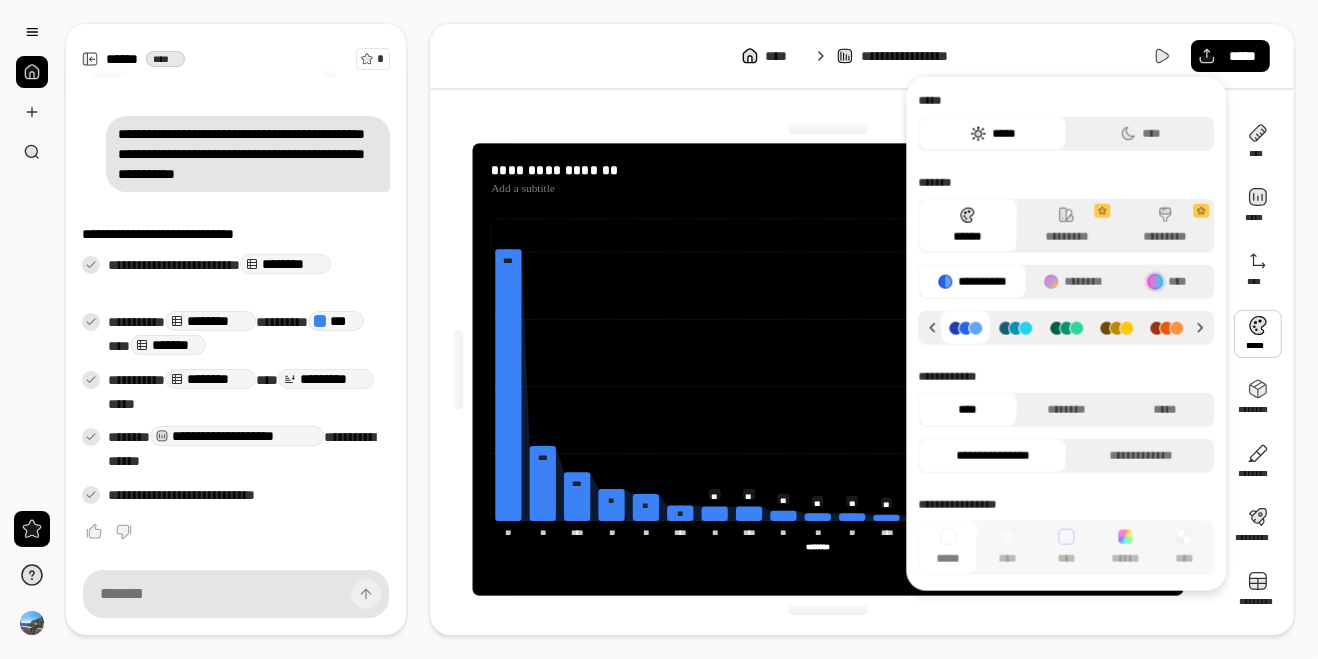 click 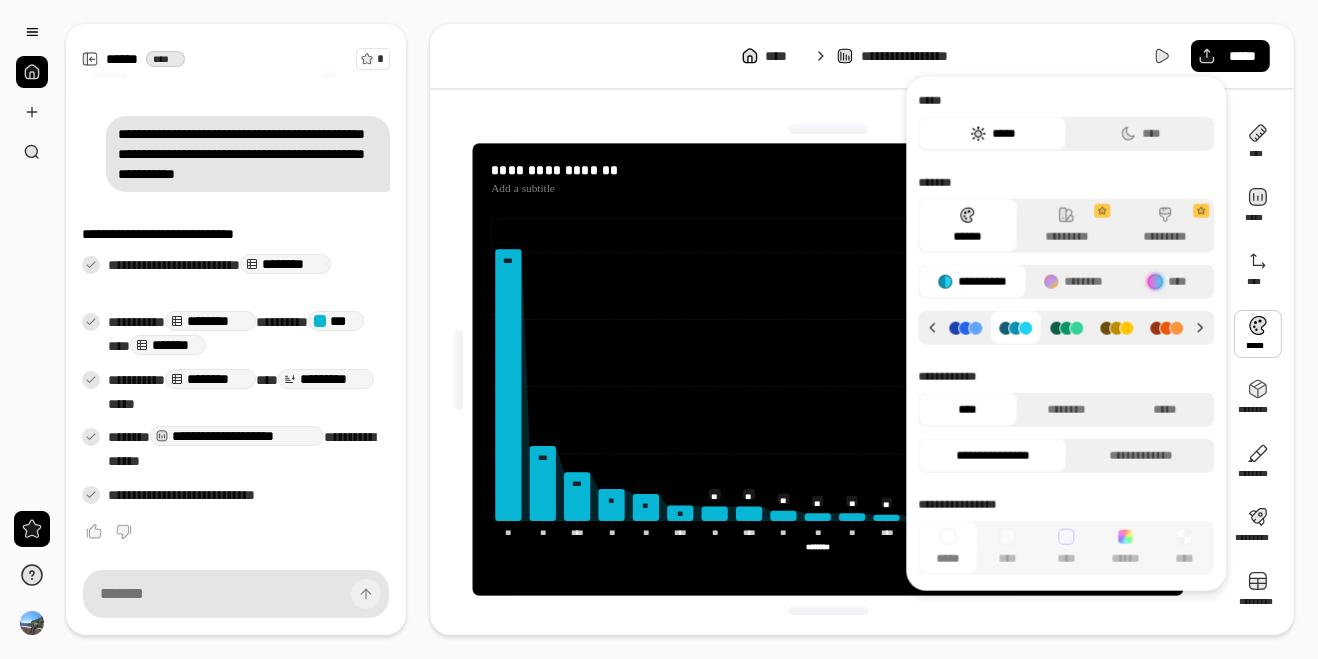 click at bounding box center (965, 327) 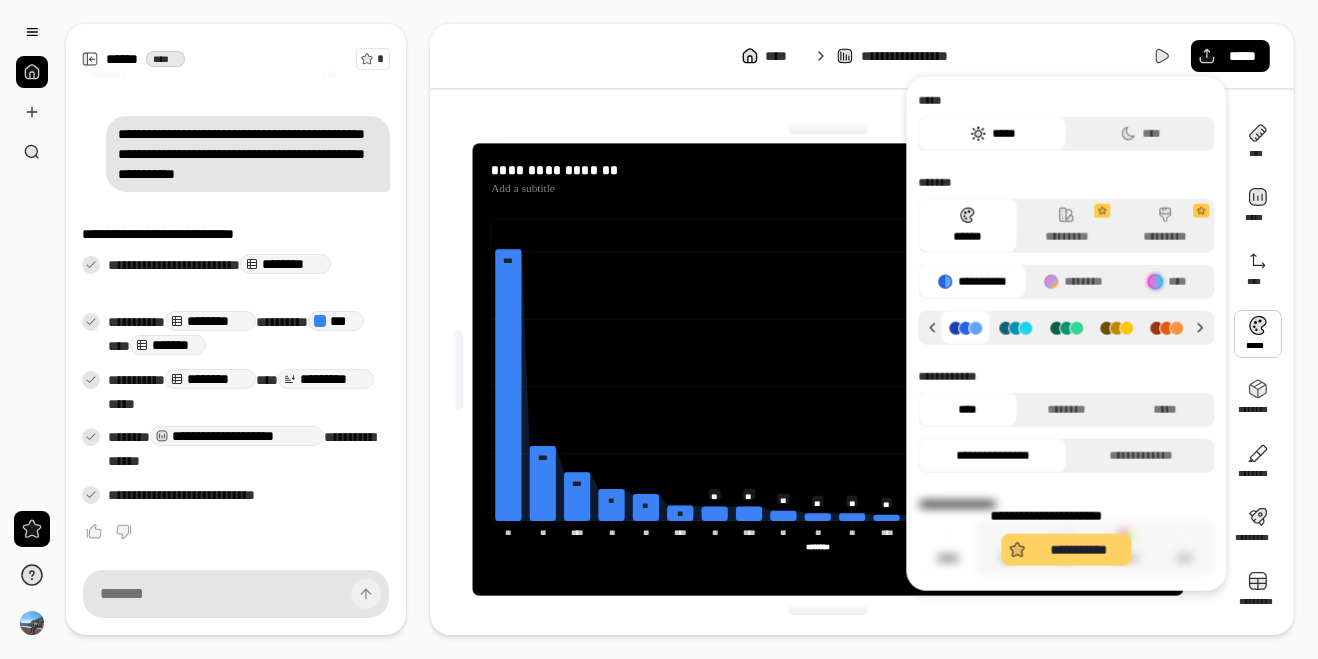 click on "**********" at bounding box center (1067, 550) 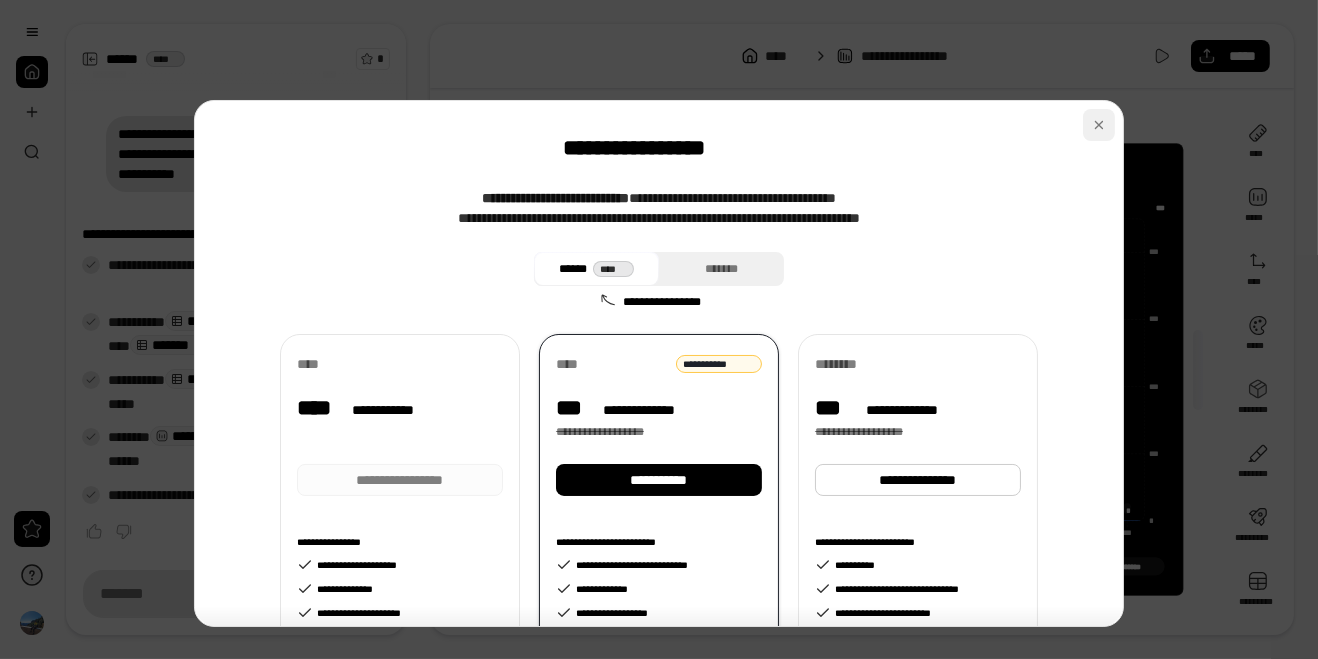 click at bounding box center [1099, 125] 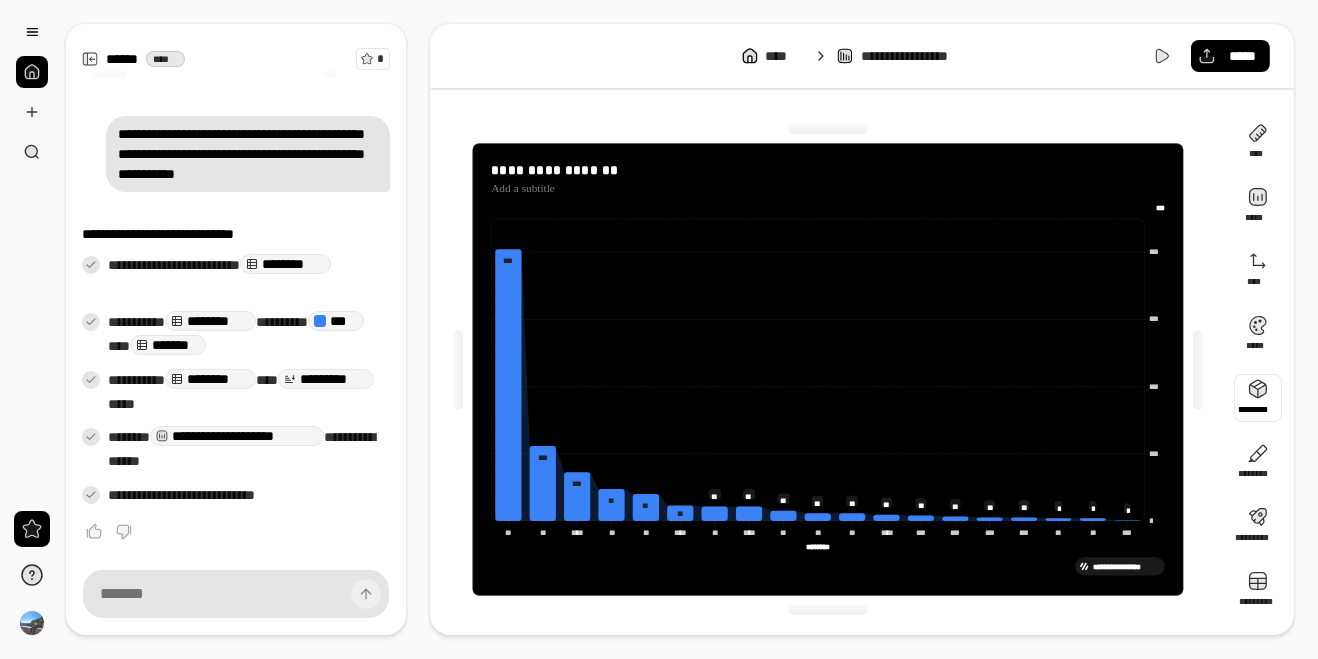 click at bounding box center (1258, 398) 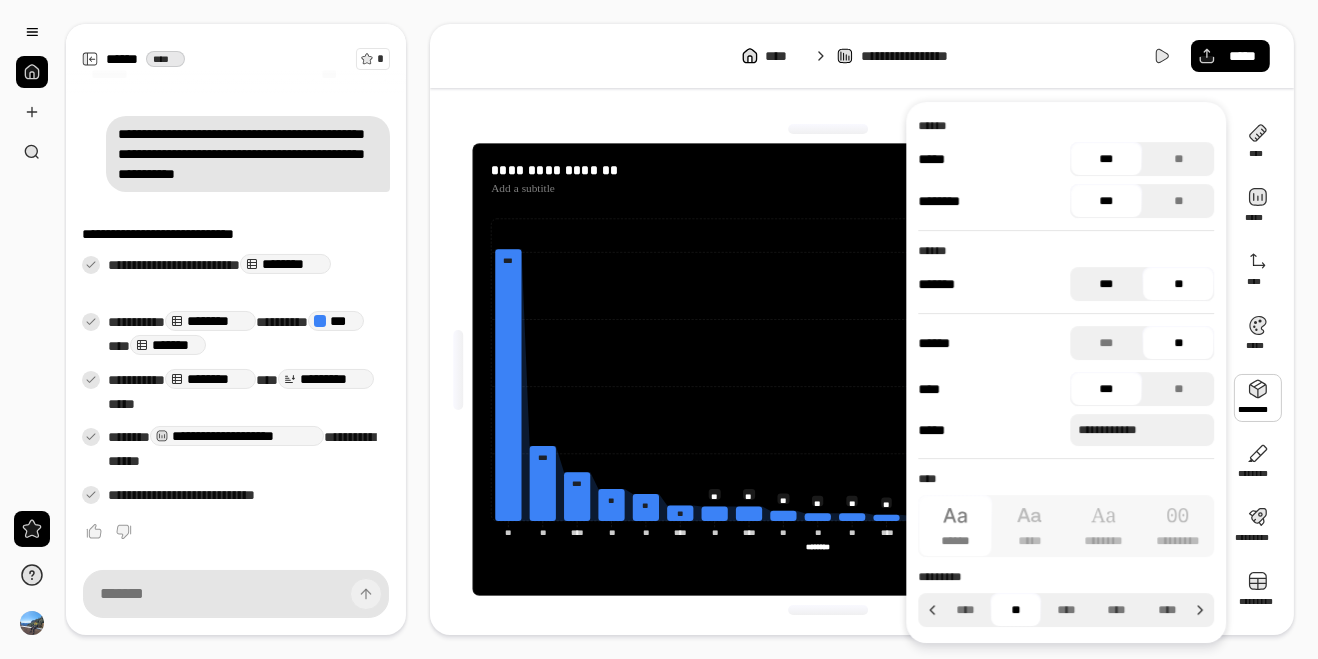 click on "***" at bounding box center (1106, 284) 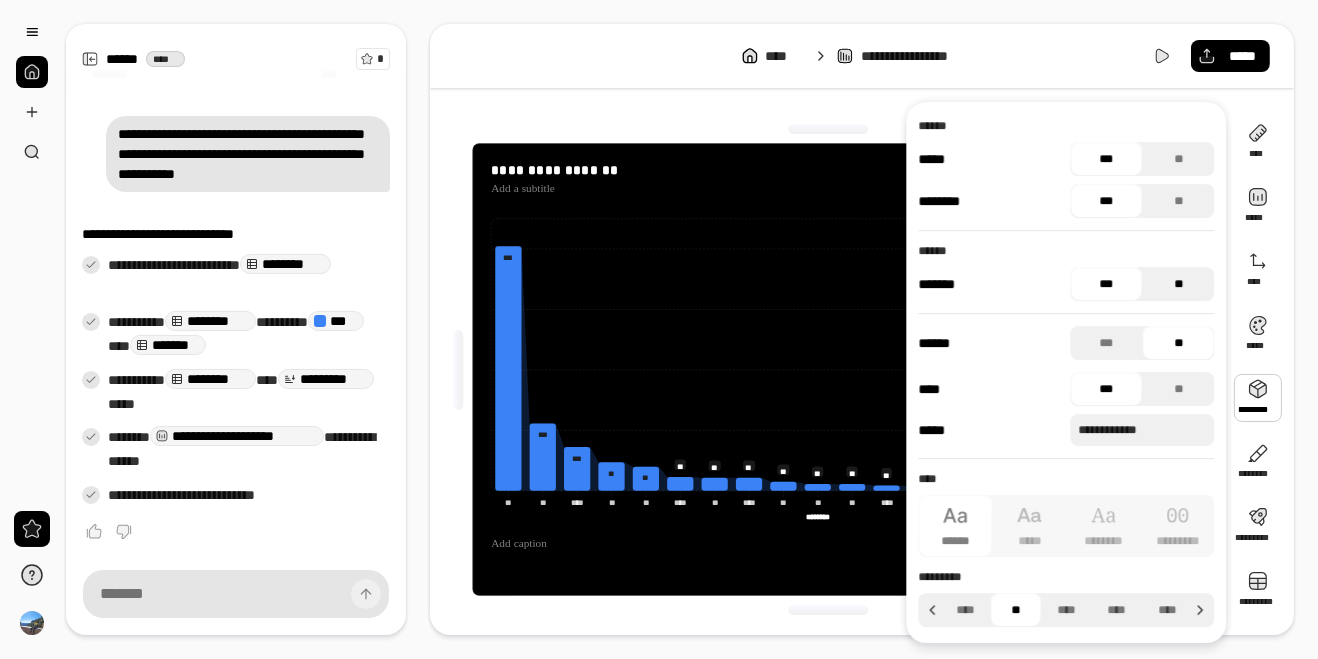 click on "**" at bounding box center (1178, 284) 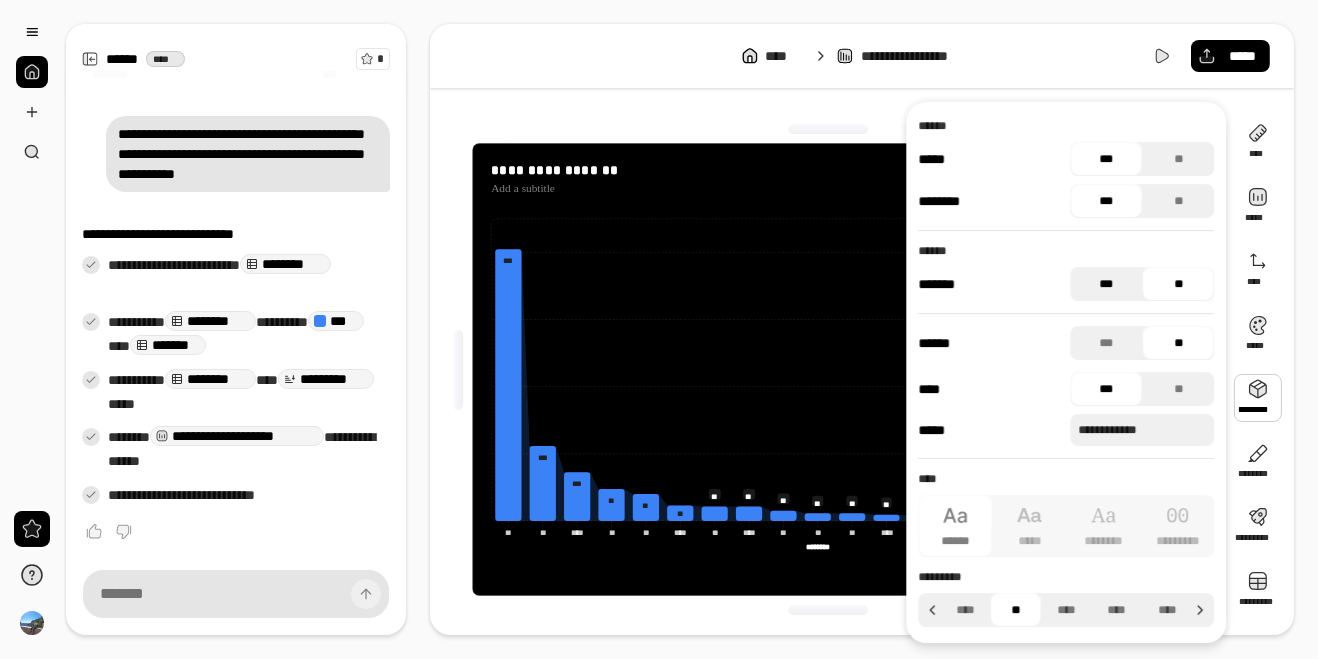 click on "***" at bounding box center [1106, 284] 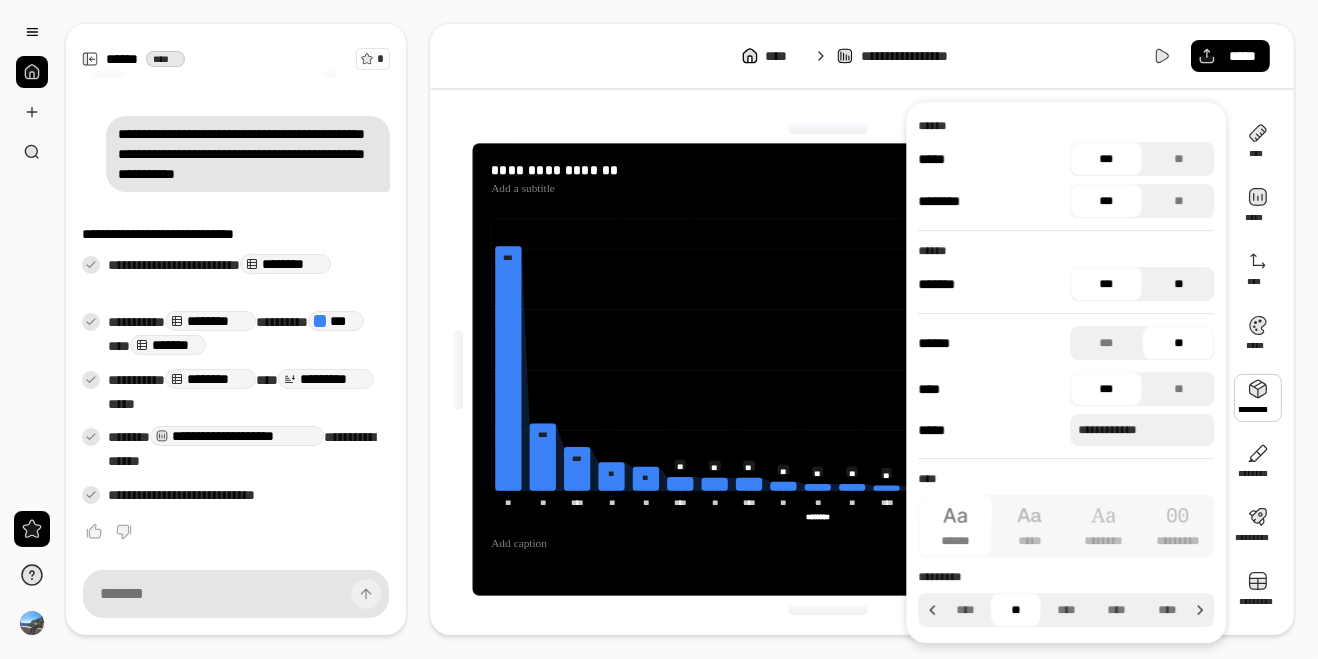 click on "**" at bounding box center (1178, 284) 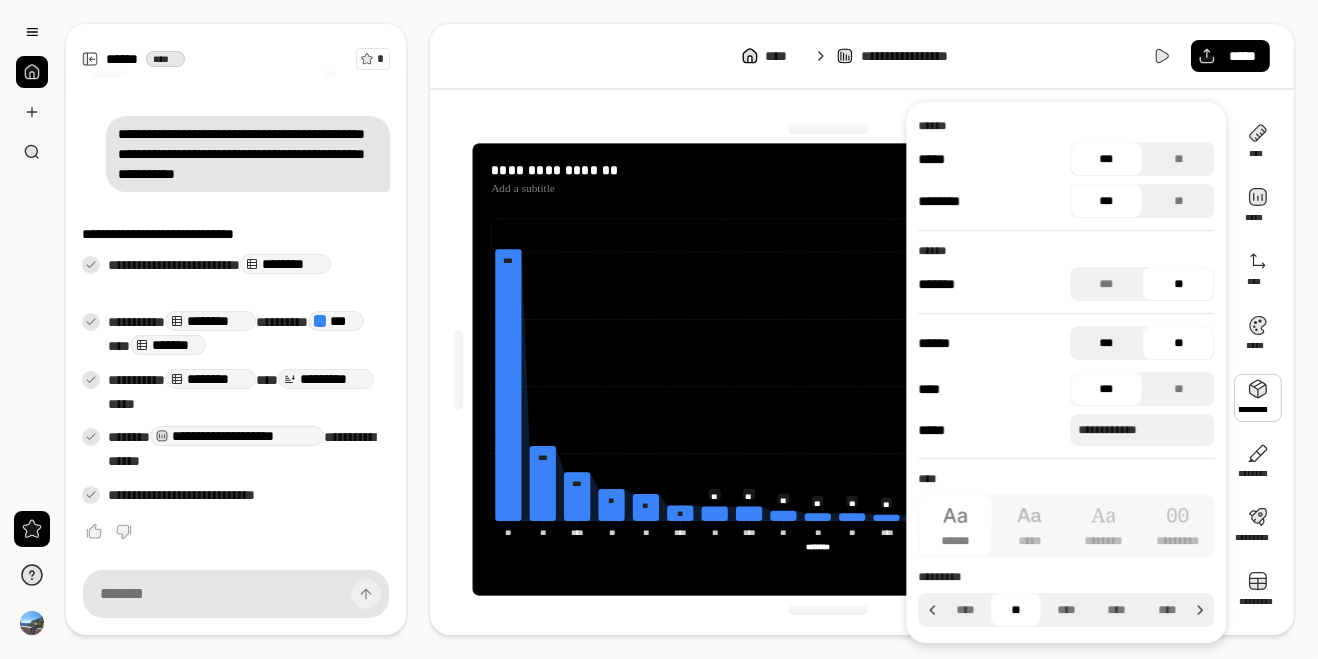click on "***" at bounding box center [1106, 343] 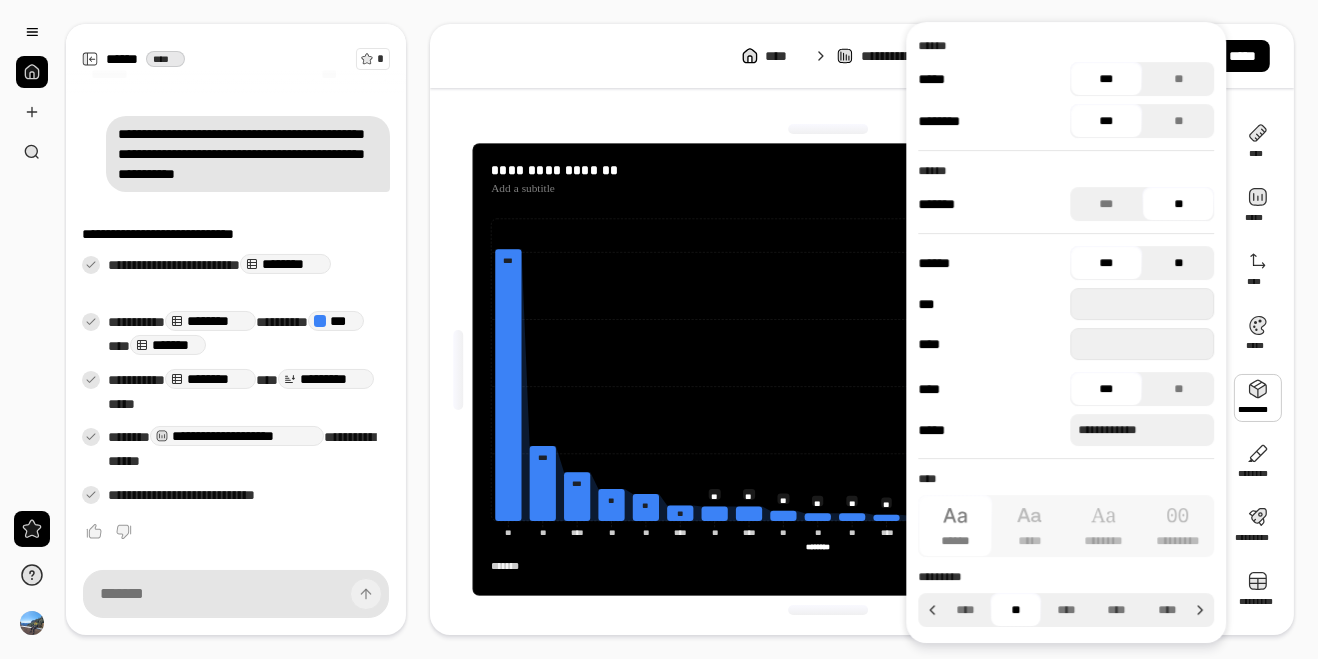 click on "**" at bounding box center (1178, 263) 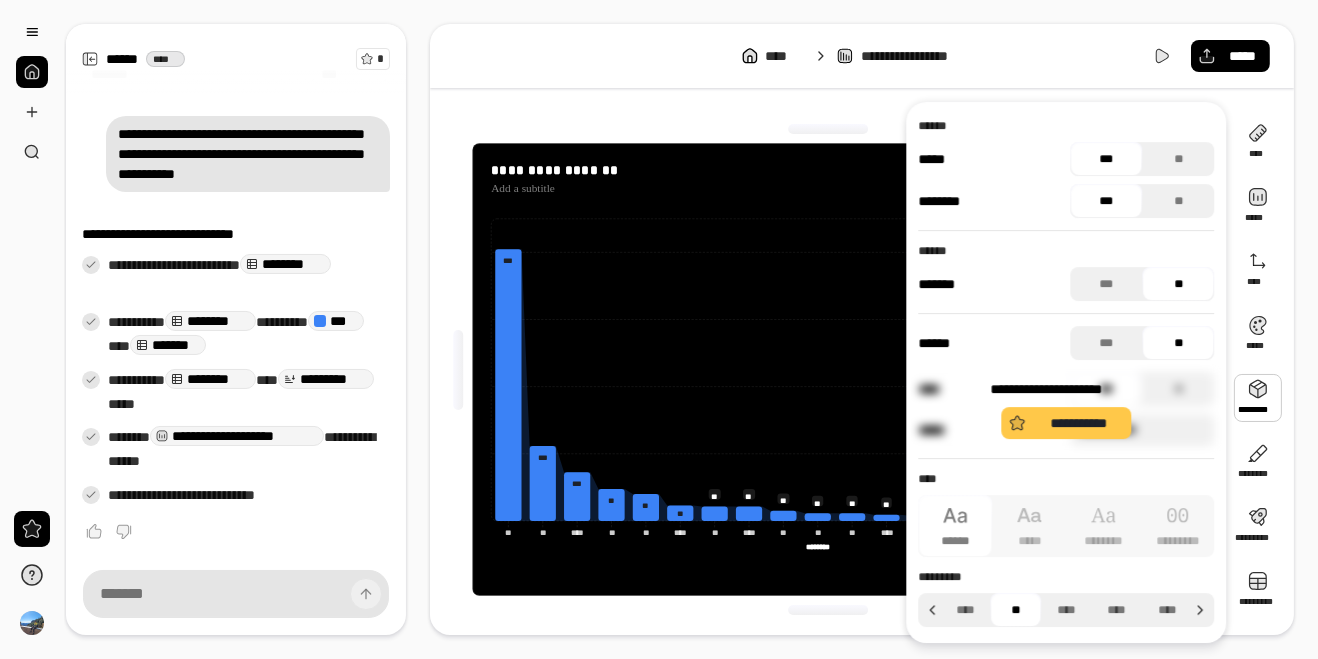 click on "**********" at bounding box center (1066, 409) 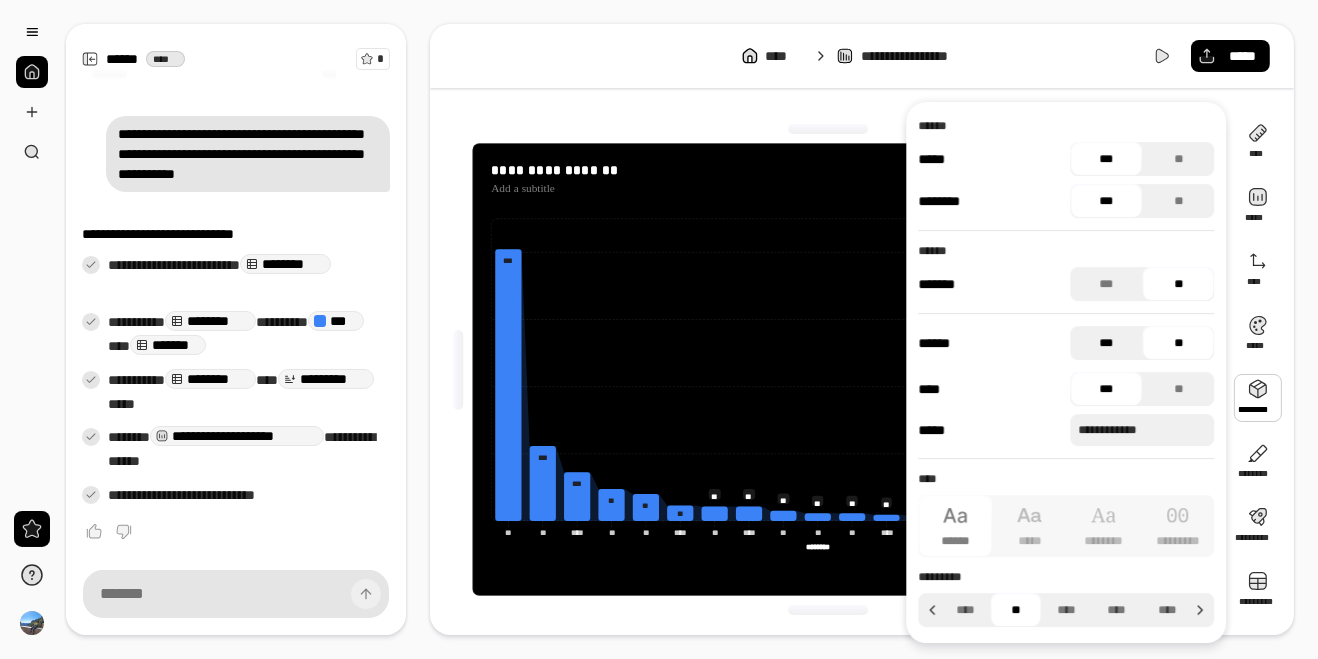 click on "***" at bounding box center [1106, 343] 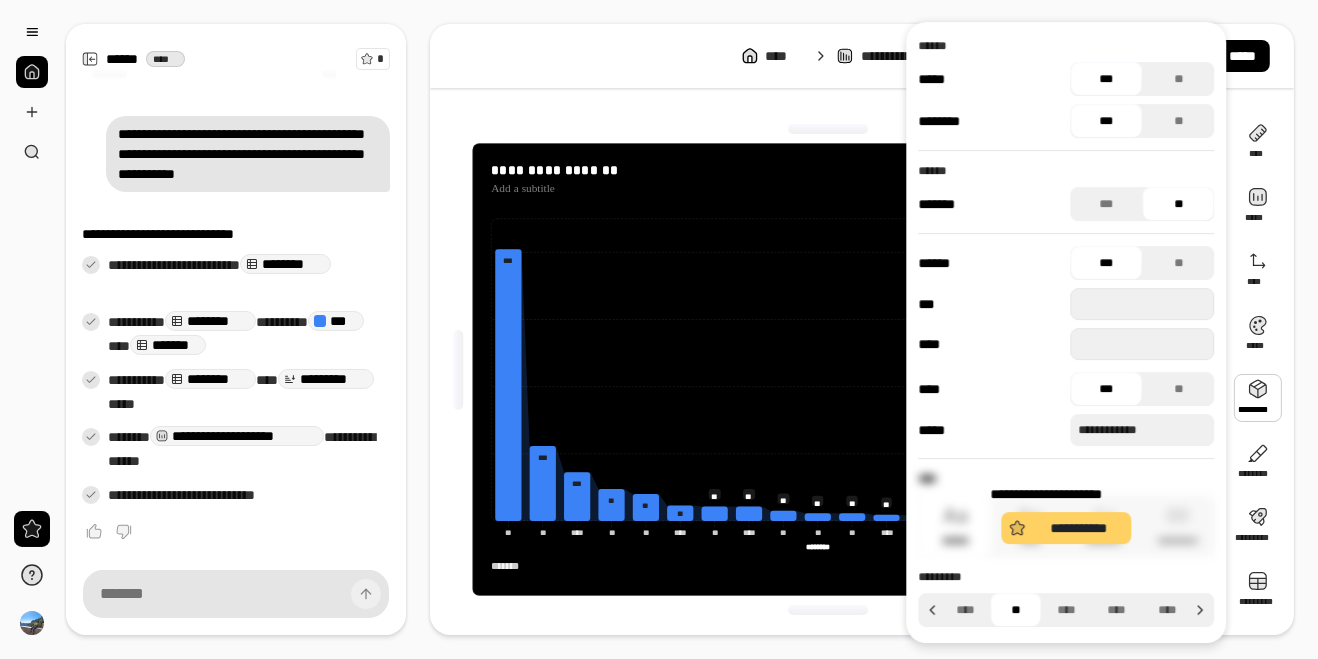 click on "**********" at bounding box center [1079, 528] 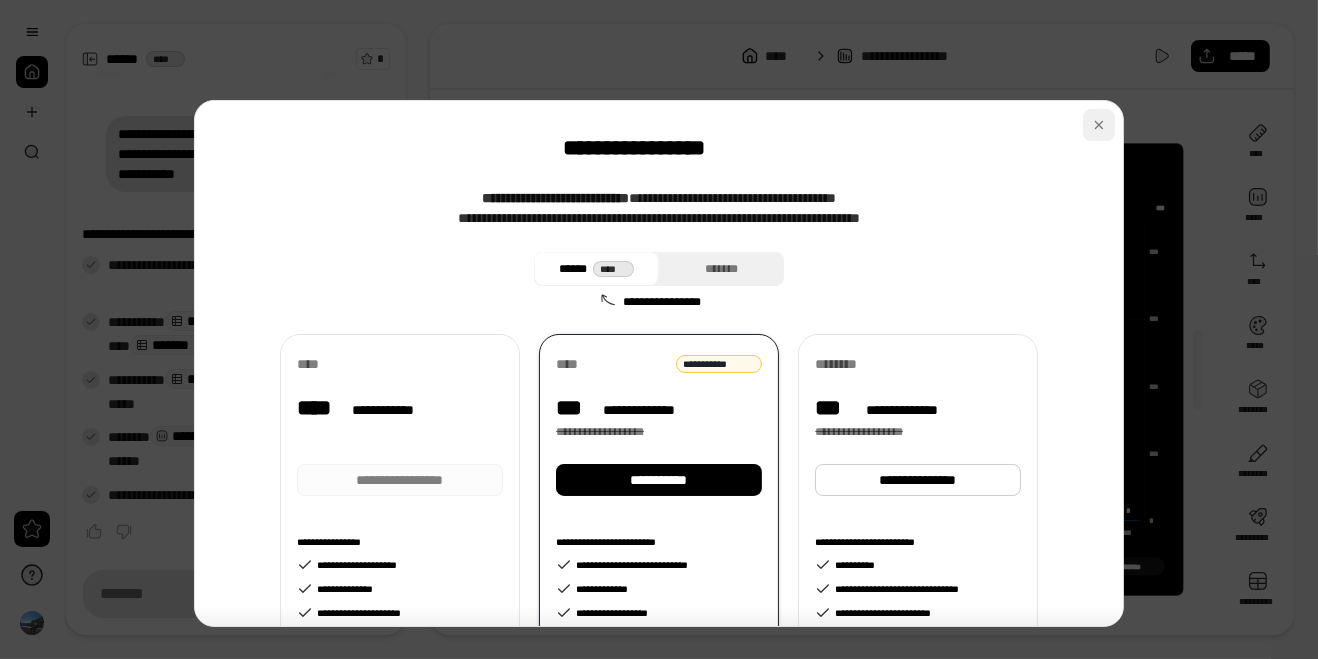 click at bounding box center [1099, 125] 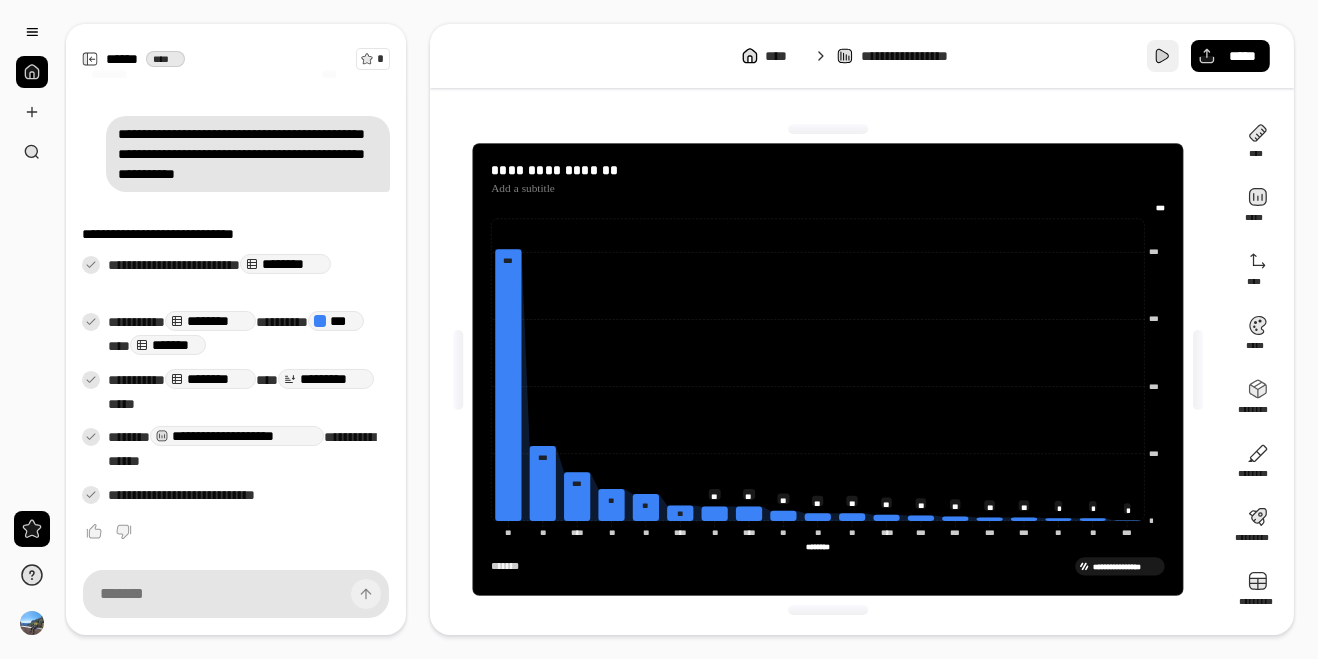 click at bounding box center [1163, 56] 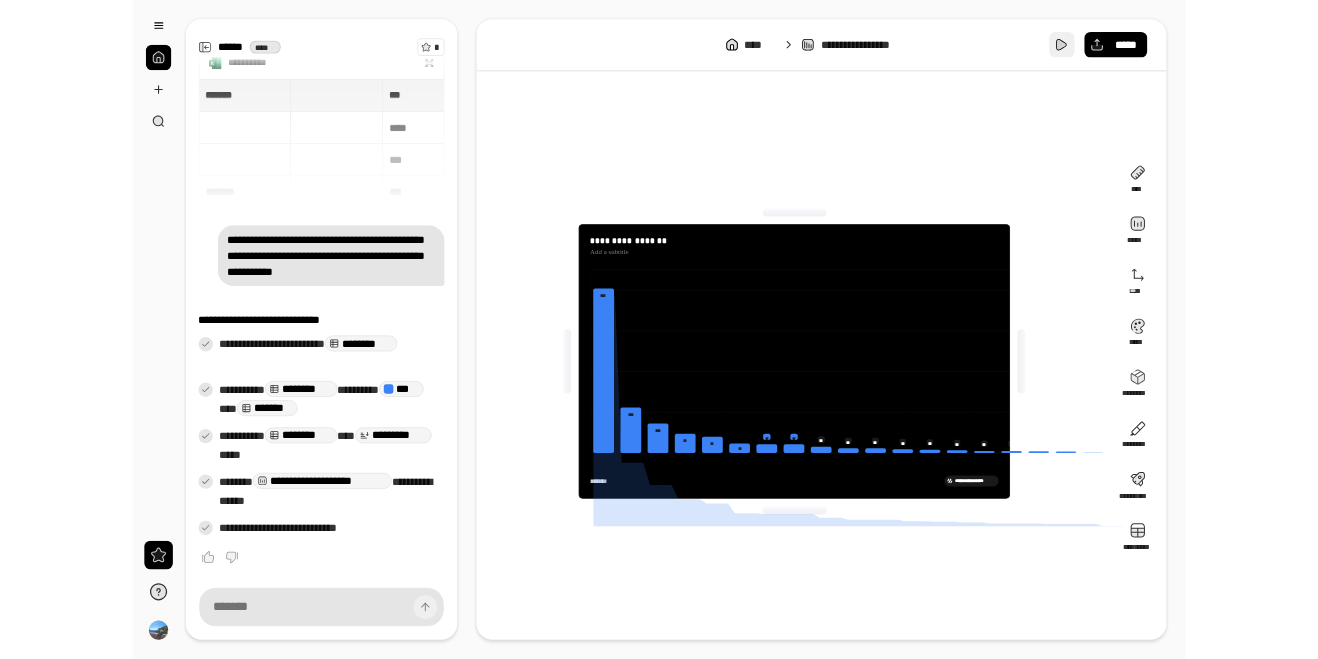 scroll, scrollTop: 0, scrollLeft: 0, axis: both 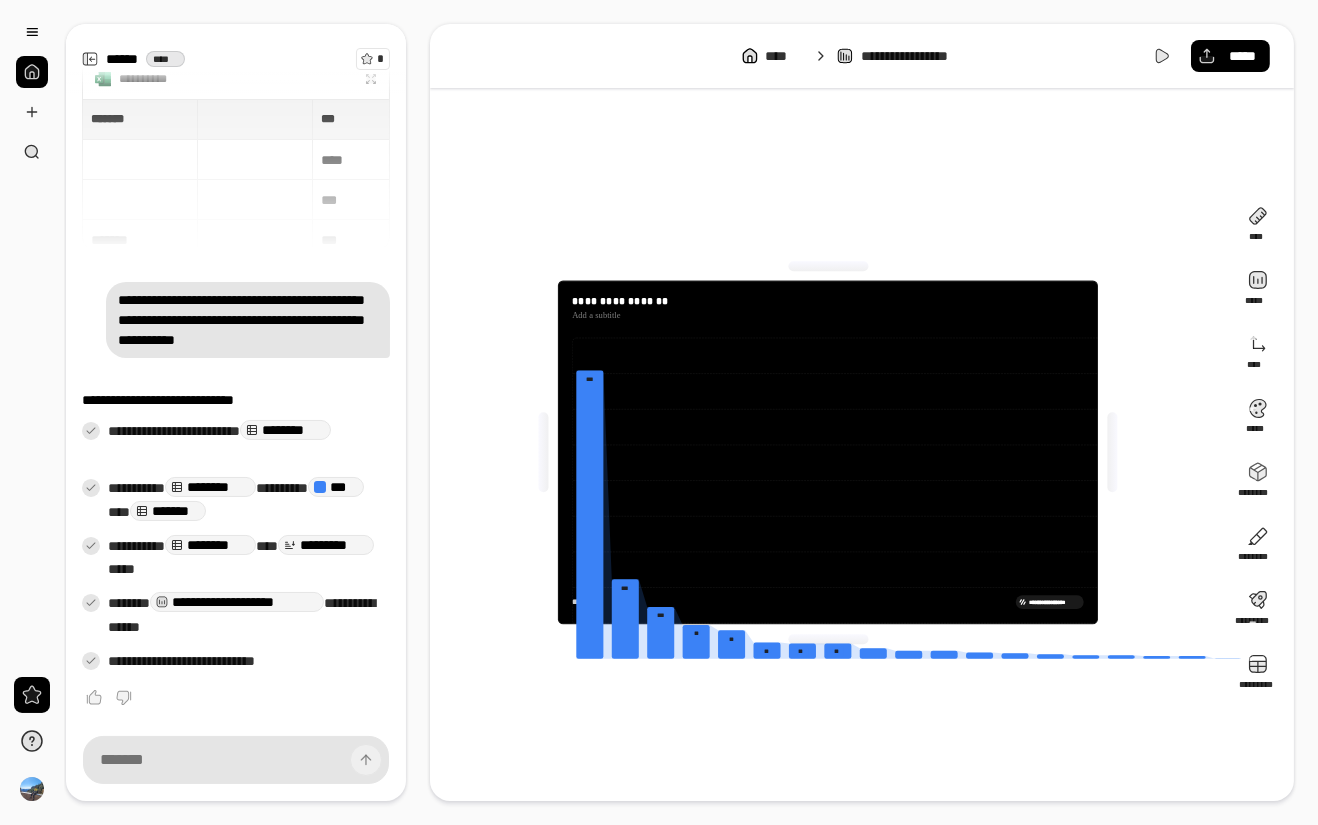 click 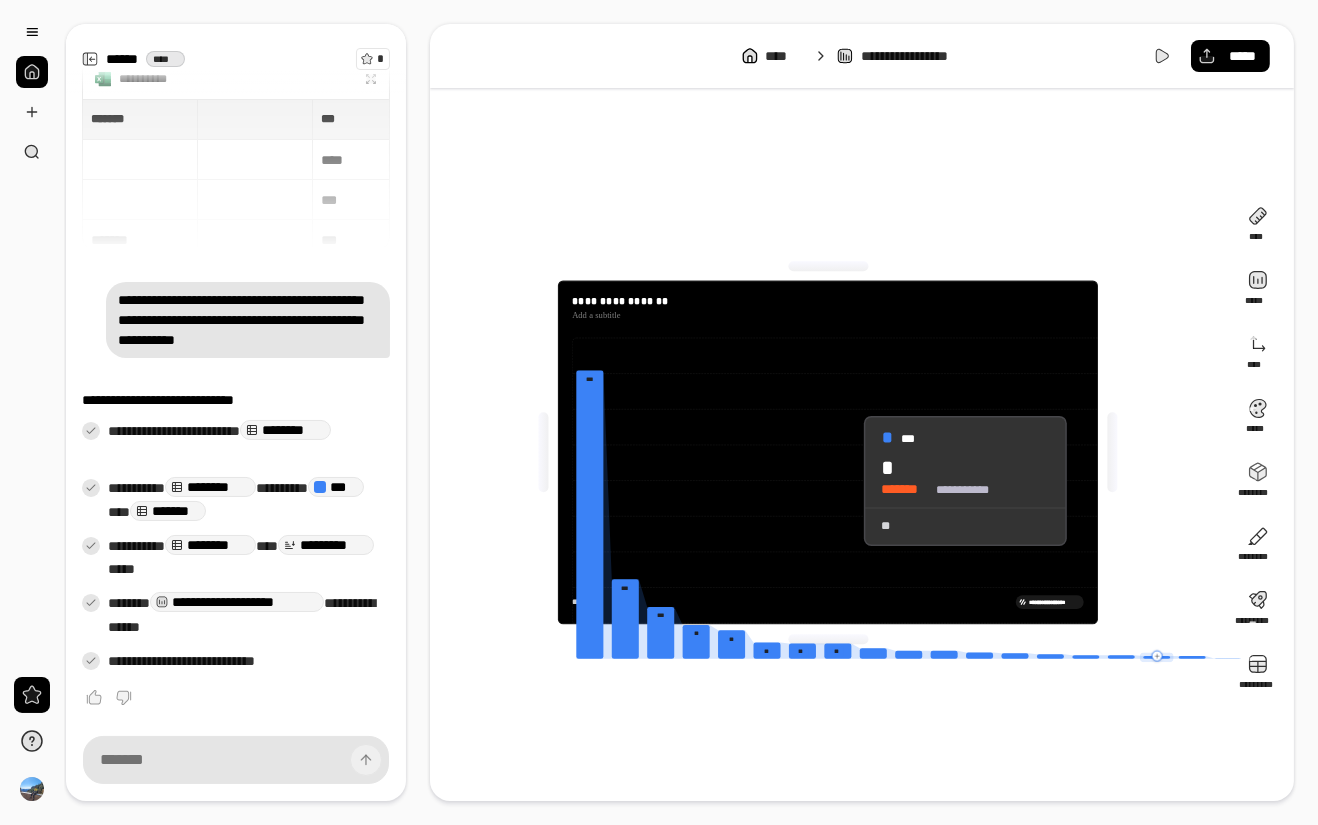 click 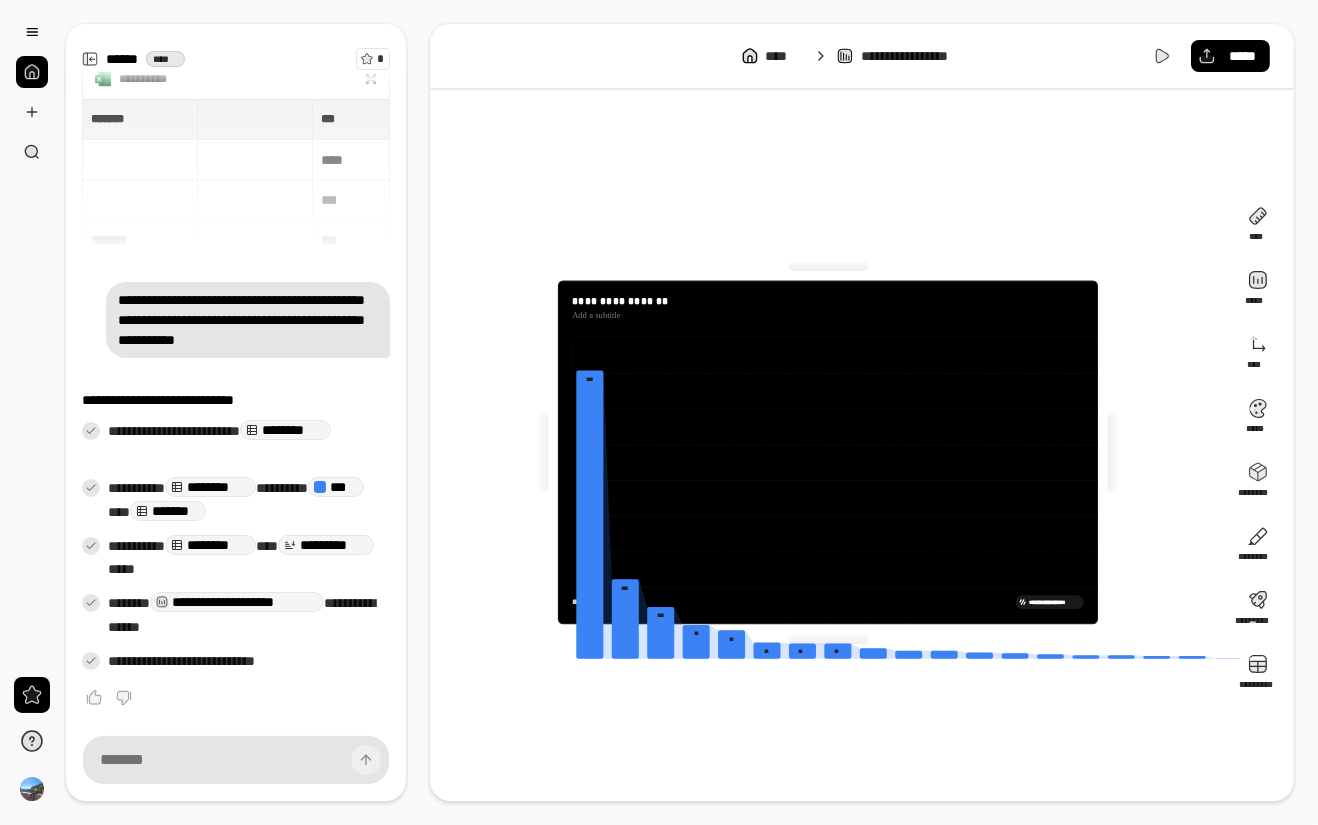 click 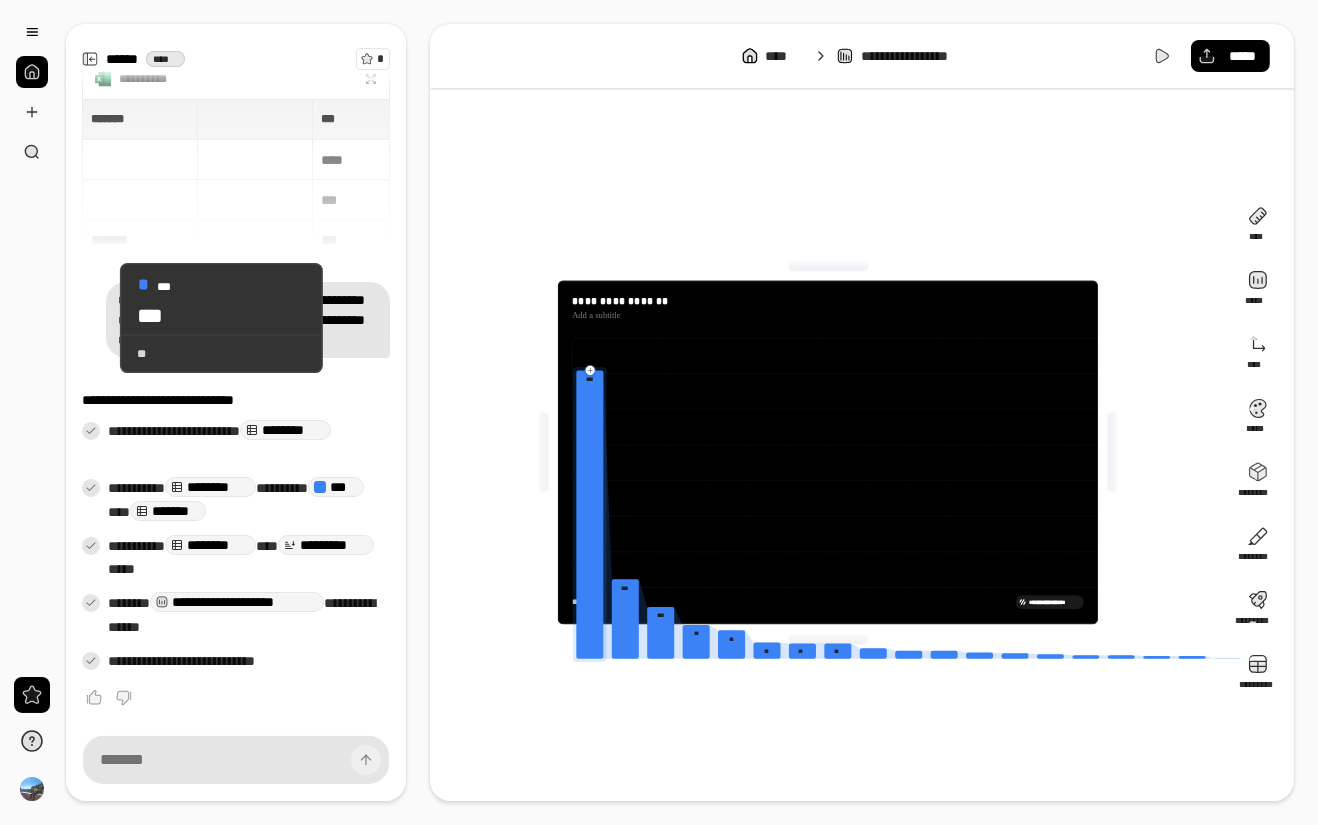 click on "**********" at bounding box center (828, 452) 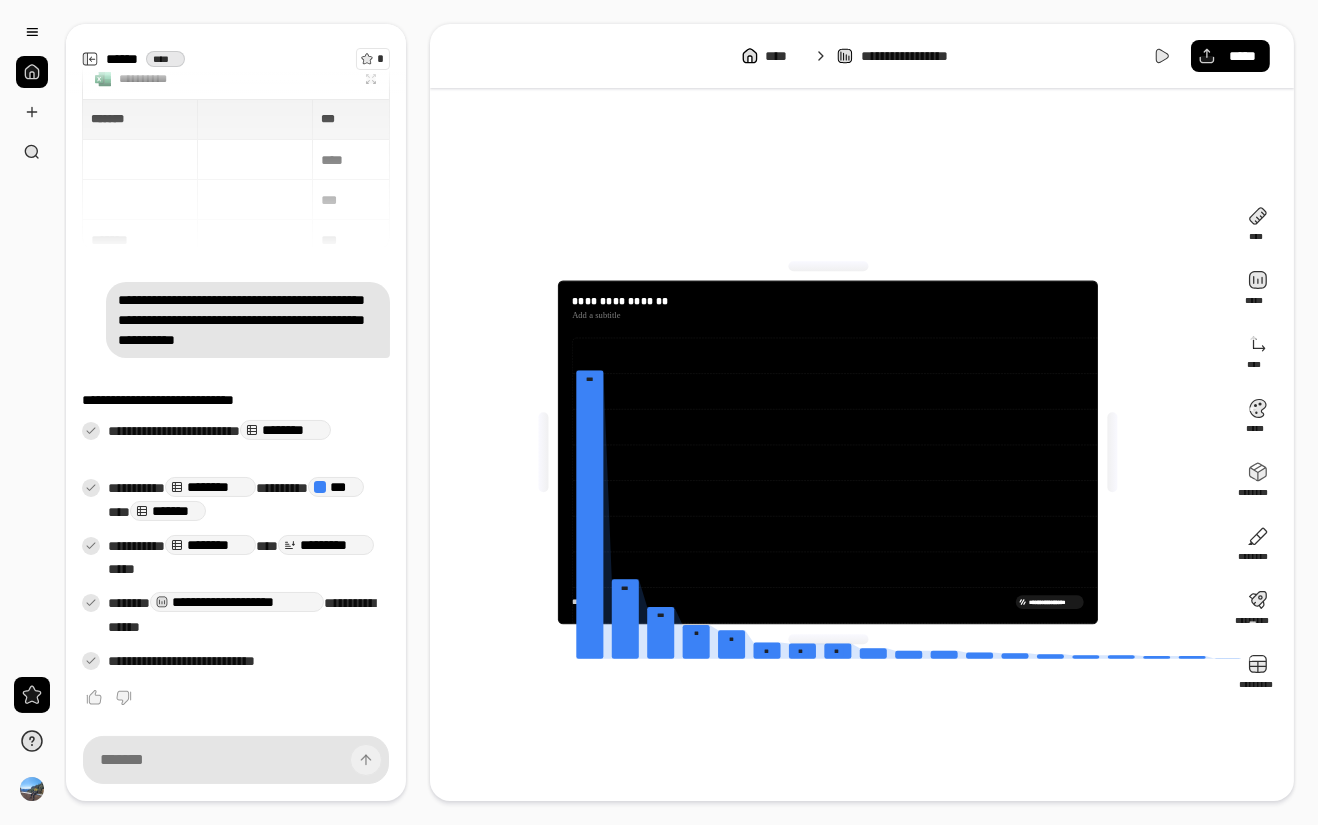 click 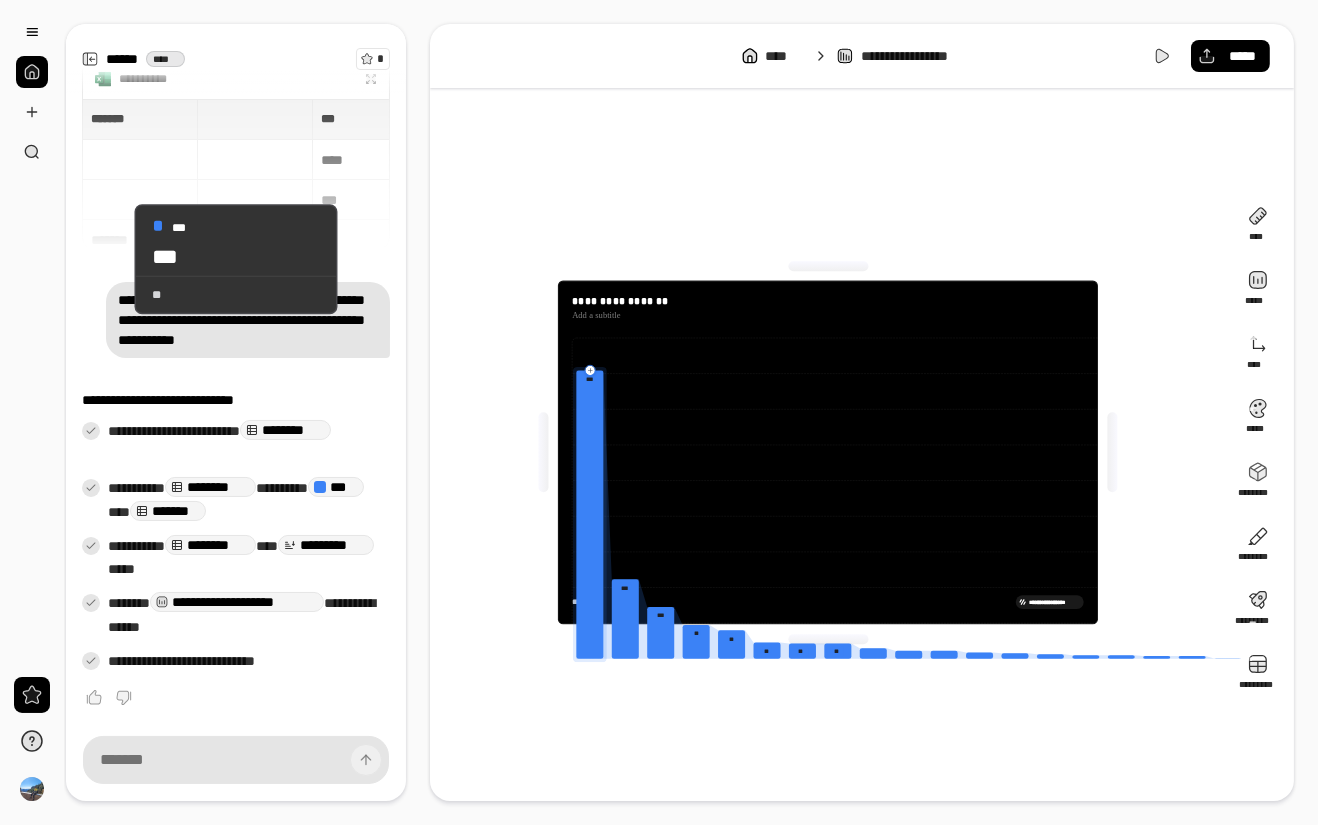 click 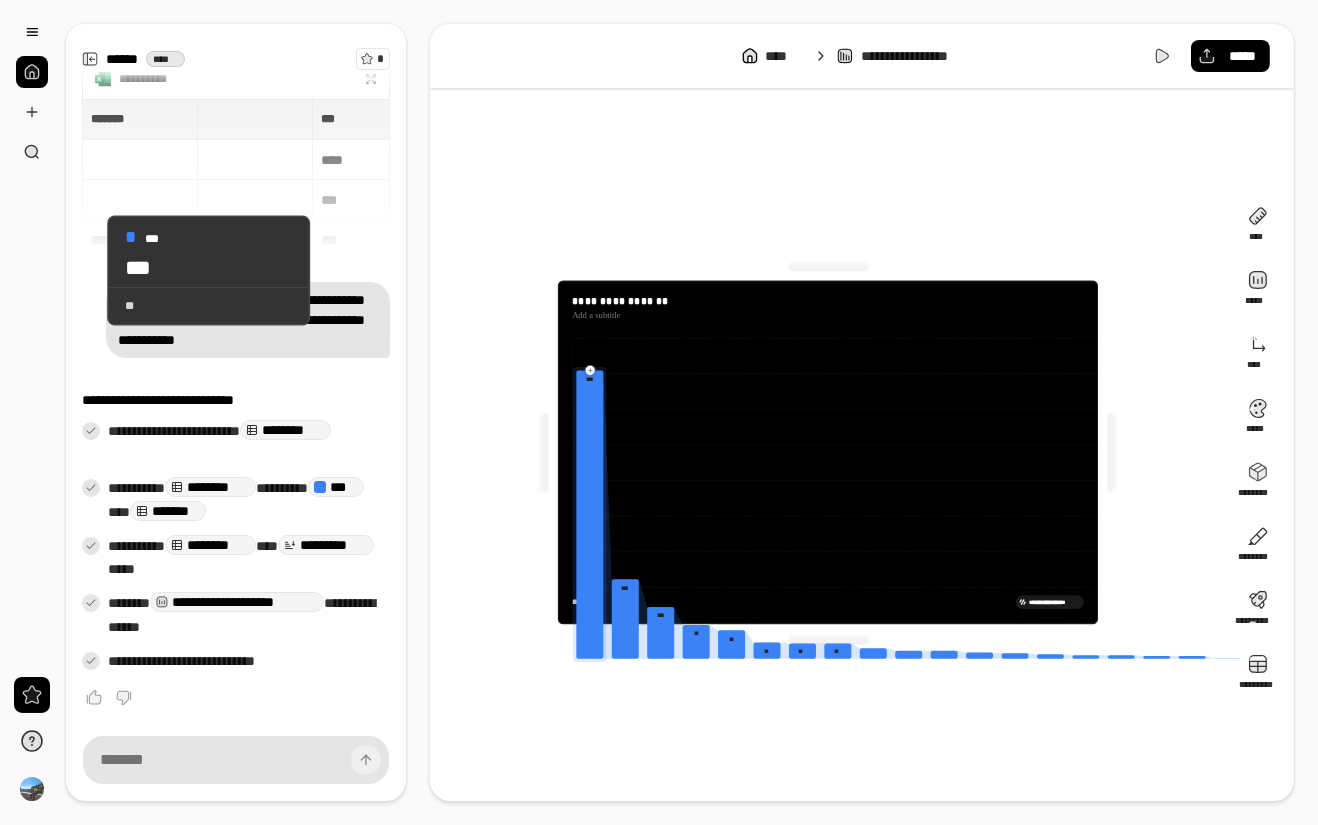 click 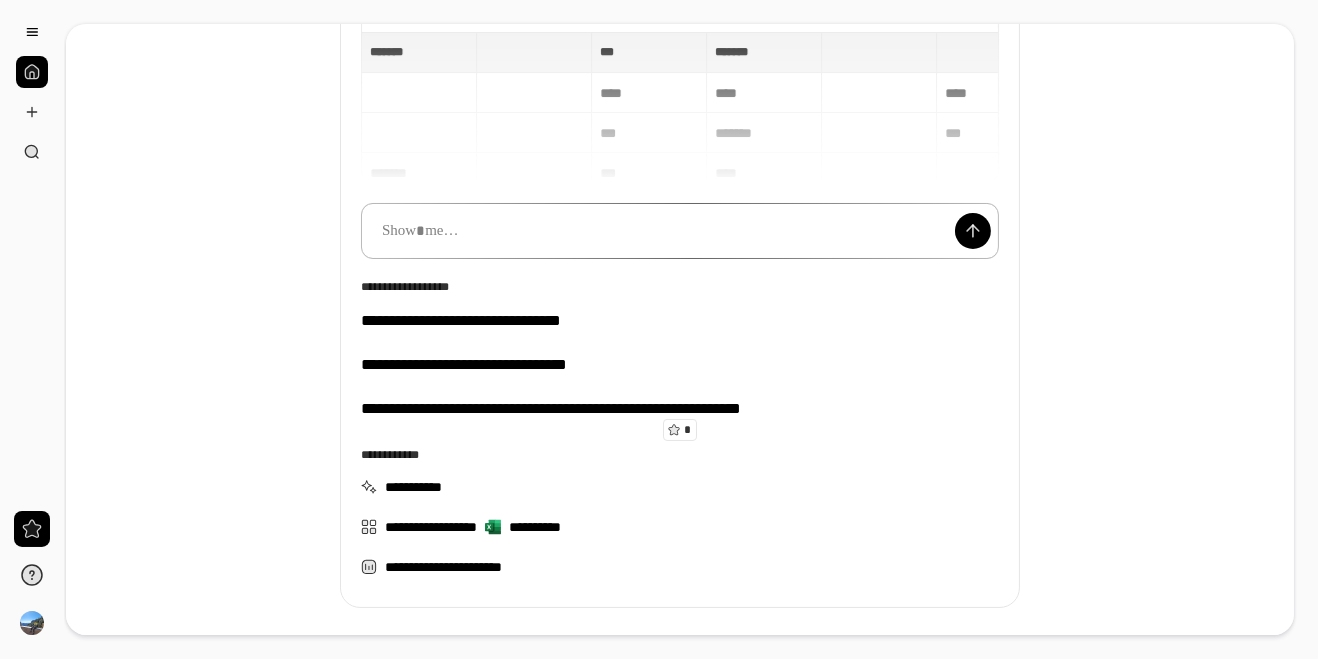 scroll, scrollTop: 178, scrollLeft: 0, axis: vertical 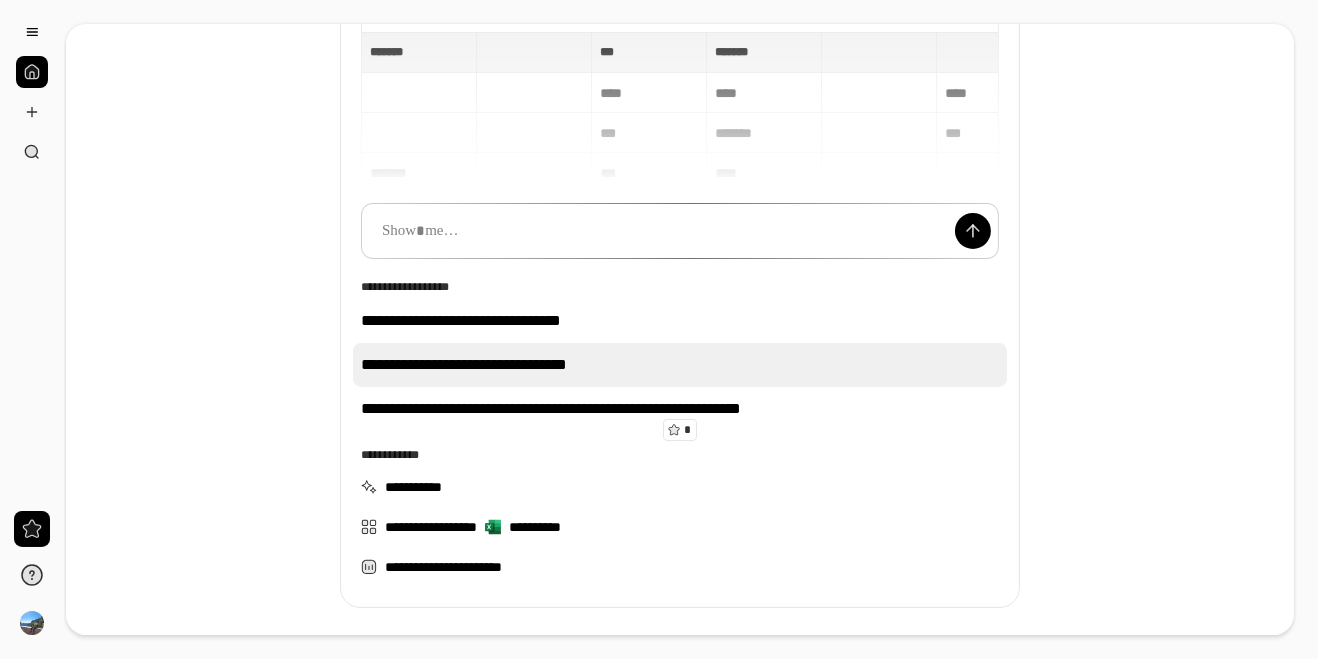 click on "**********" at bounding box center (680, 365) 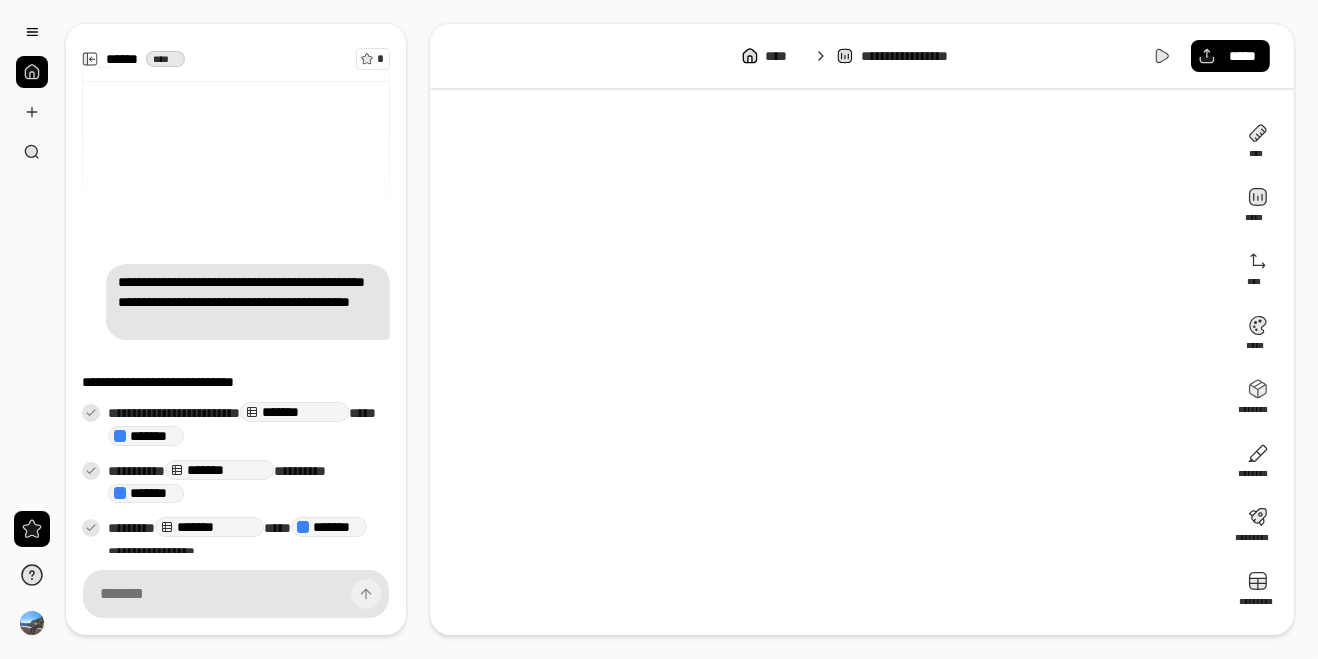 scroll, scrollTop: 148, scrollLeft: 0, axis: vertical 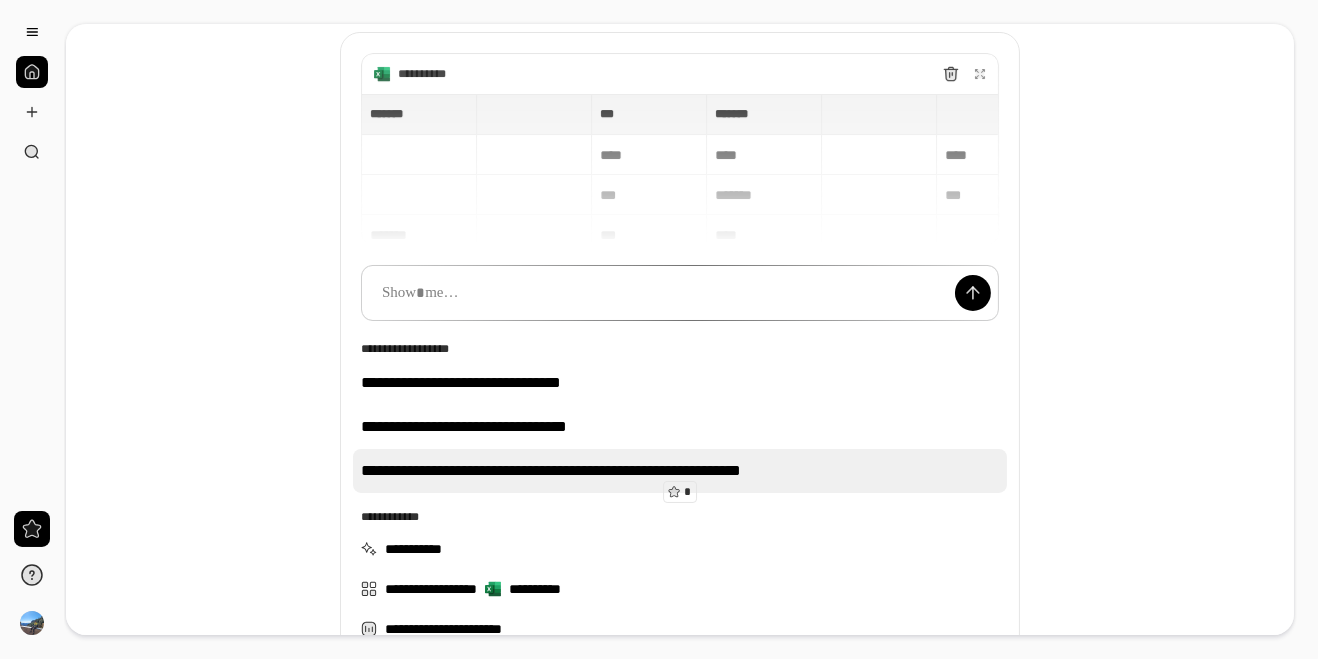 click on "**********" at bounding box center (680, 471) 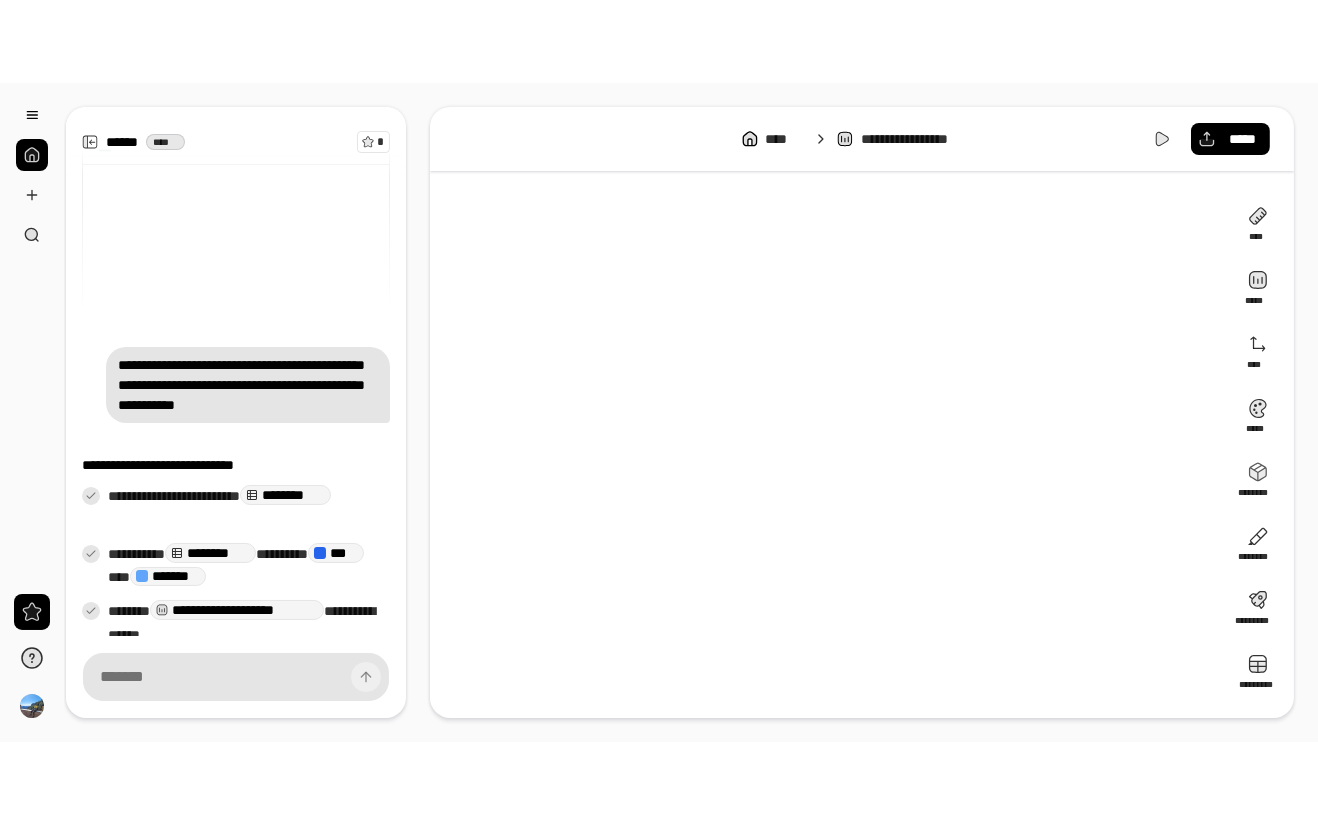 scroll, scrollTop: 90, scrollLeft: 0, axis: vertical 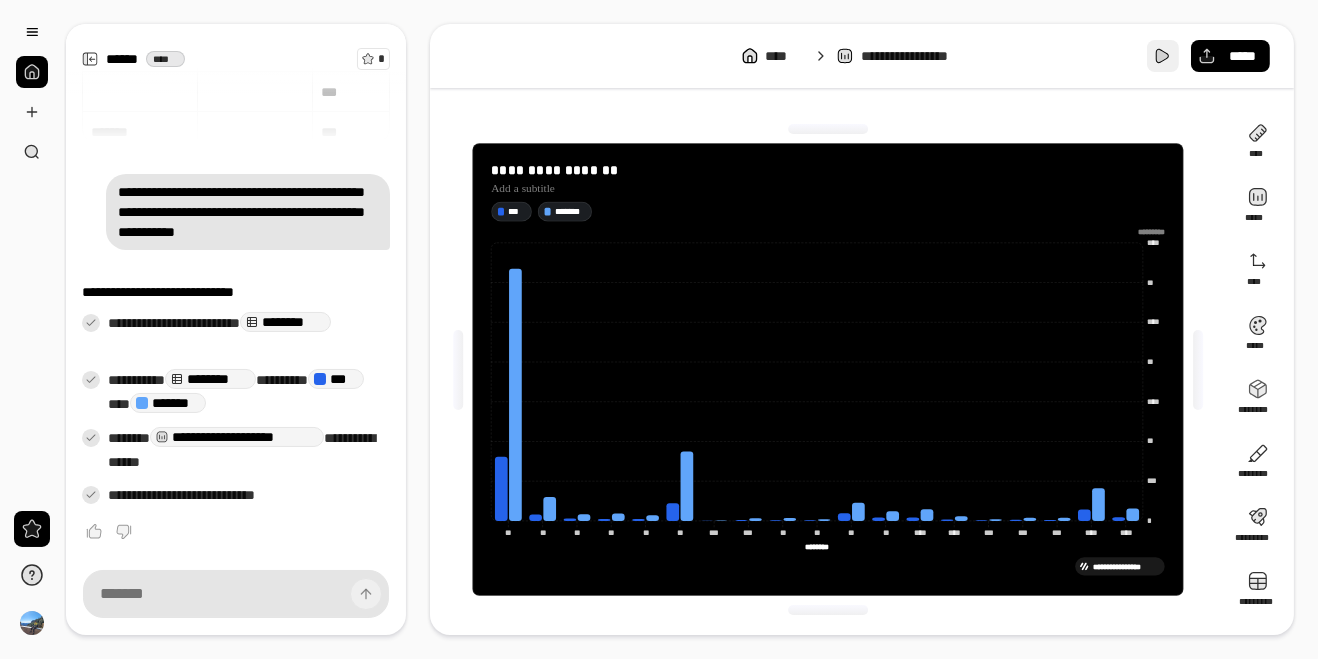 click at bounding box center (1163, 56) 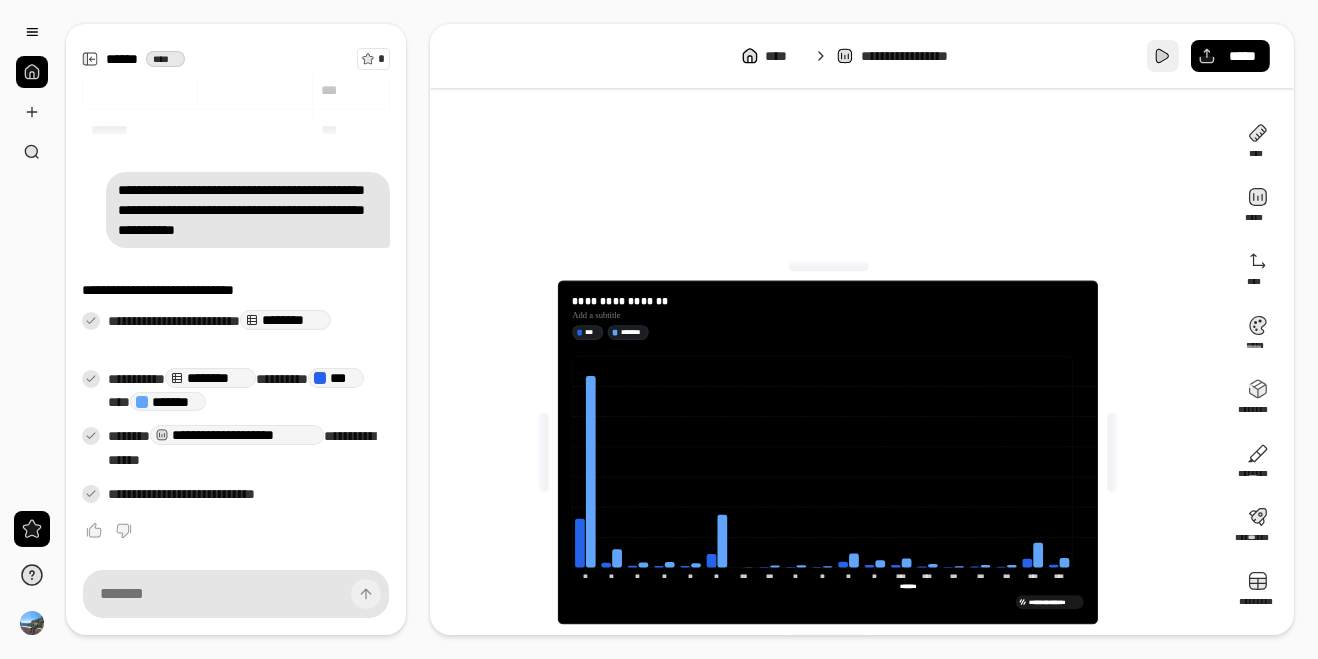 scroll, scrollTop: 0, scrollLeft: 0, axis: both 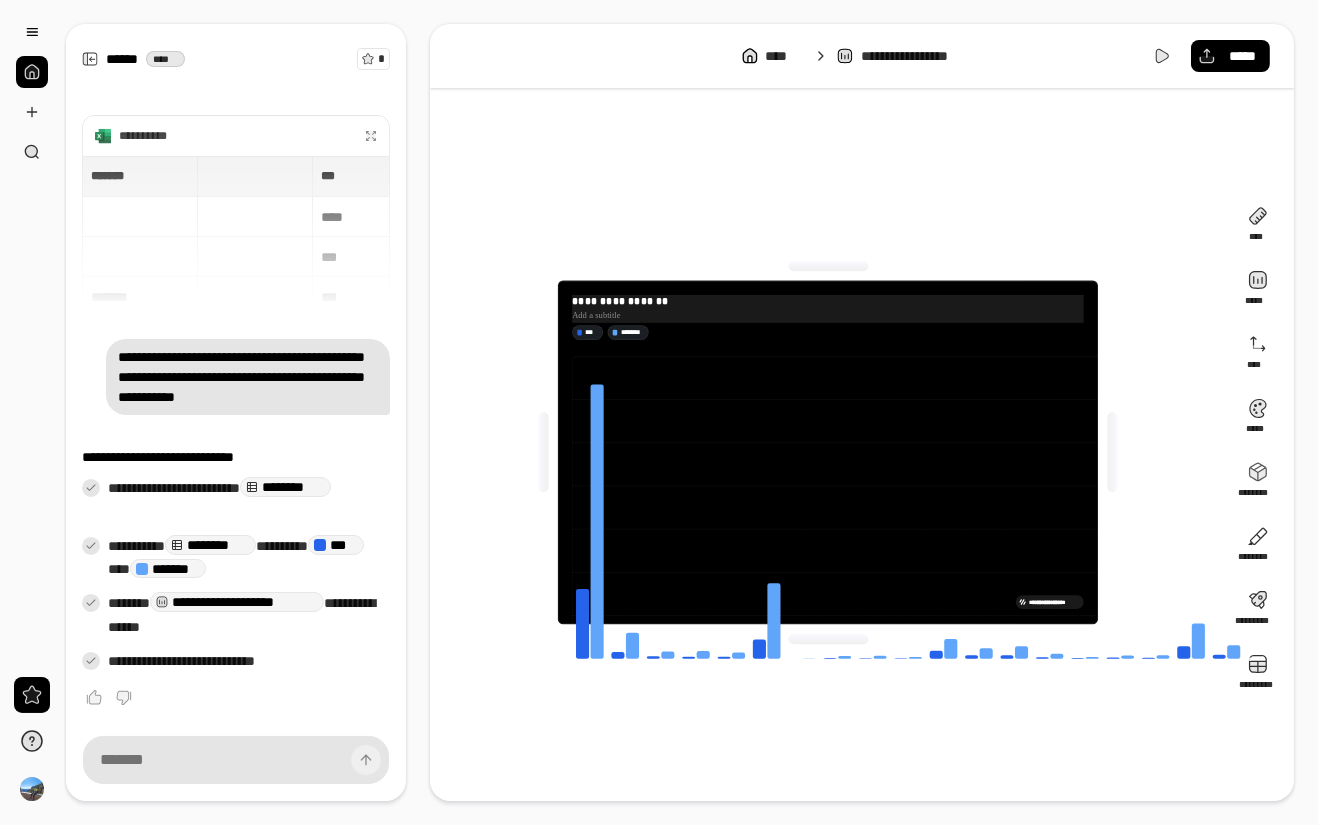 click at bounding box center [828, 315] 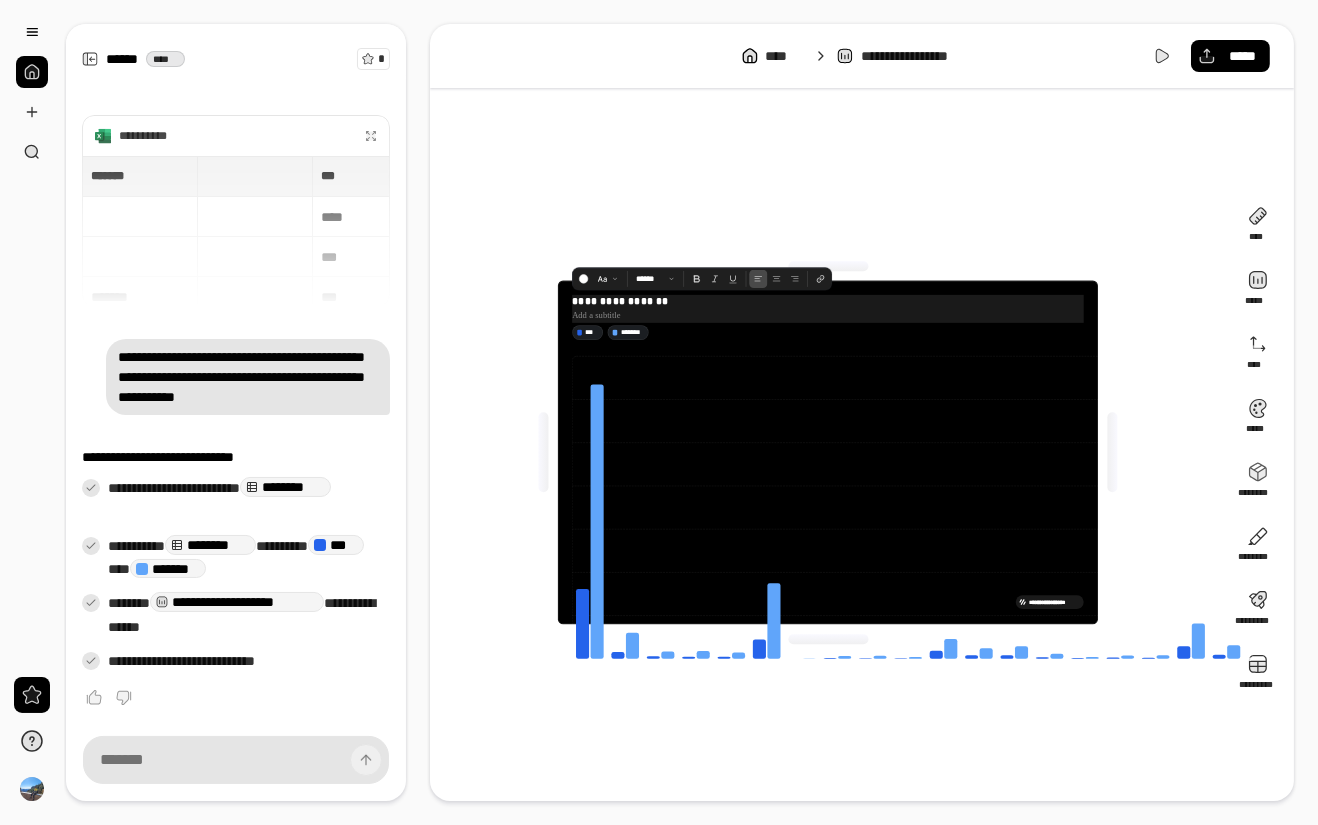 type 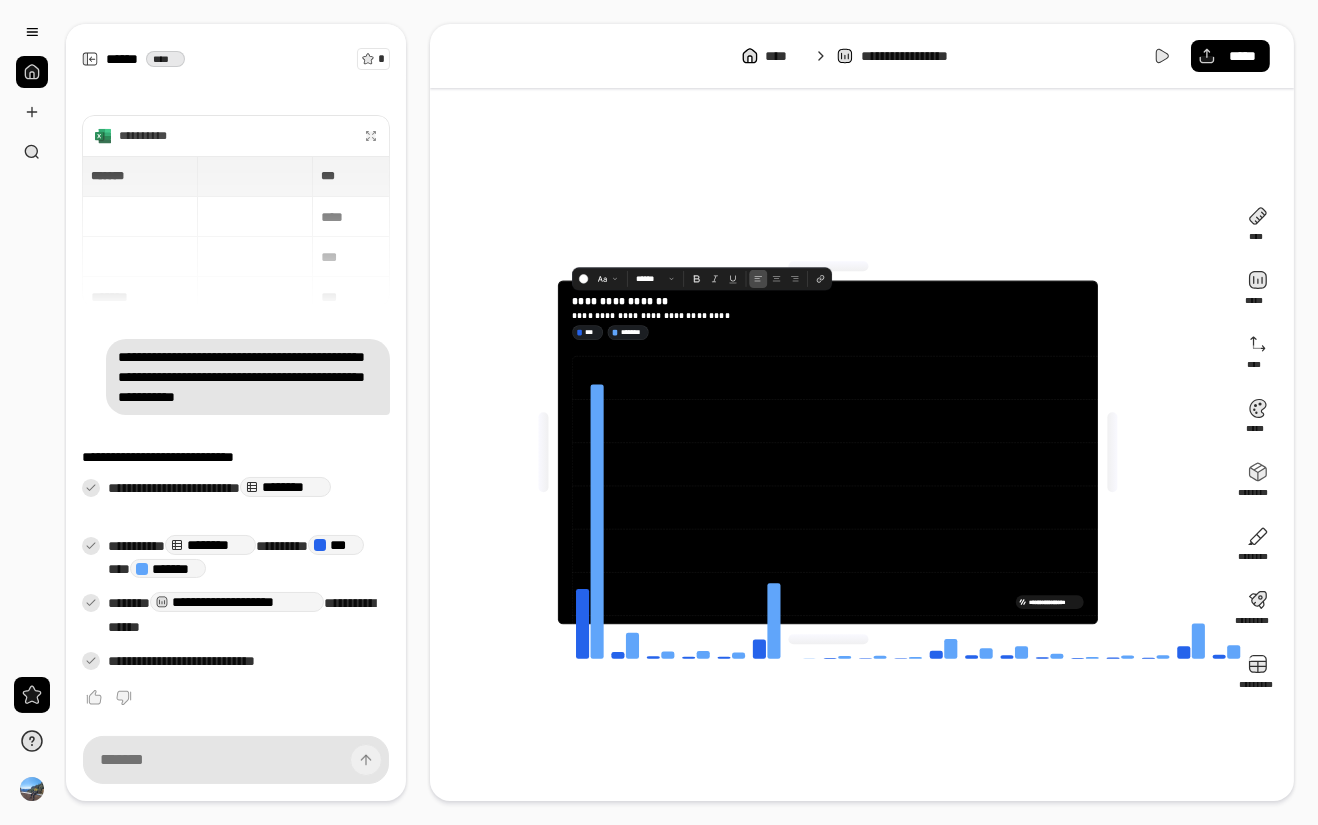 click at bounding box center [1248, 347] 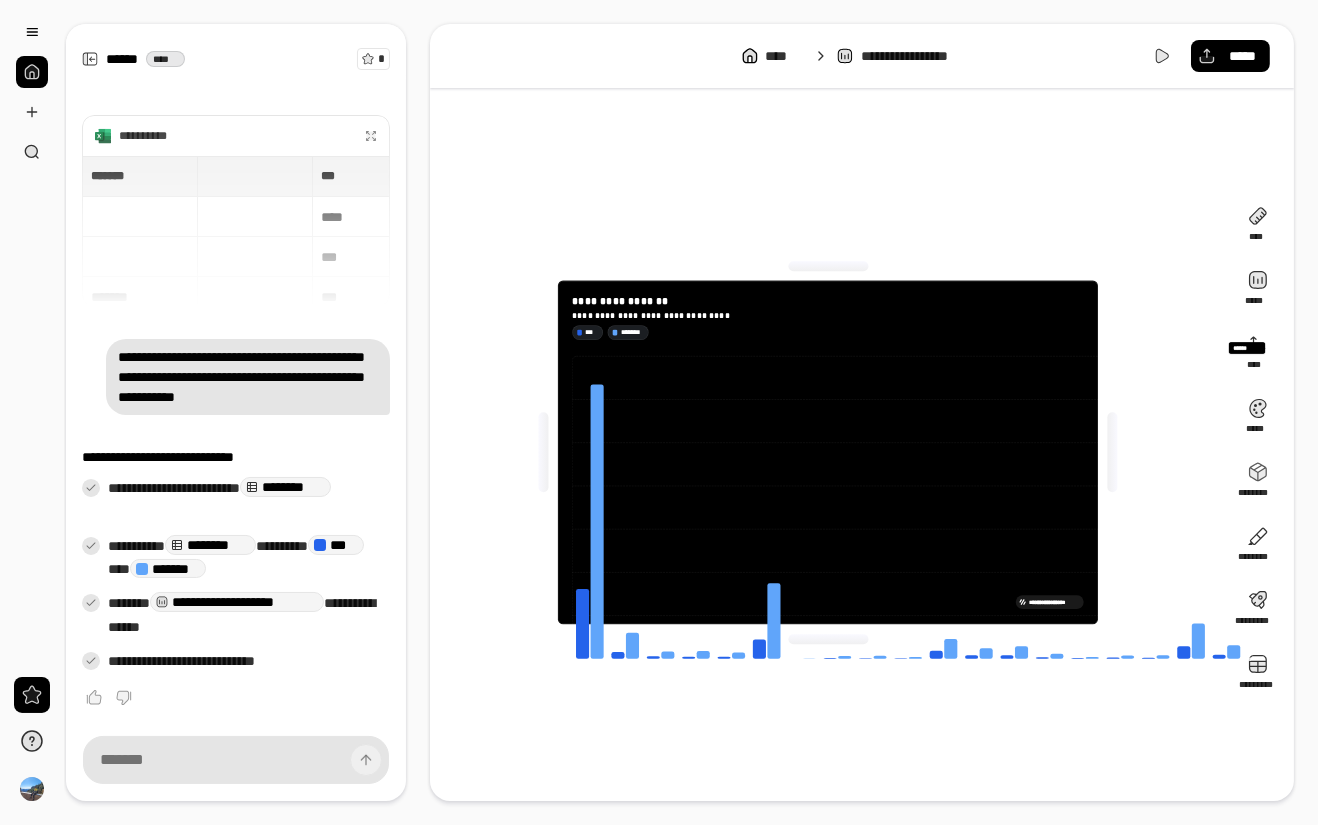 click on "* *** ** **** ** **** ** **** ****** ****** ** ** ** ** ** ** ** ** ** ** ** ** *** *** *** *** ** ** ** ** ** ** ** ** **** **** **** **** *** *** *** *** *** *** **** **** **** **** ******** ********" 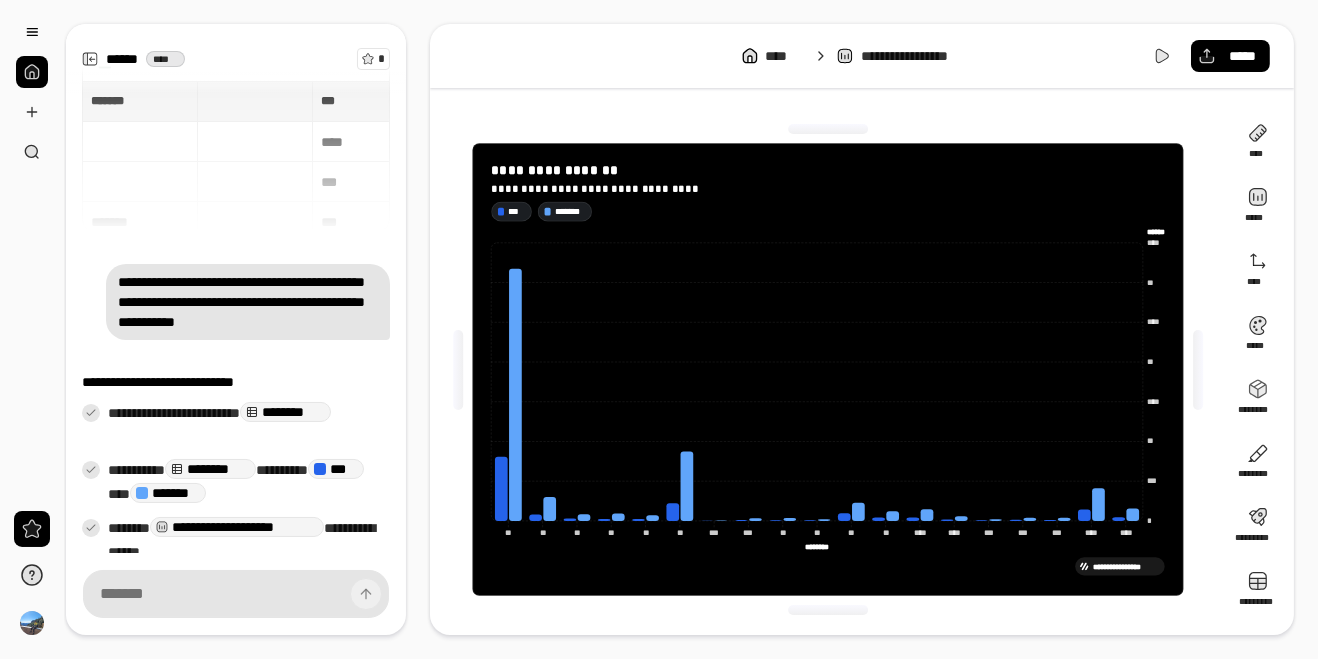 click on "* *** ** **** ** **** ** **** ****** ****** ** ** ** ** ** ** ** ** ** ** ** ** *** *** *** *** ** ** ** ** ** ** ** ** **** **** **** **** *** *** *** *** *** *** **** **** **** **** ******** ********" 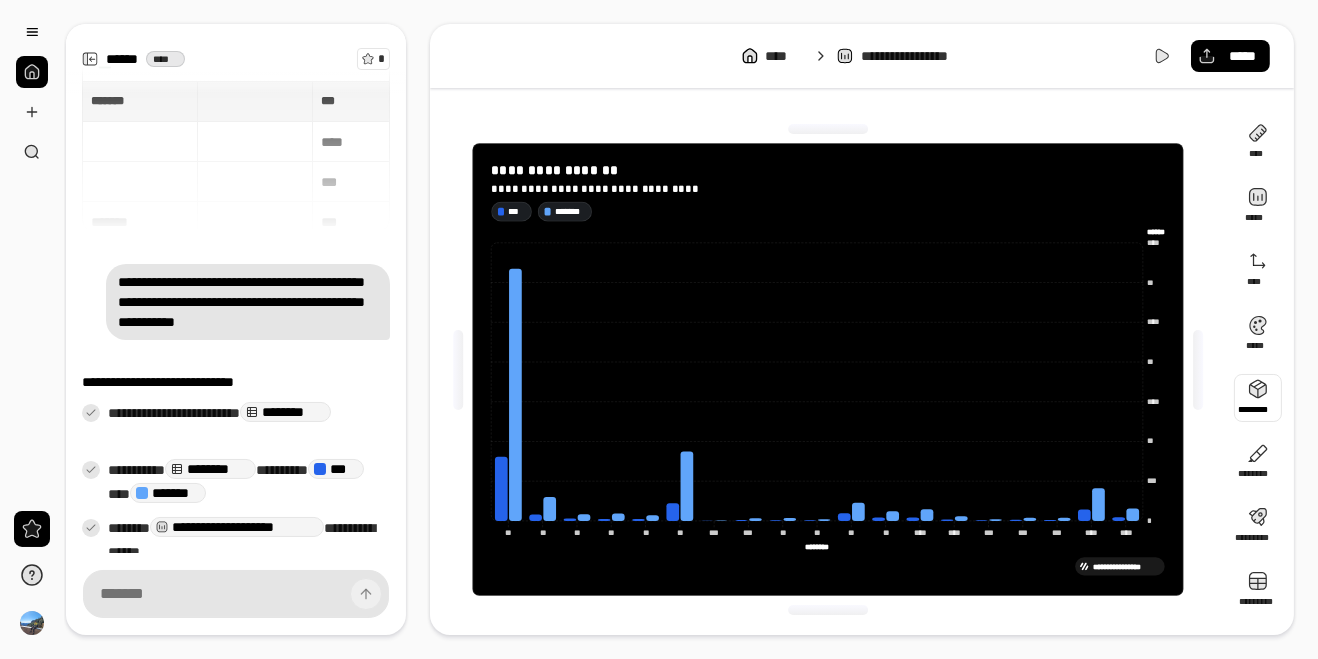 click at bounding box center [1258, 398] 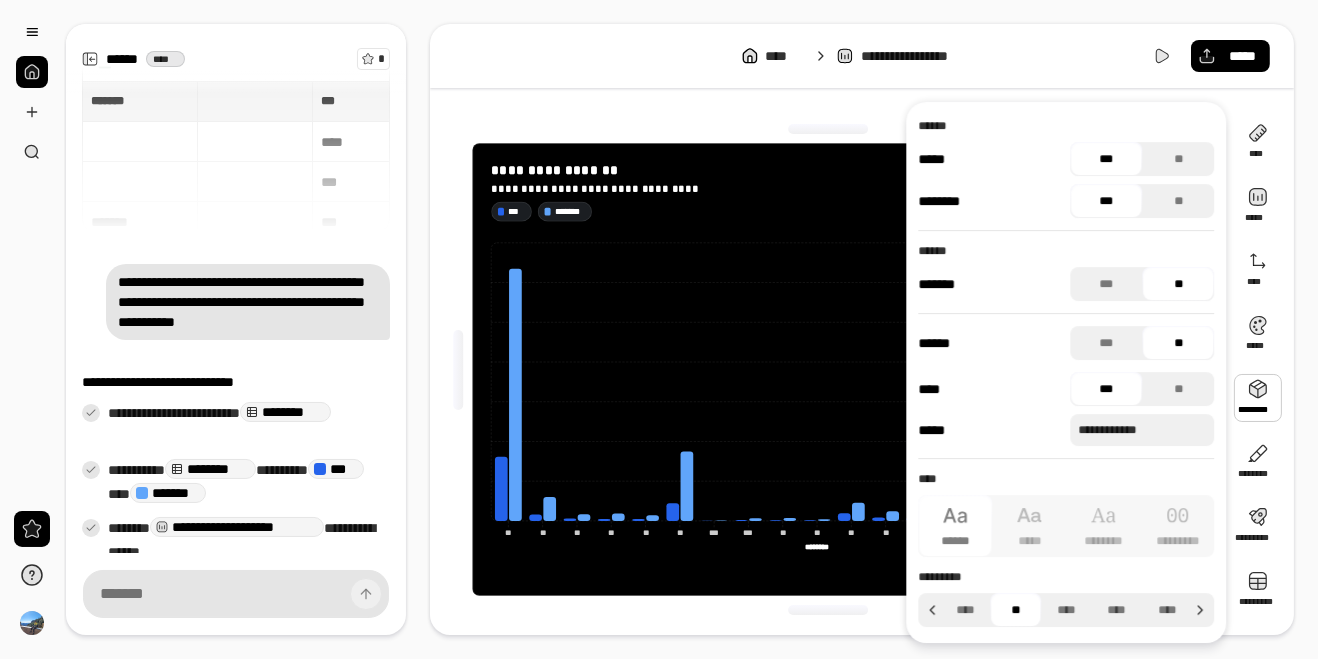 click 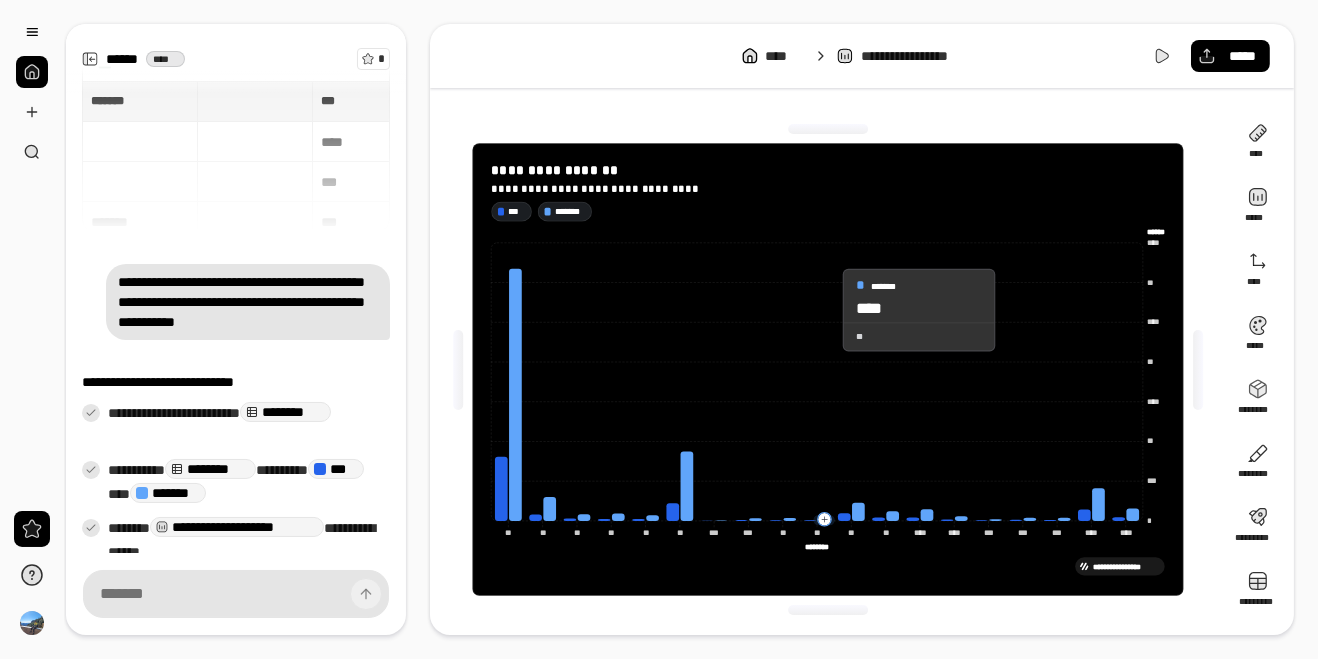 click 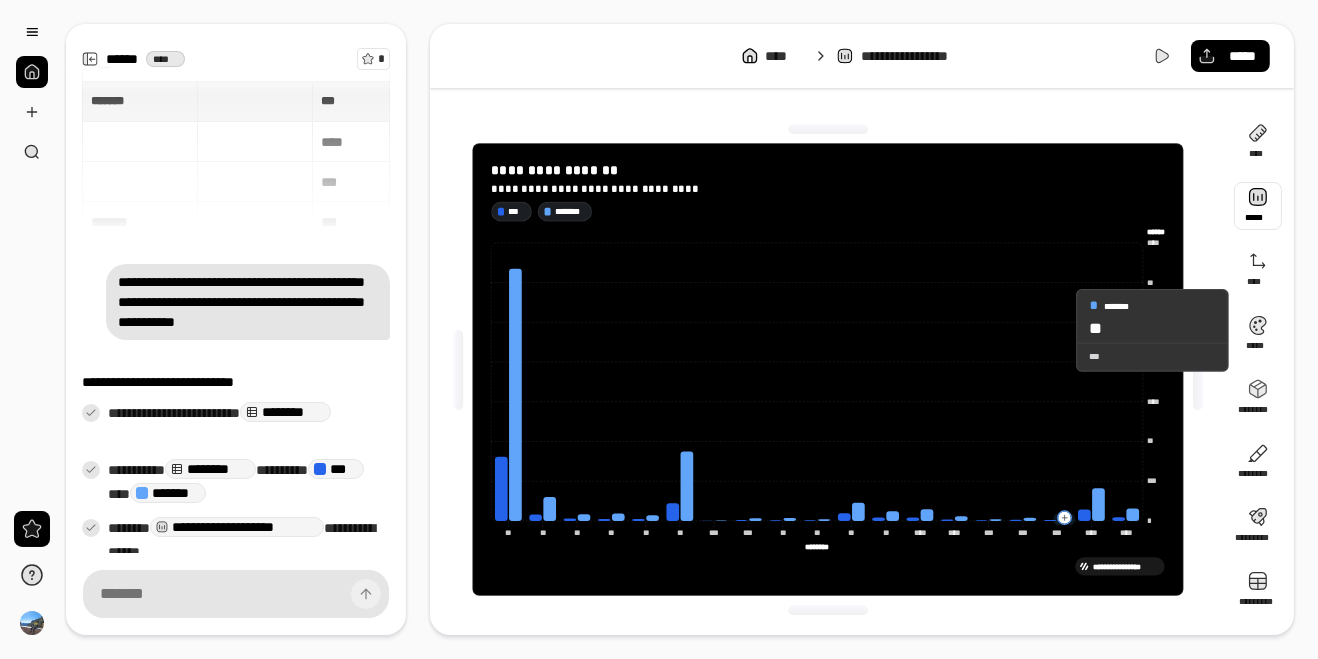 click at bounding box center (1258, 206) 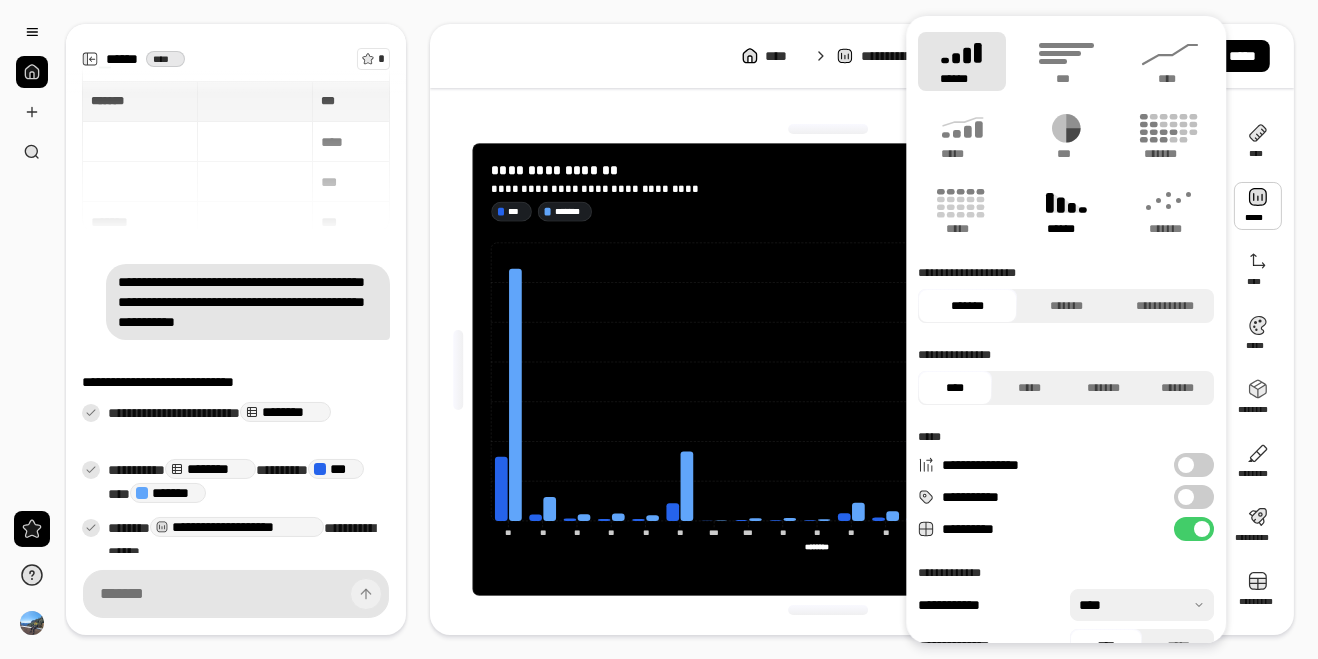 click 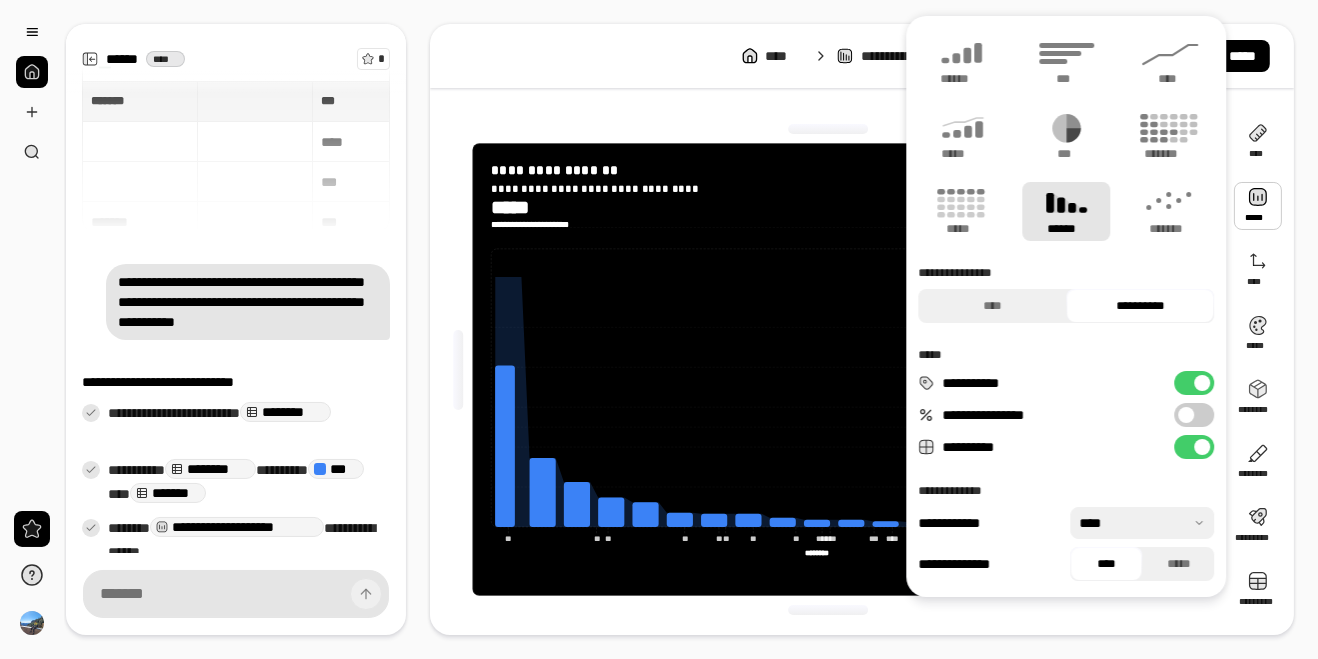 type on "***" 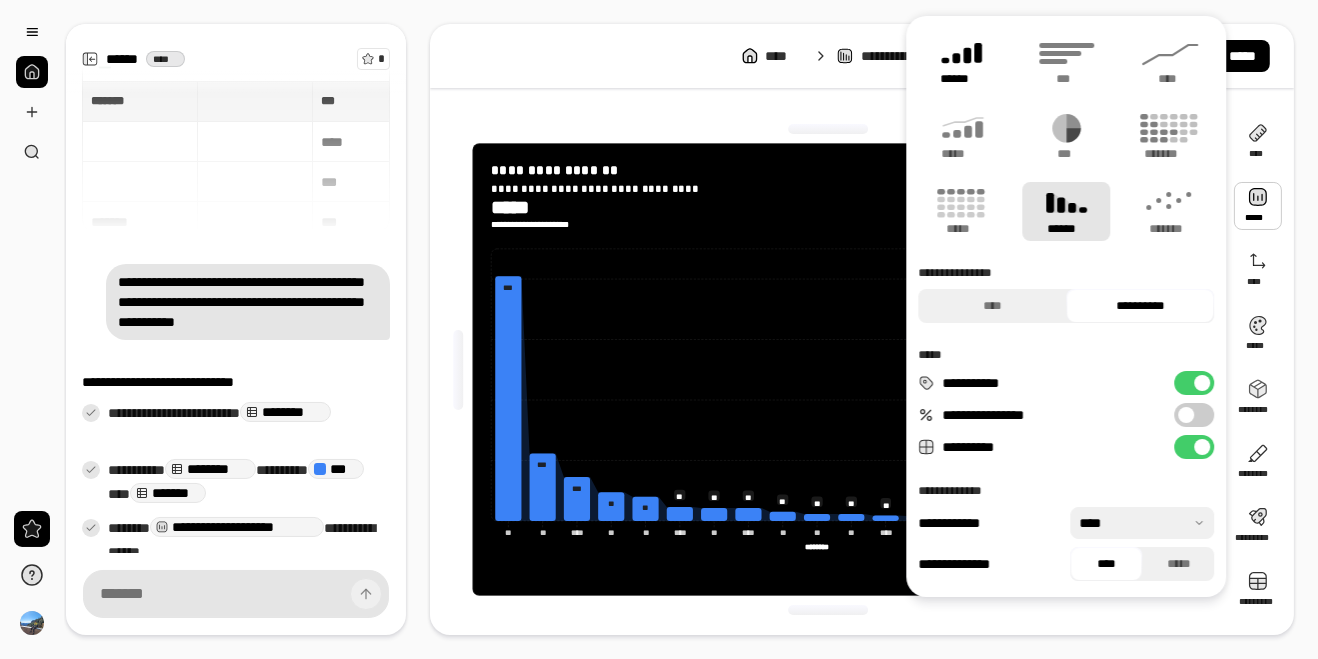click 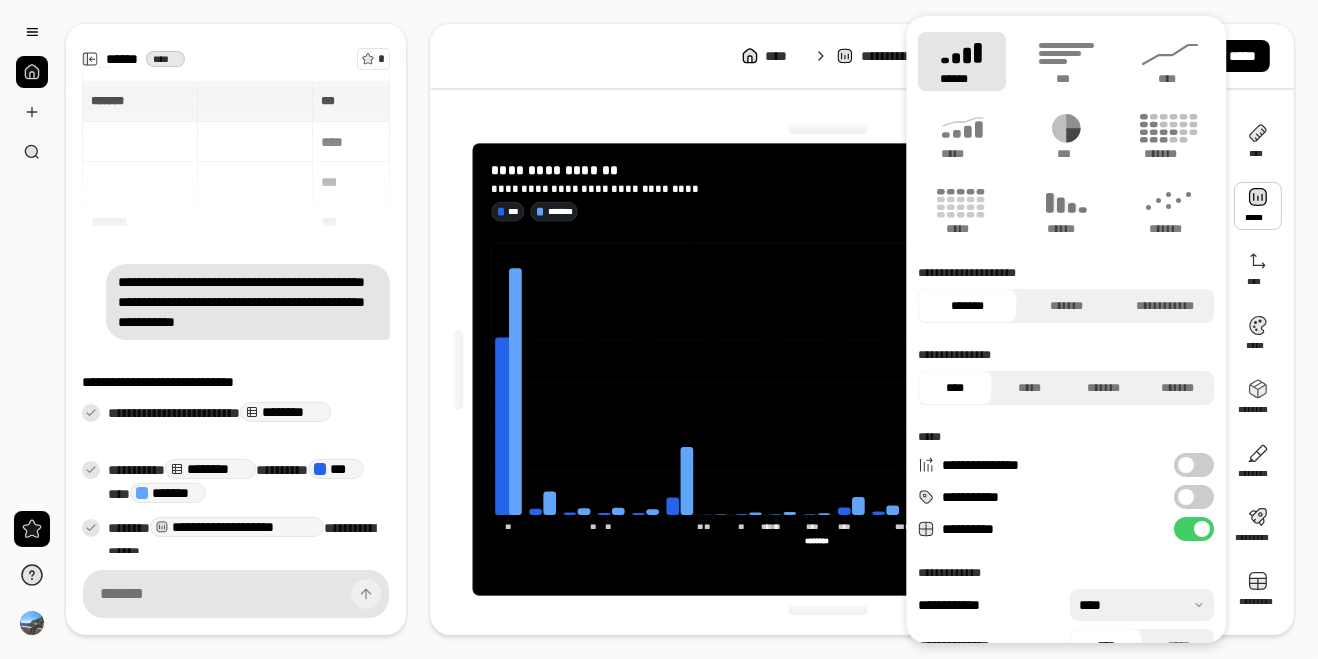 type 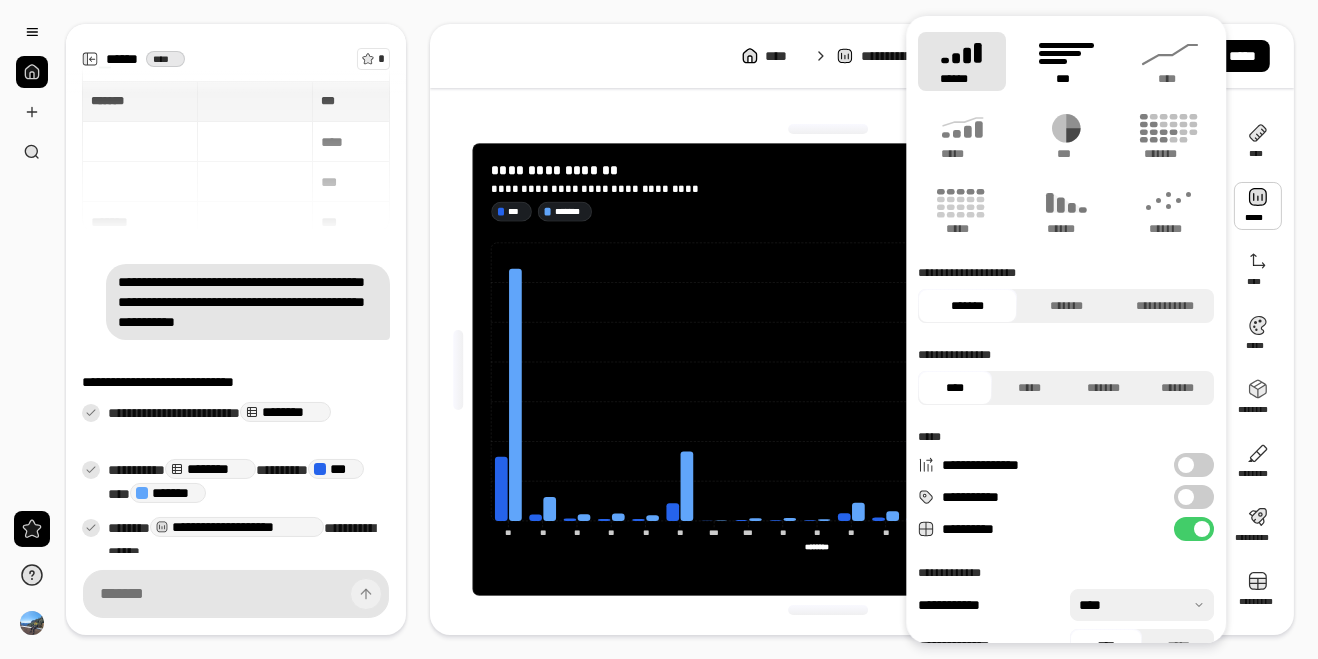 click 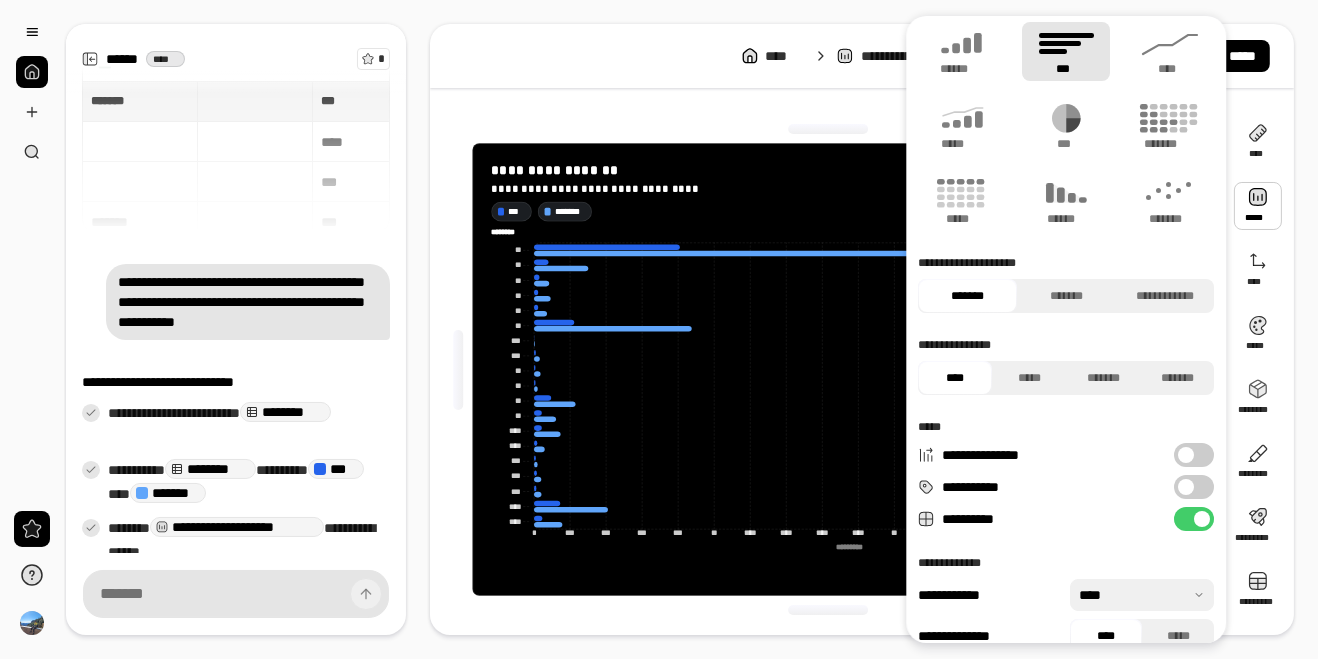 scroll, scrollTop: 35, scrollLeft: 0, axis: vertical 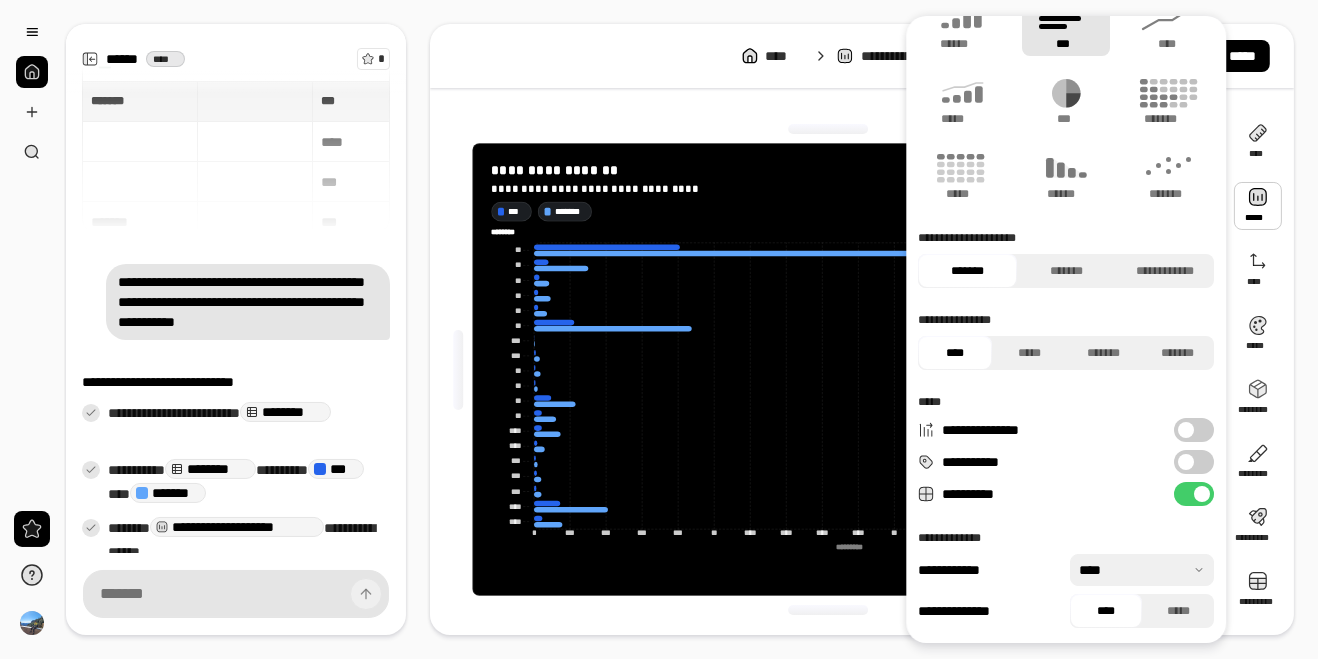 click on "**********" at bounding box center (1194, 462) 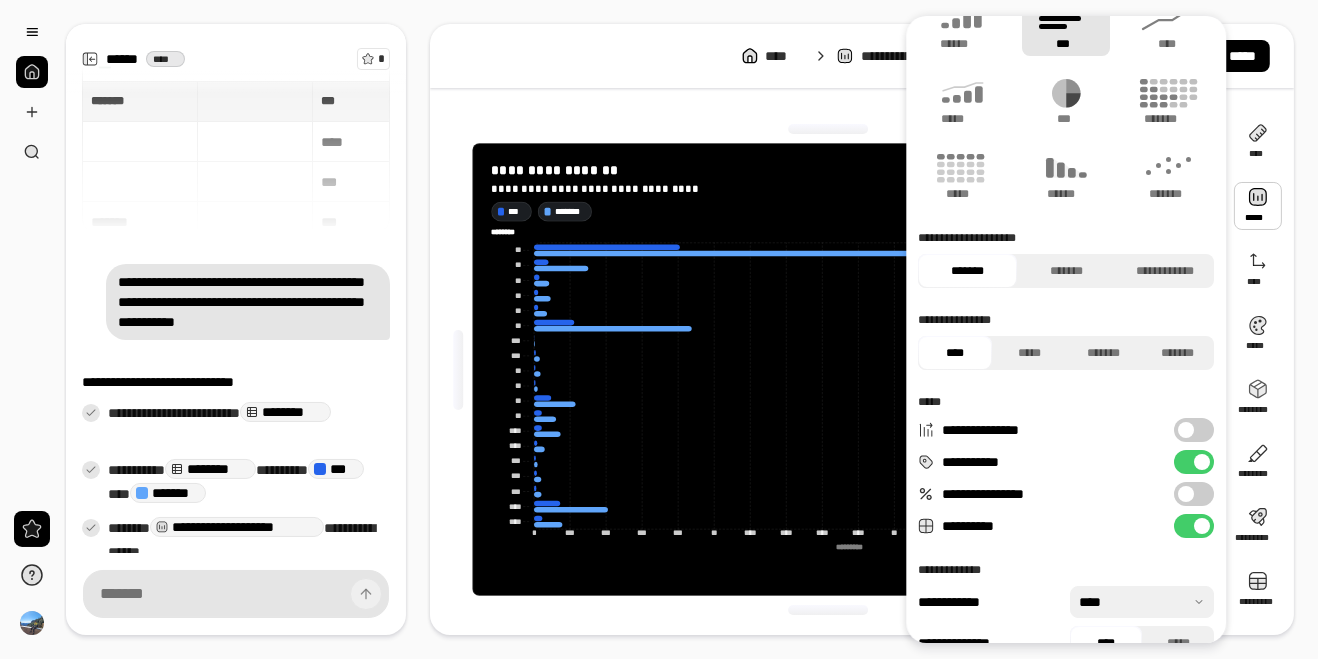 click on "**********" at bounding box center [1194, 462] 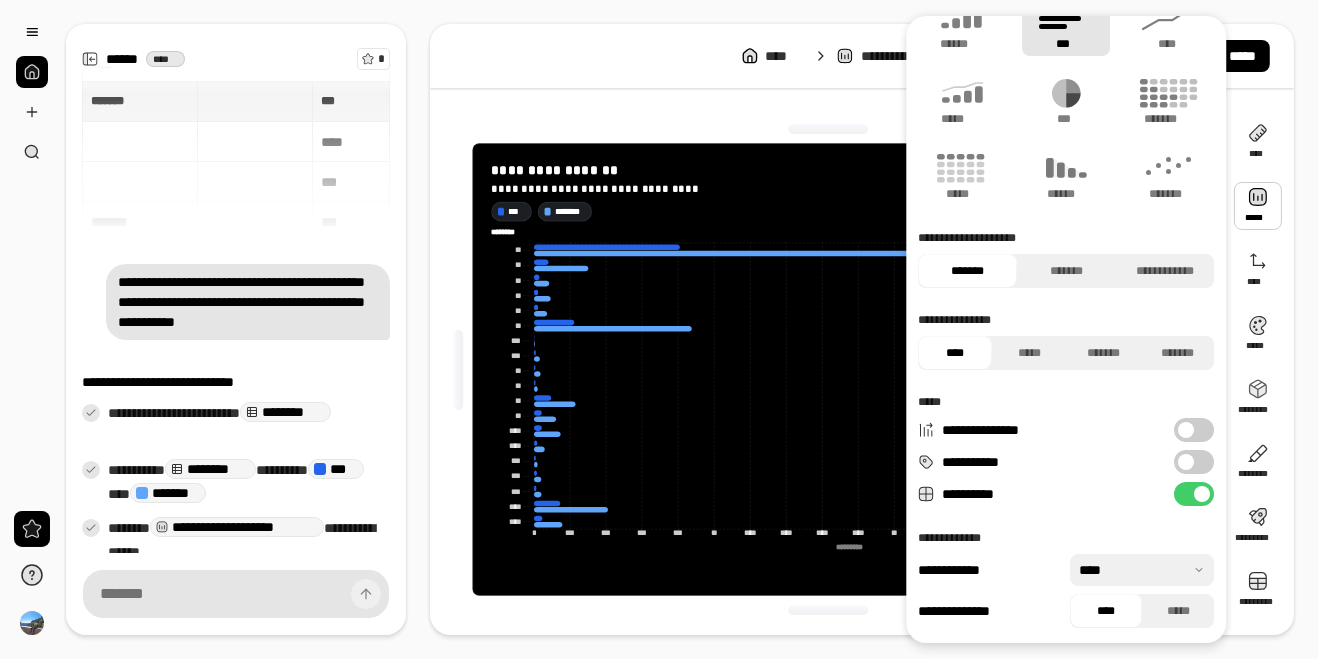 click at bounding box center [1258, 206] 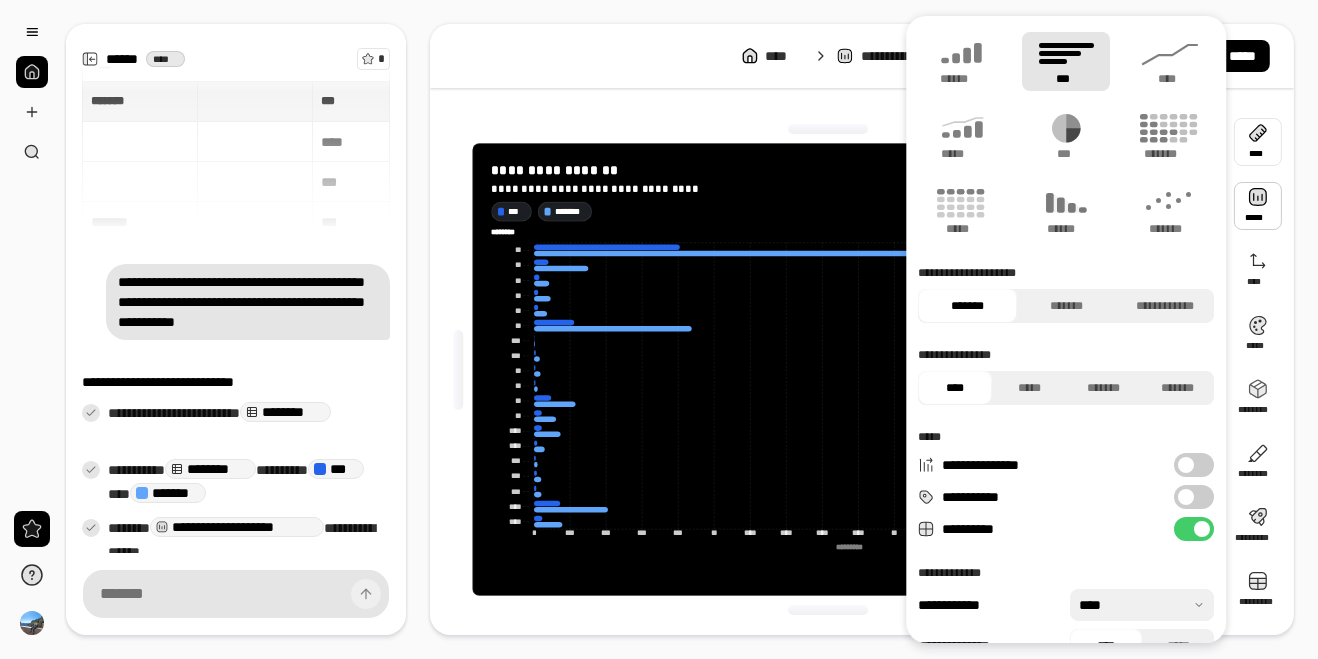 click at bounding box center [1258, 142] 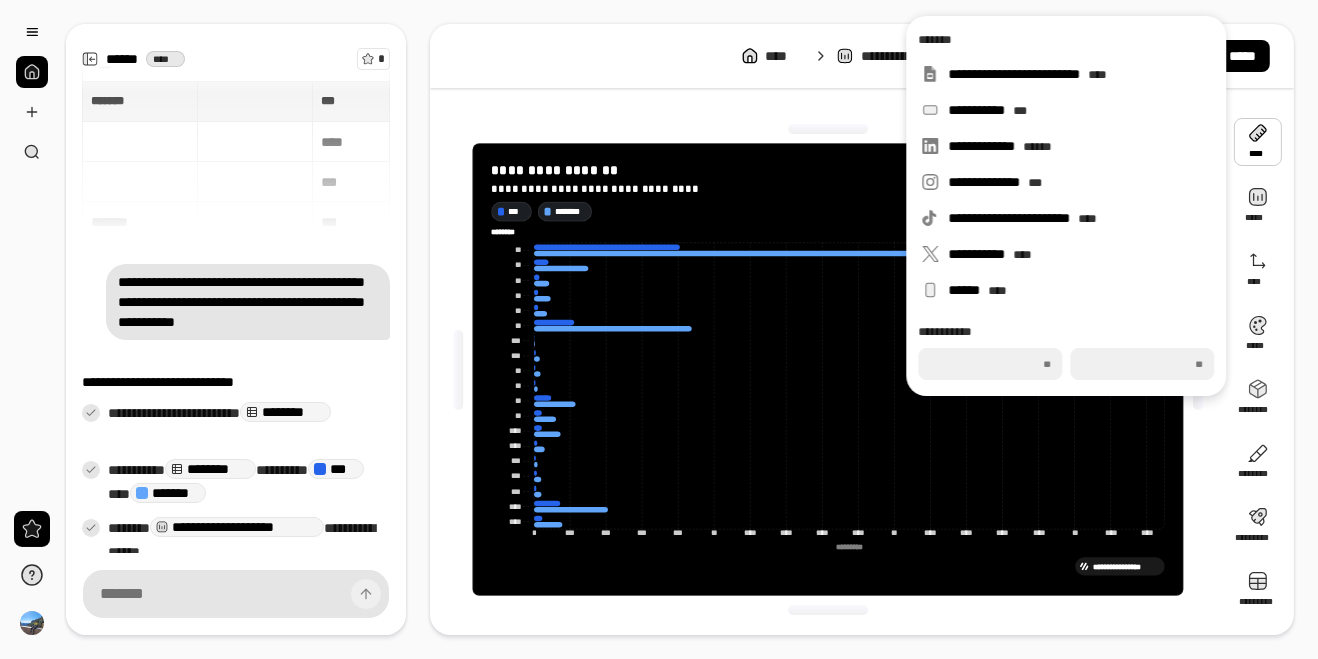 click at bounding box center [1258, 142] 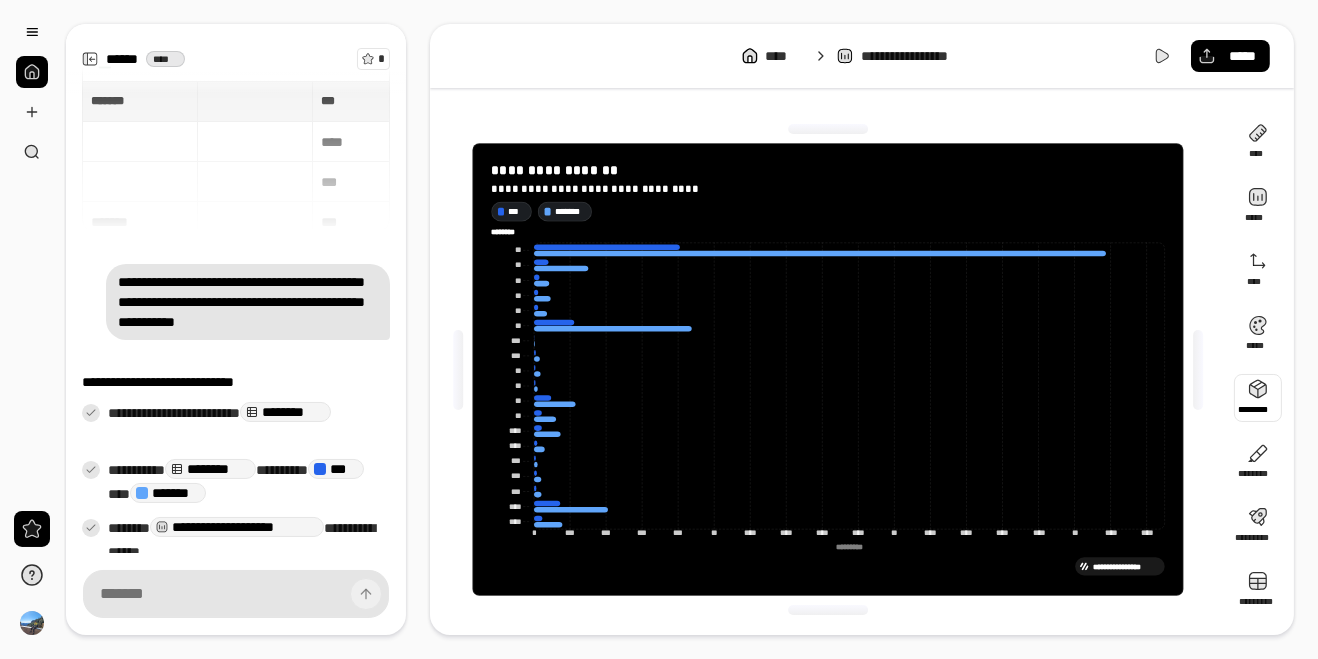 click at bounding box center (1258, 398) 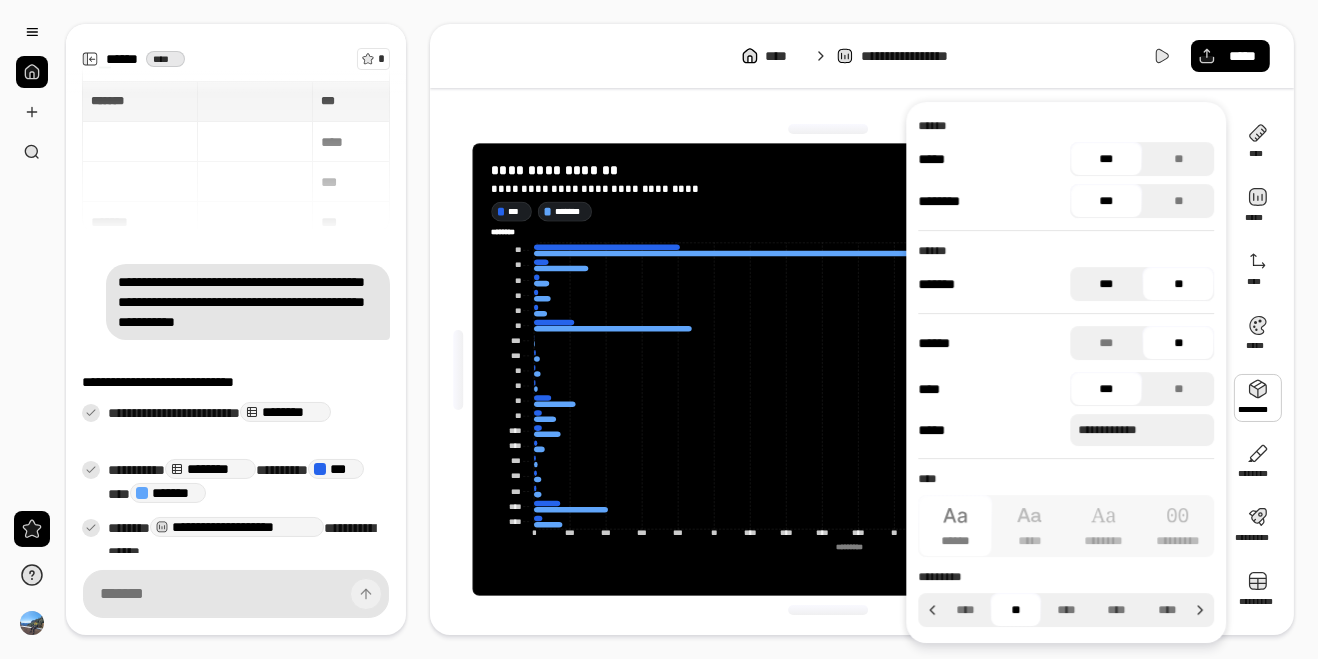 click on "***" at bounding box center [1106, 284] 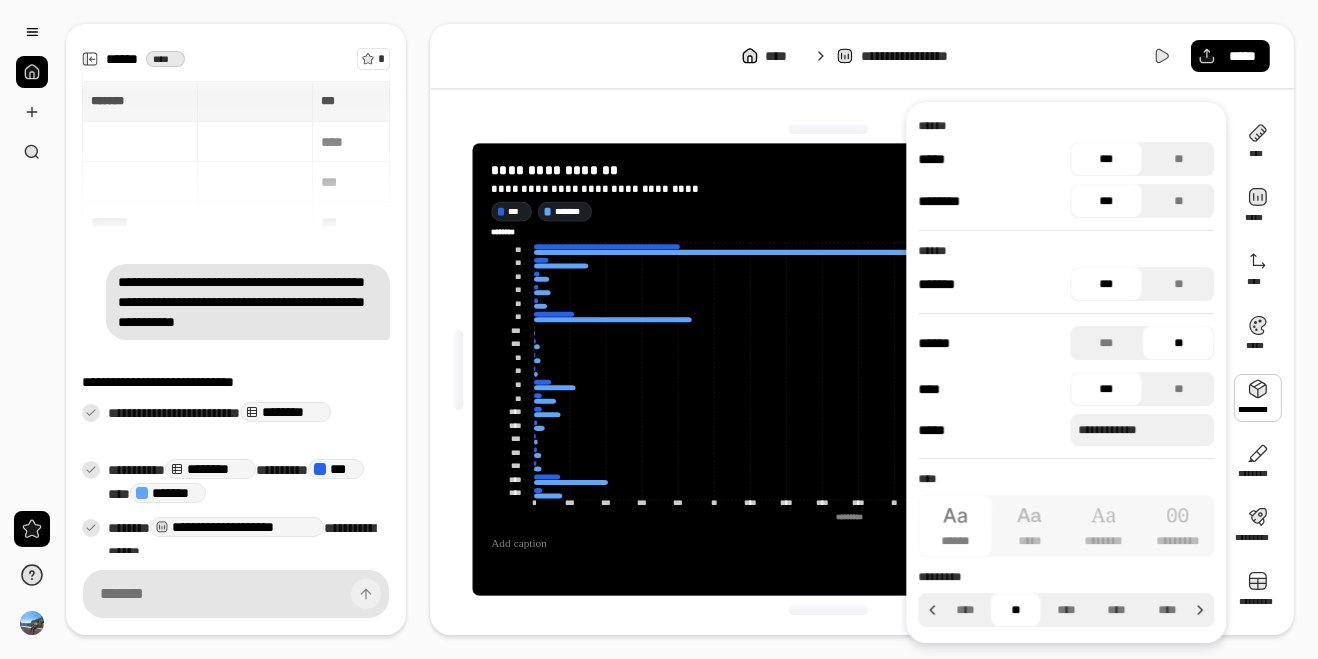 click on "***" at bounding box center (1106, 284) 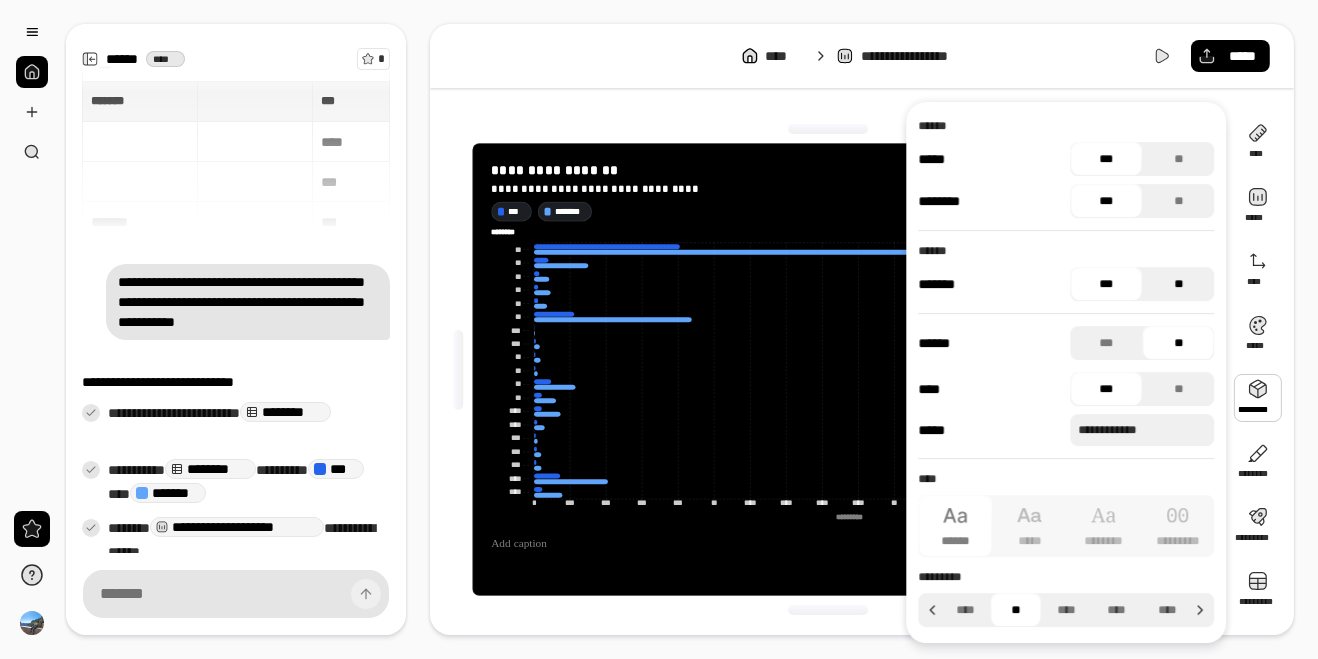 click on "**" at bounding box center [1178, 284] 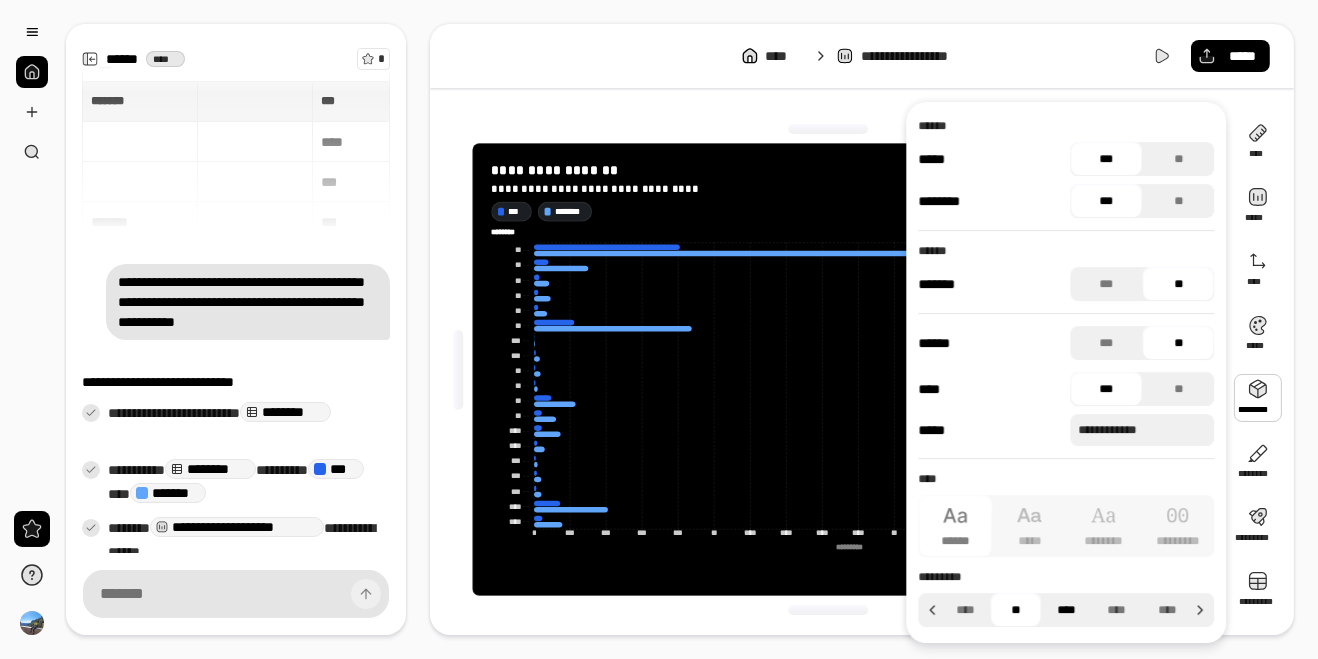 click on "****" at bounding box center [1066, 610] 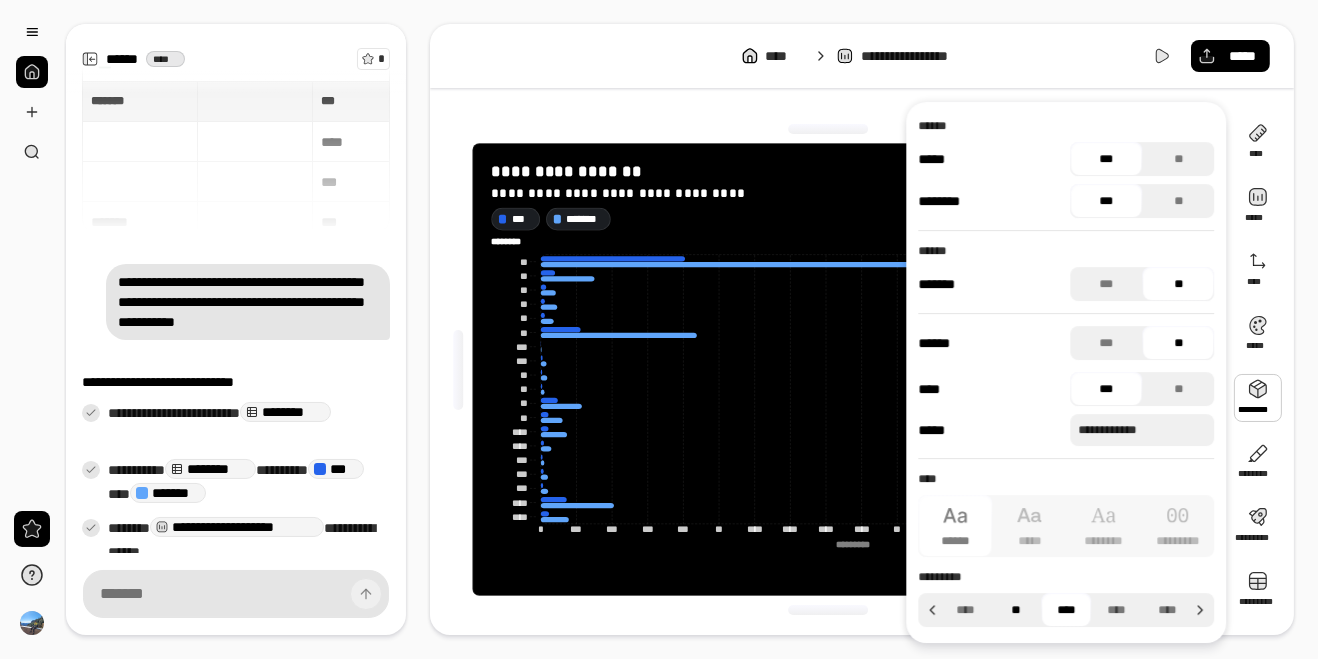 click on "**" at bounding box center (1016, 610) 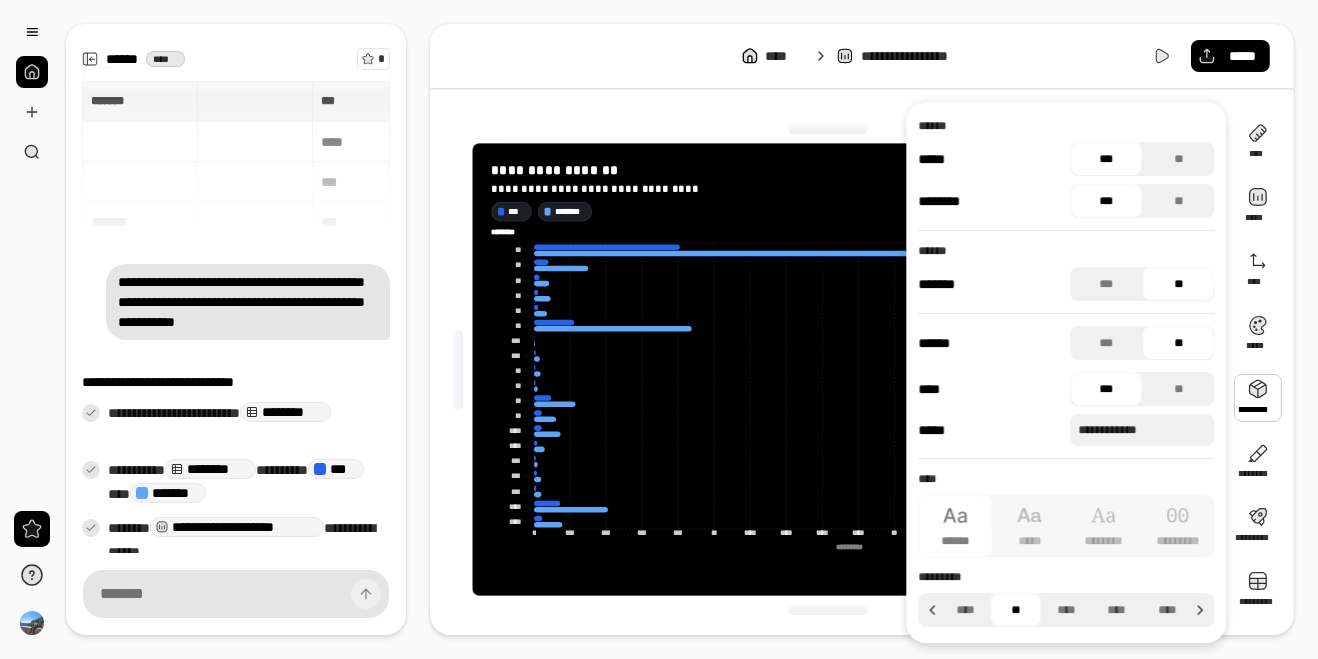 click on "**********" at bounding box center (828, 369) 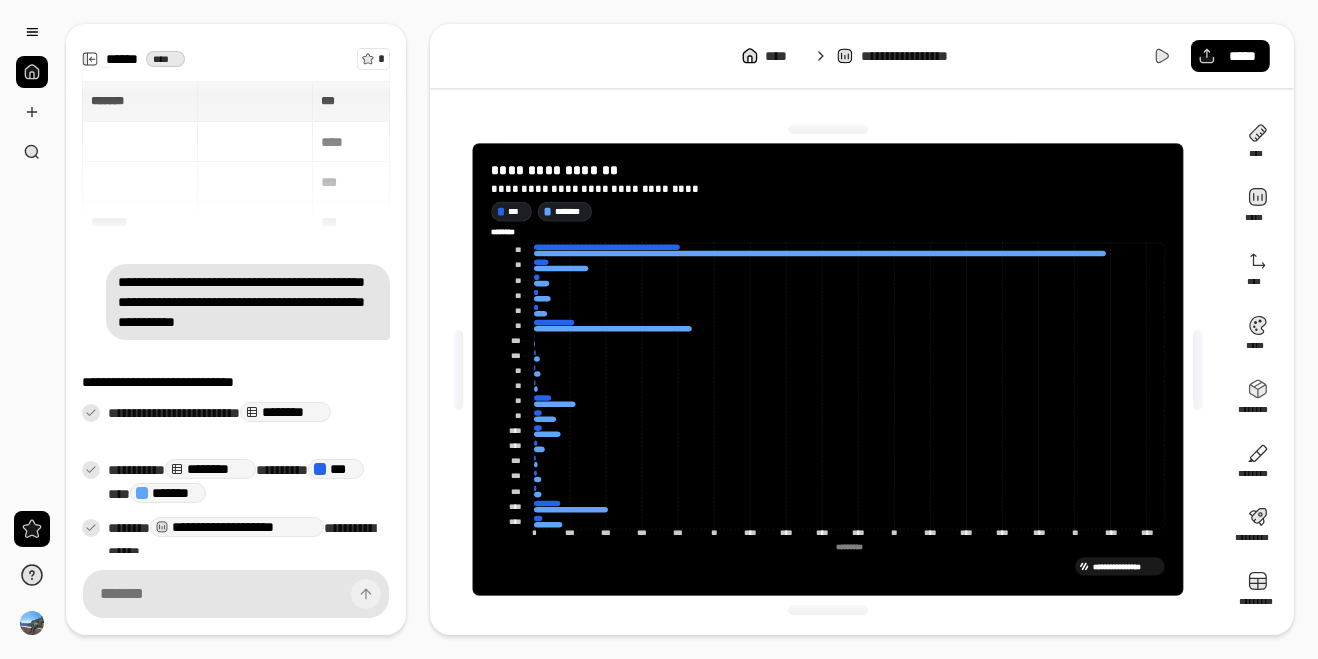 click 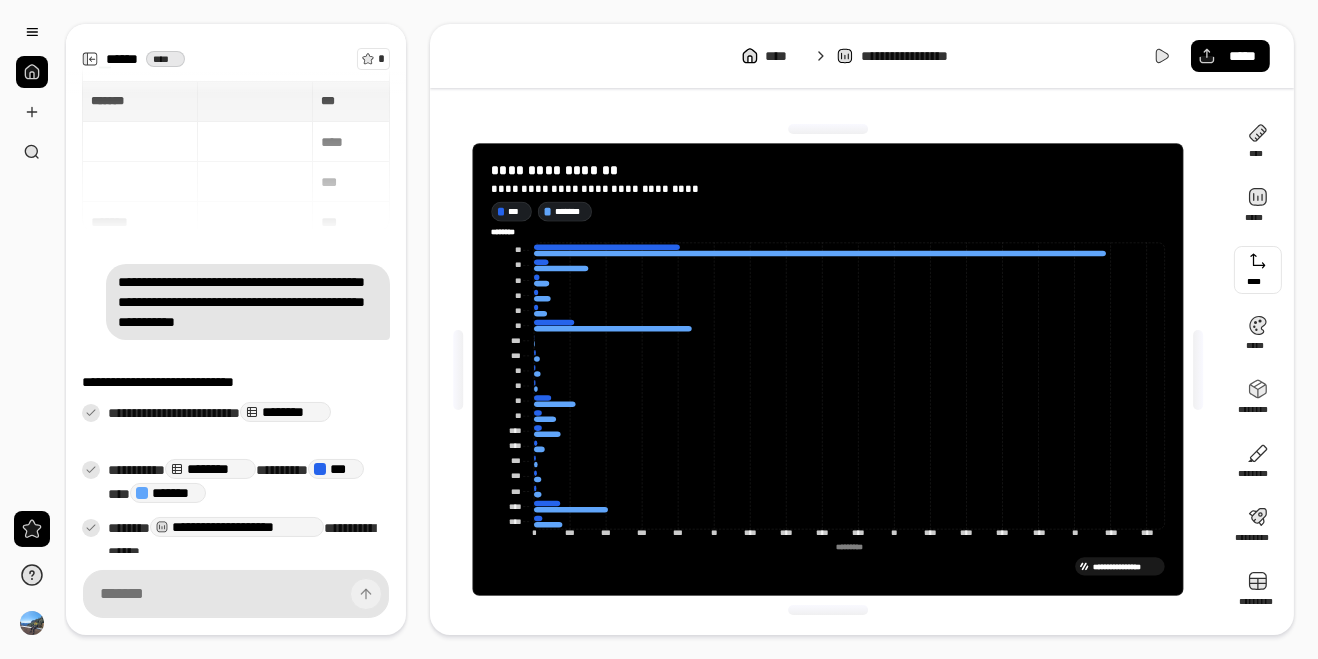 click at bounding box center [1258, 270] 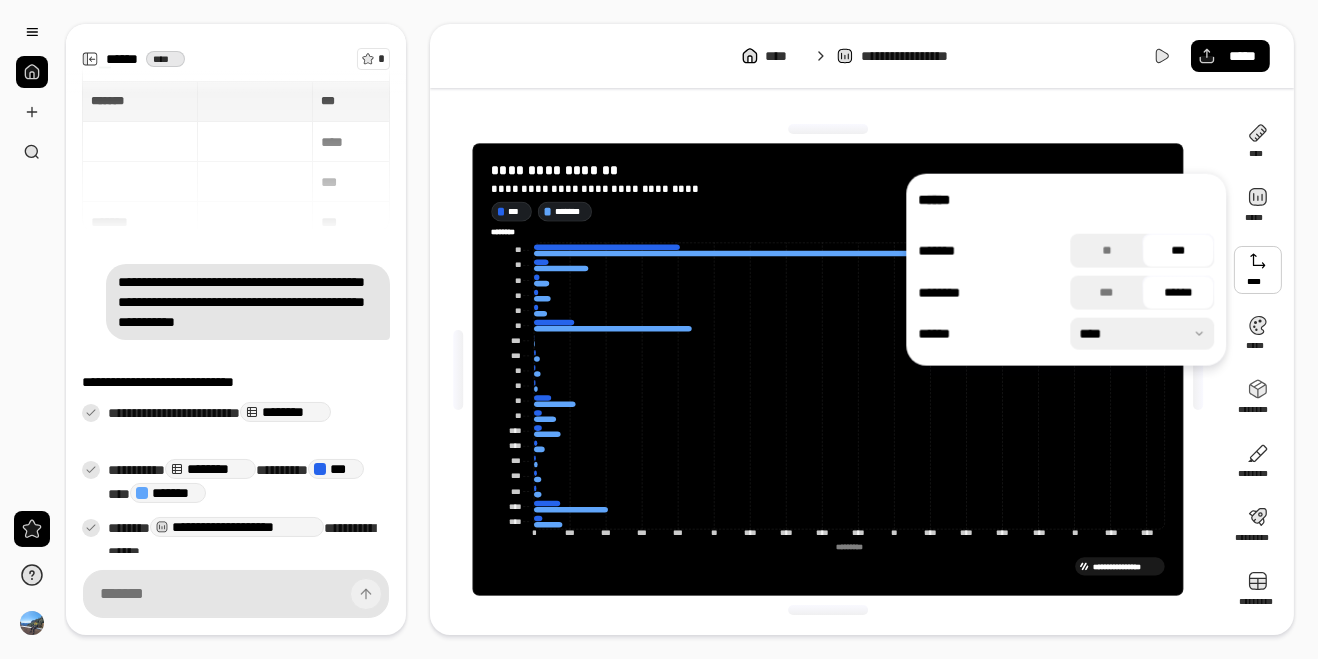 click at bounding box center [1258, 270] 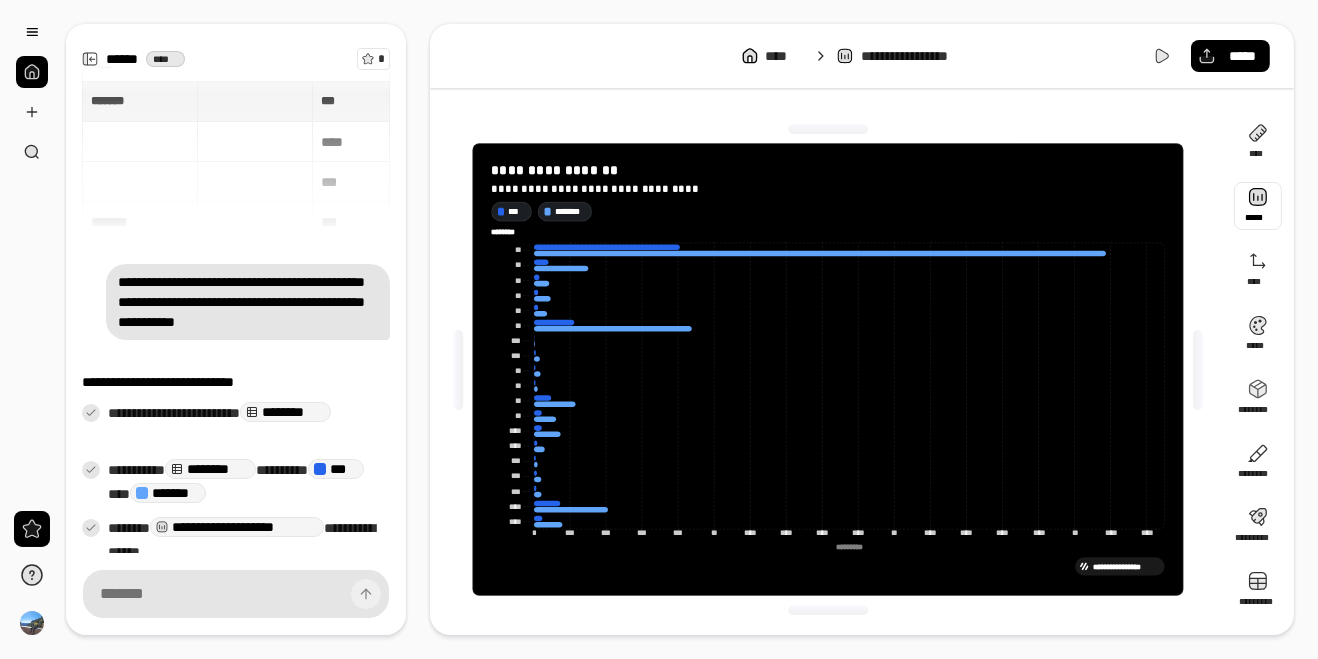 click at bounding box center [1258, 206] 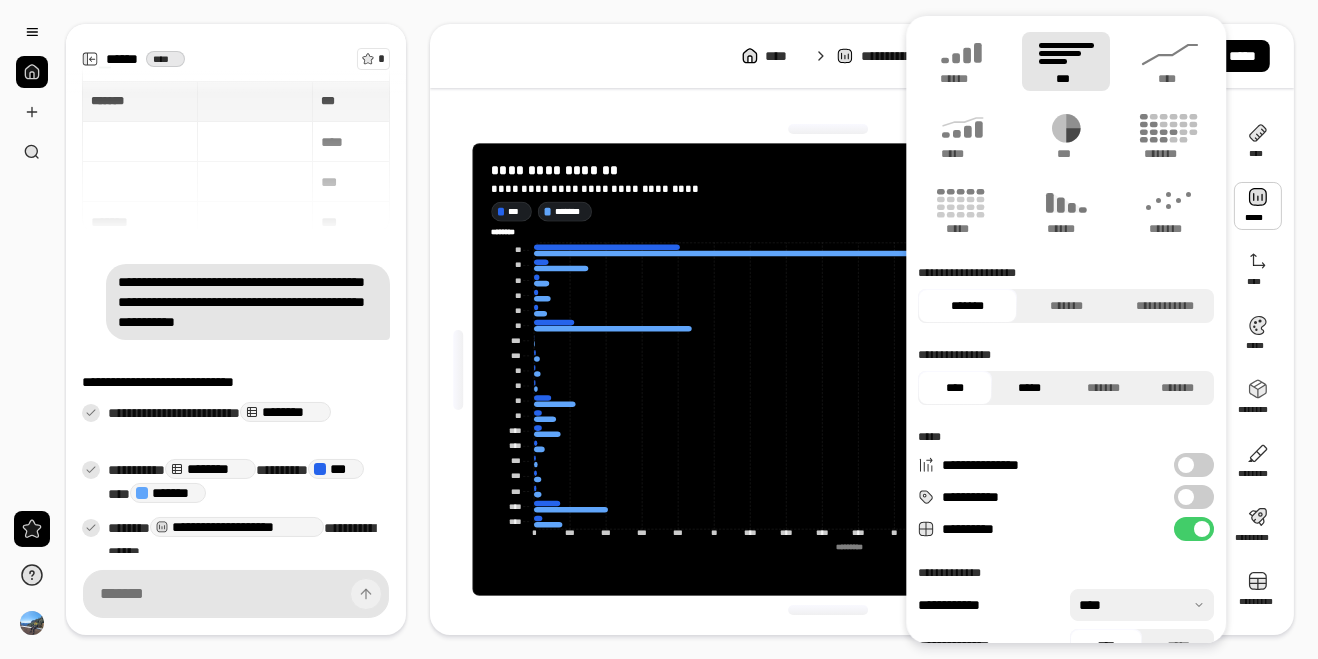 click on "*****" at bounding box center [1029, 388] 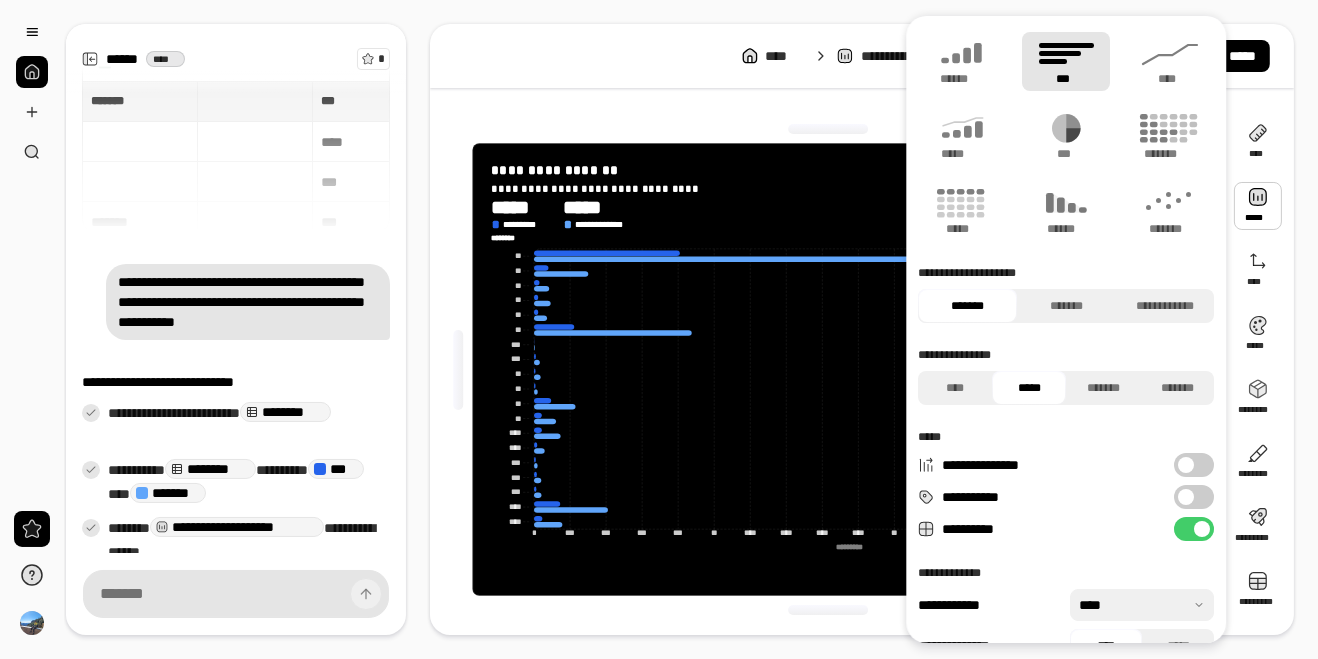 scroll, scrollTop: 35, scrollLeft: 0, axis: vertical 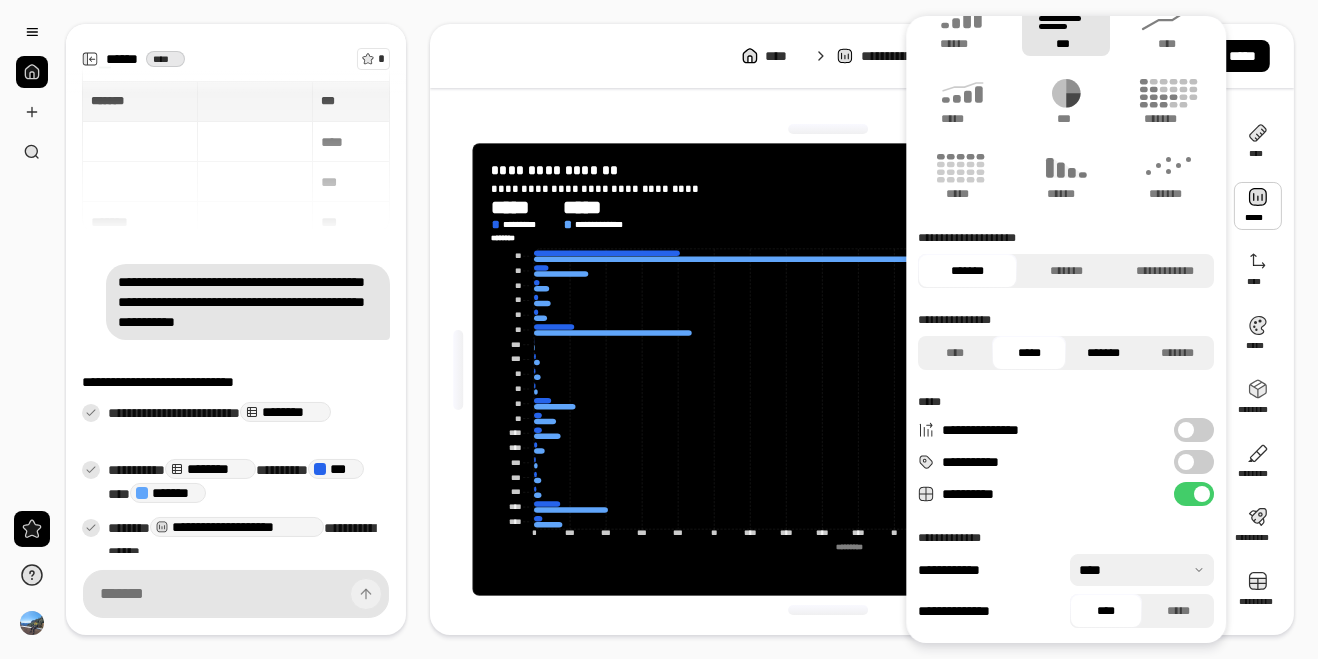 click on "*******" at bounding box center (1103, 353) 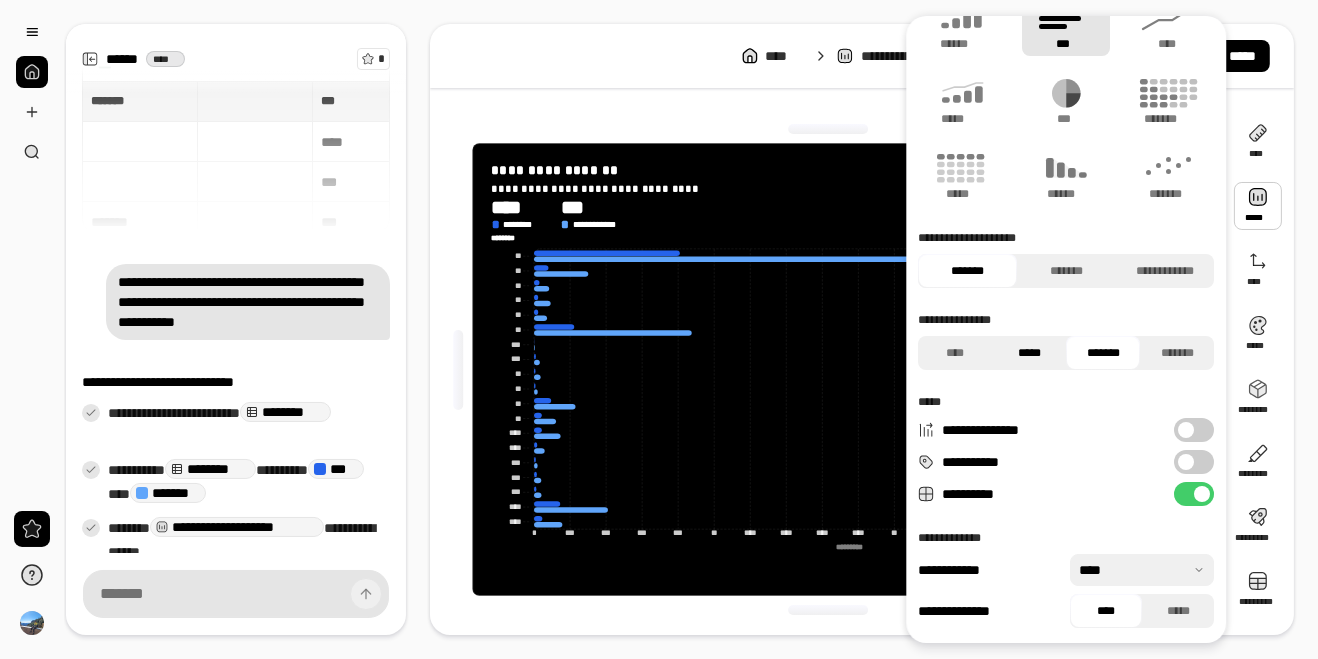 click on "*****" at bounding box center (1029, 353) 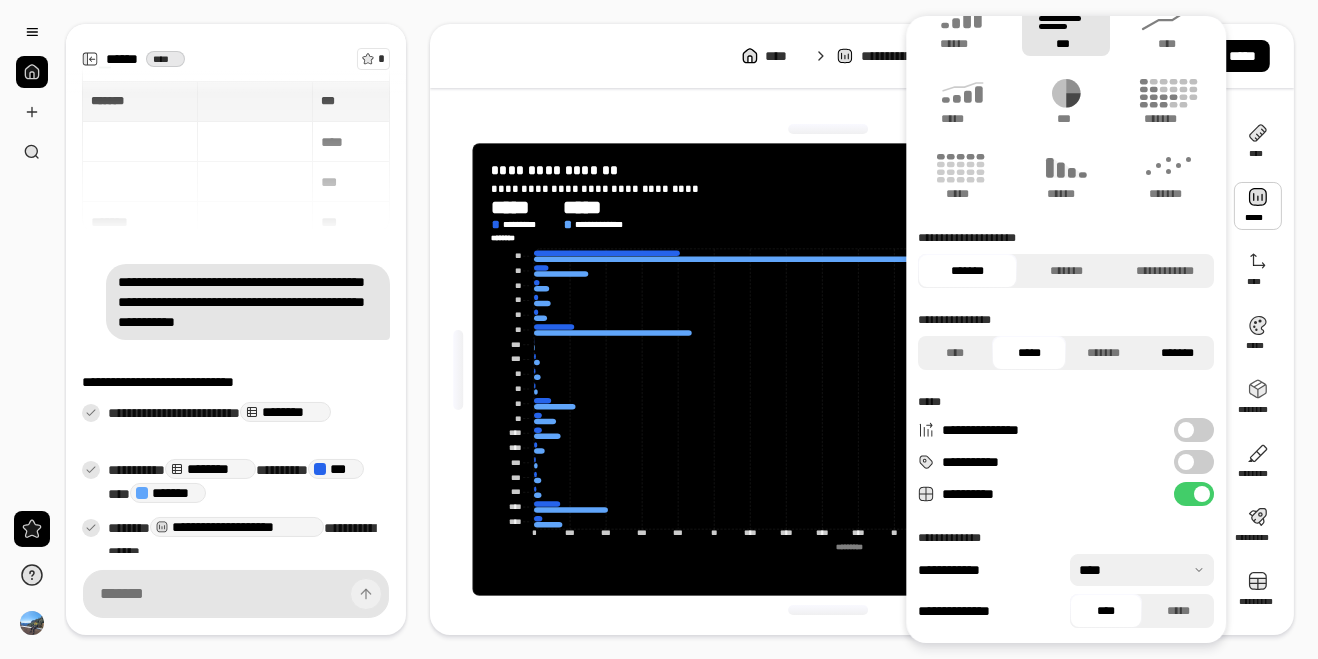 click on "*******" at bounding box center [1177, 353] 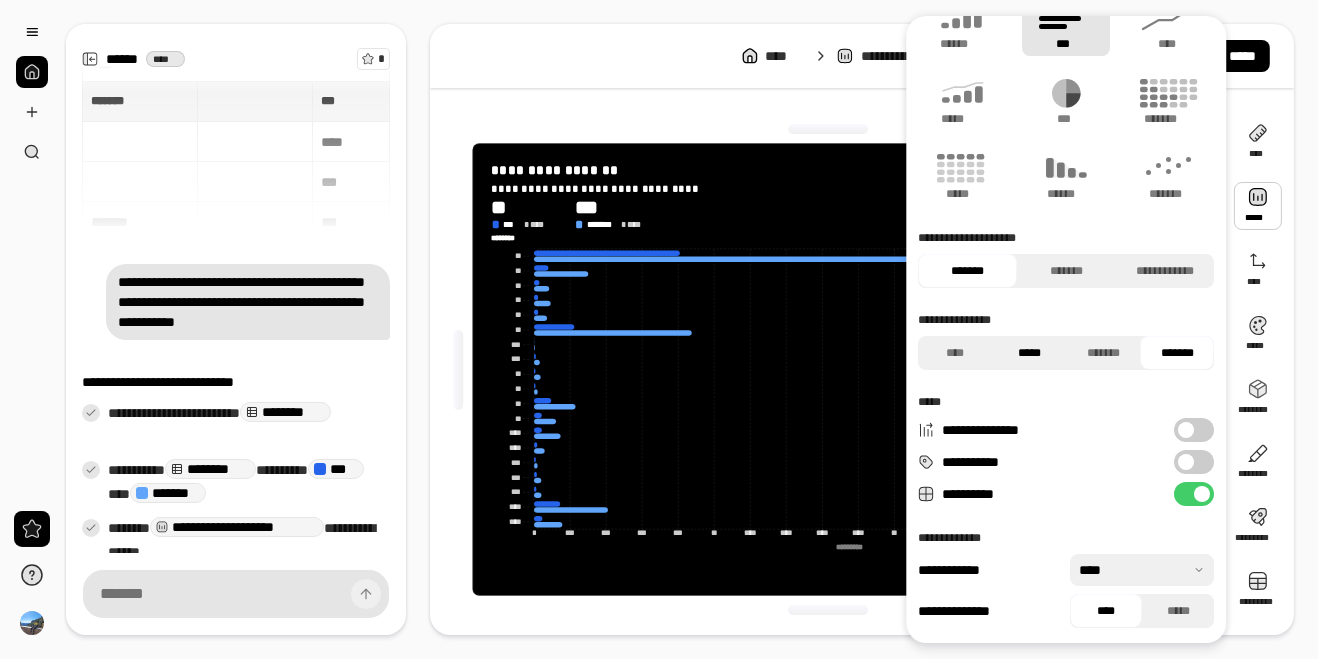 click on "*****" at bounding box center [1029, 353] 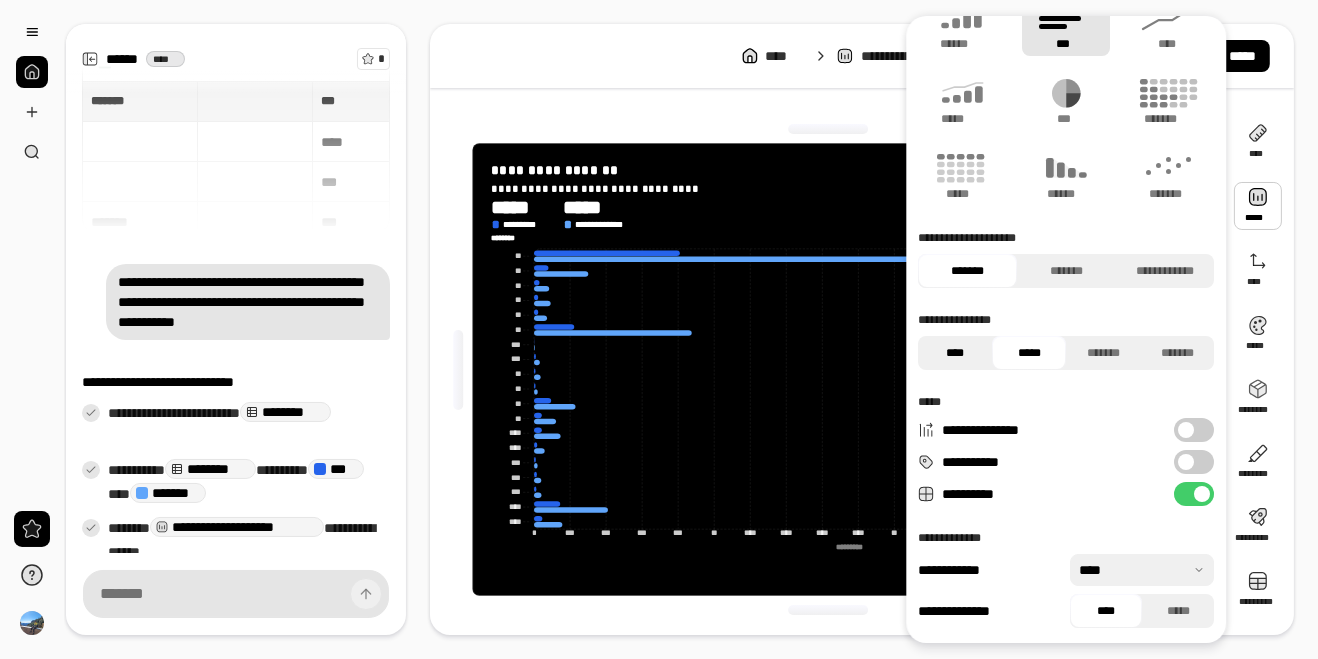 click on "****" at bounding box center (955, 353) 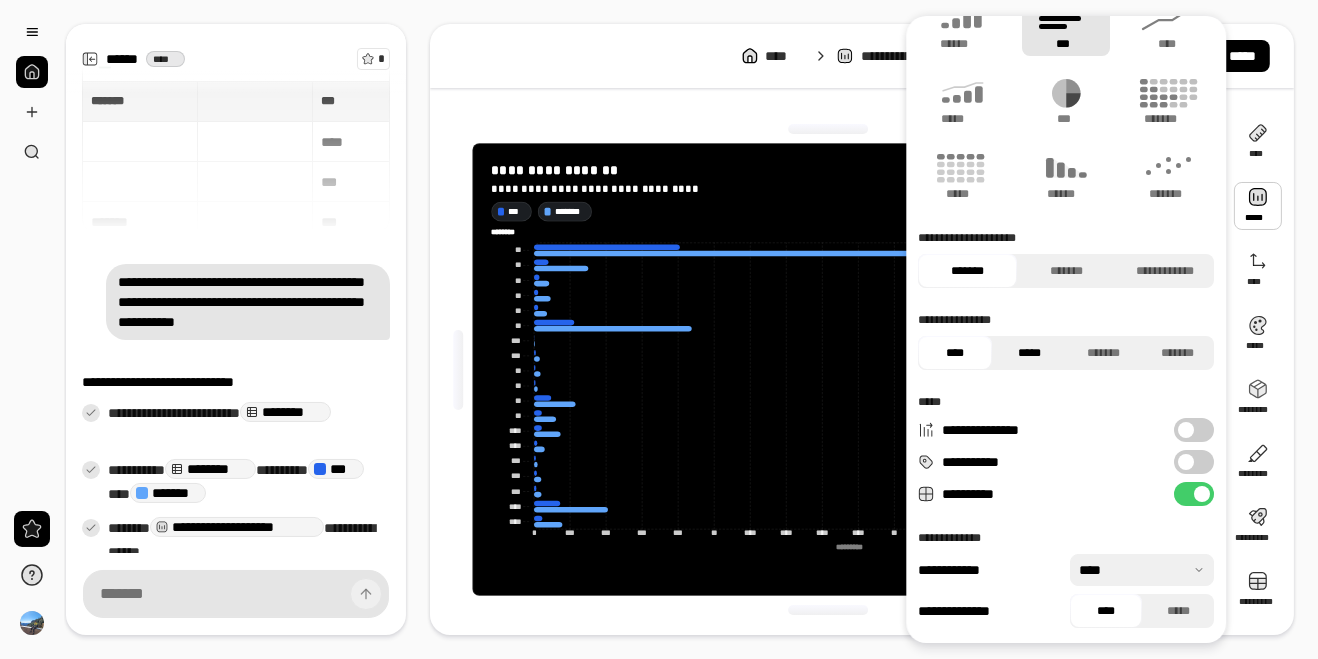 click on "*****" at bounding box center (1029, 353) 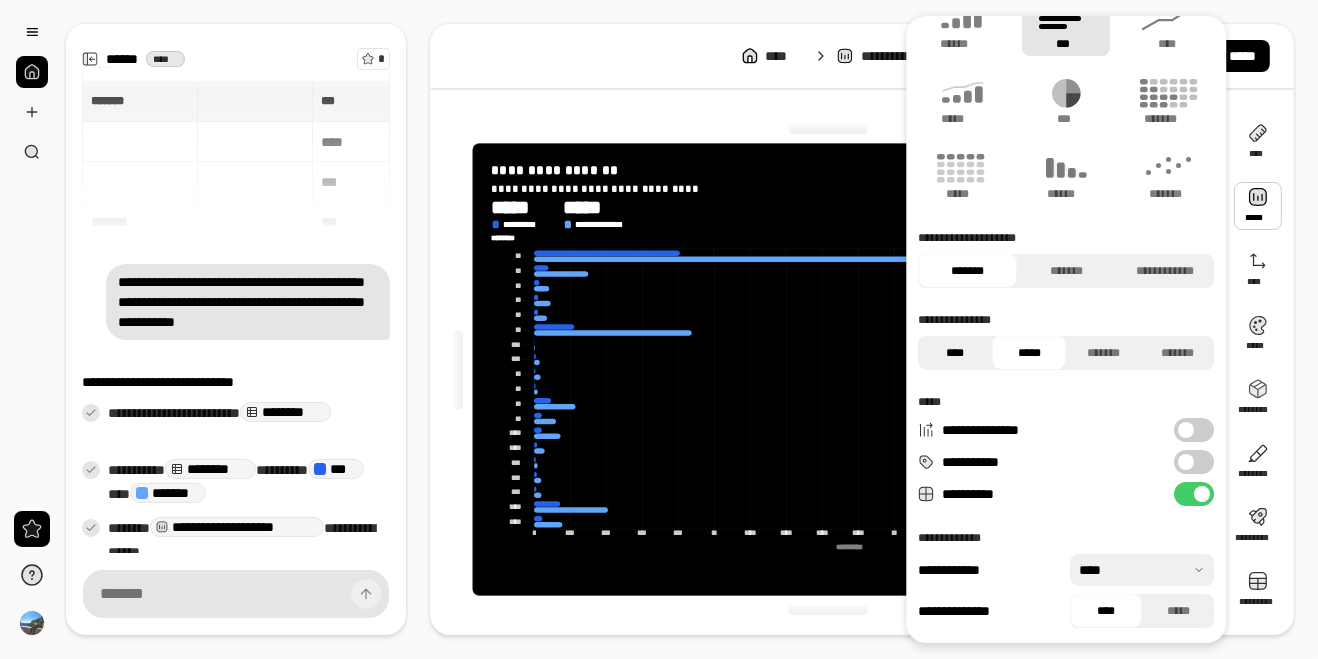 click on "****" at bounding box center (955, 353) 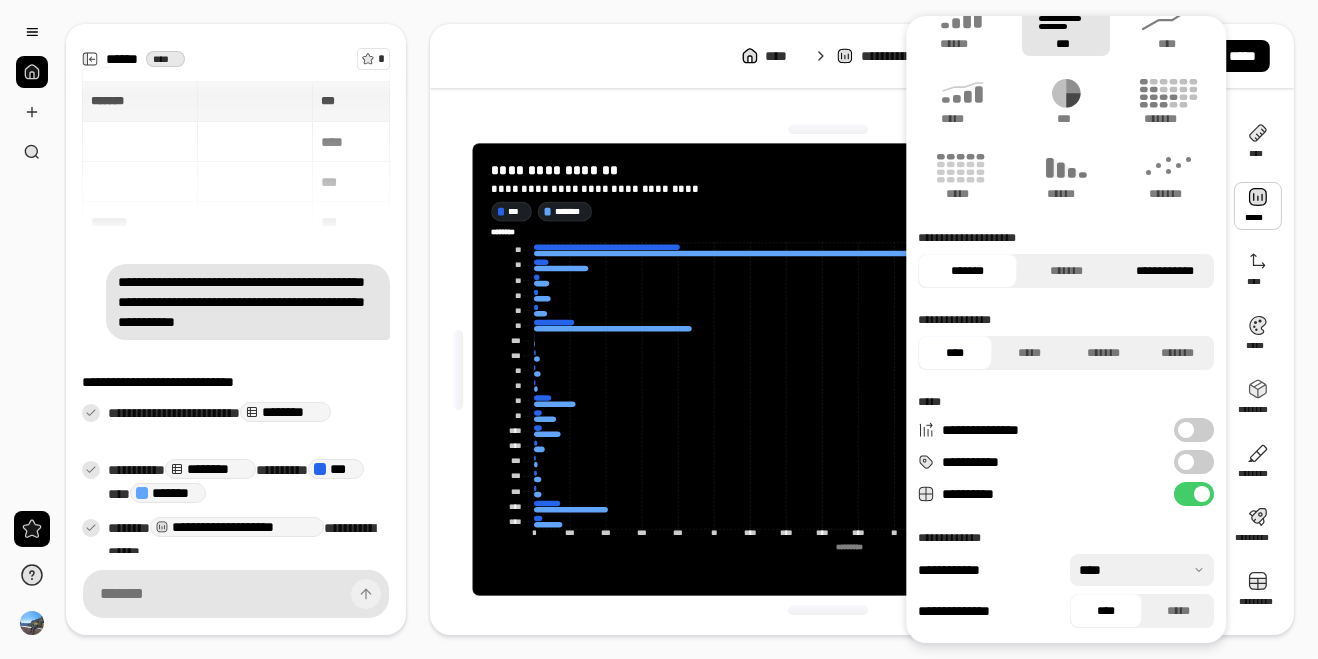 click on "**********" at bounding box center [1165, 271] 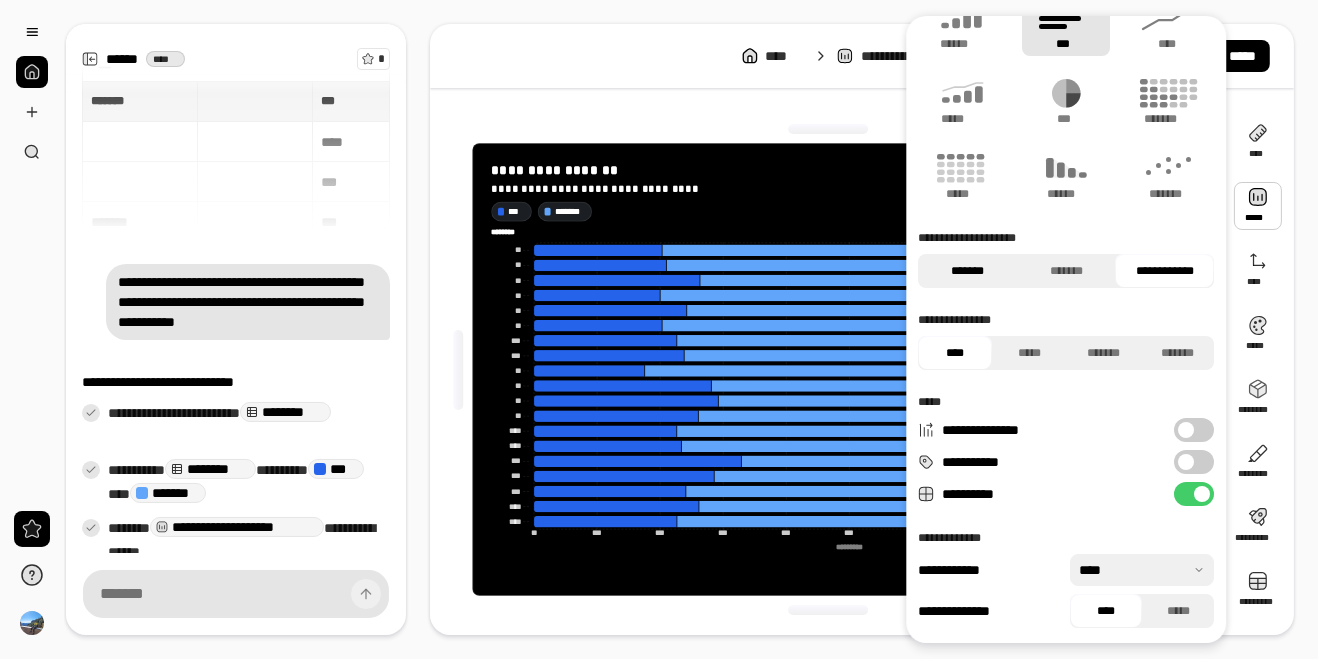 click on "*******" at bounding box center [967, 271] 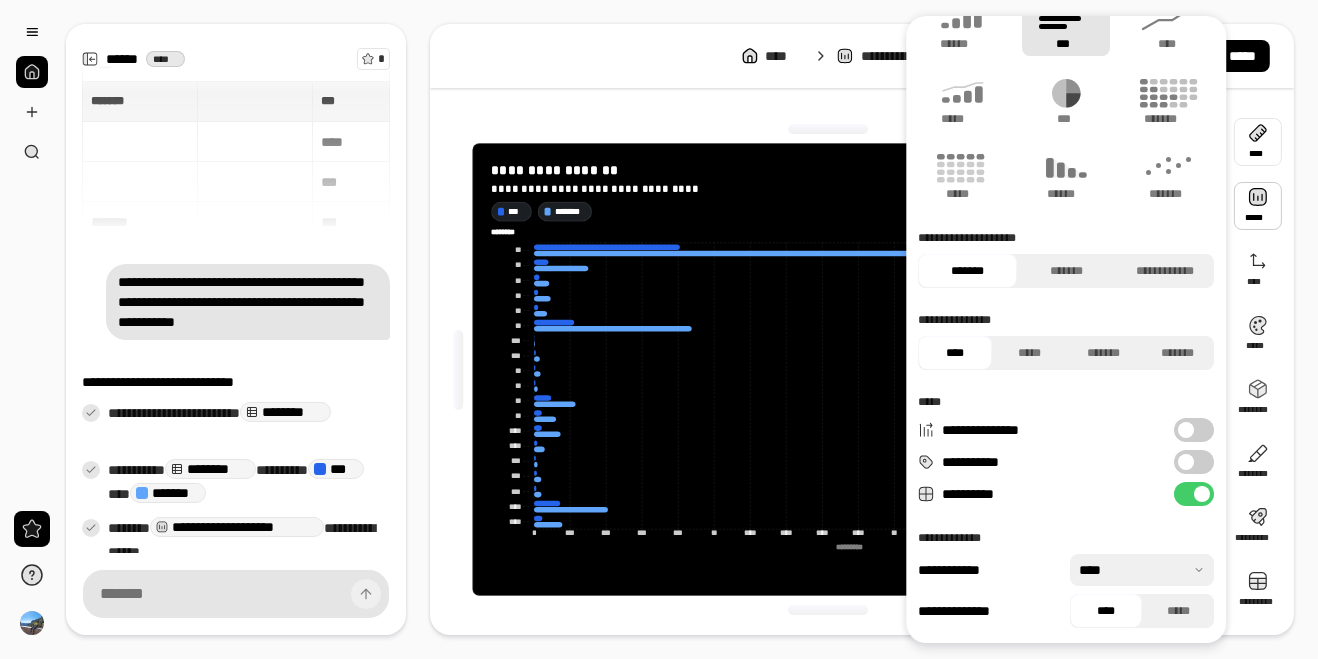 click at bounding box center [1258, 142] 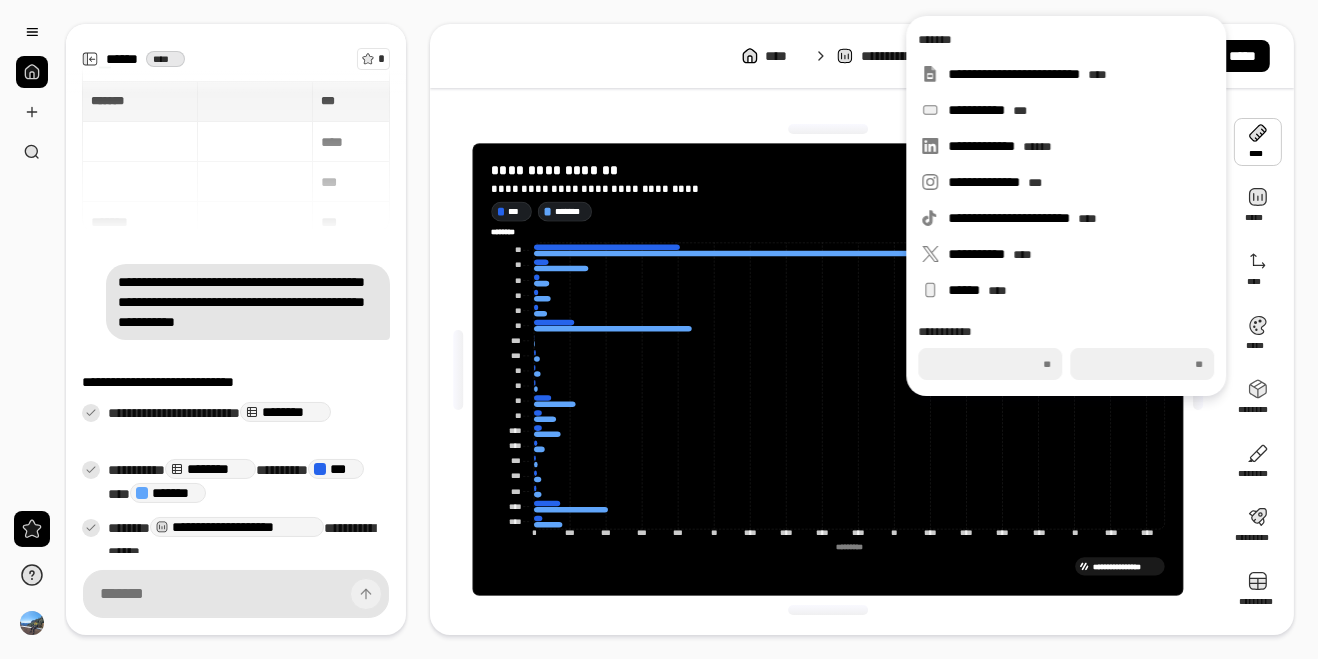 click at bounding box center [1258, 142] 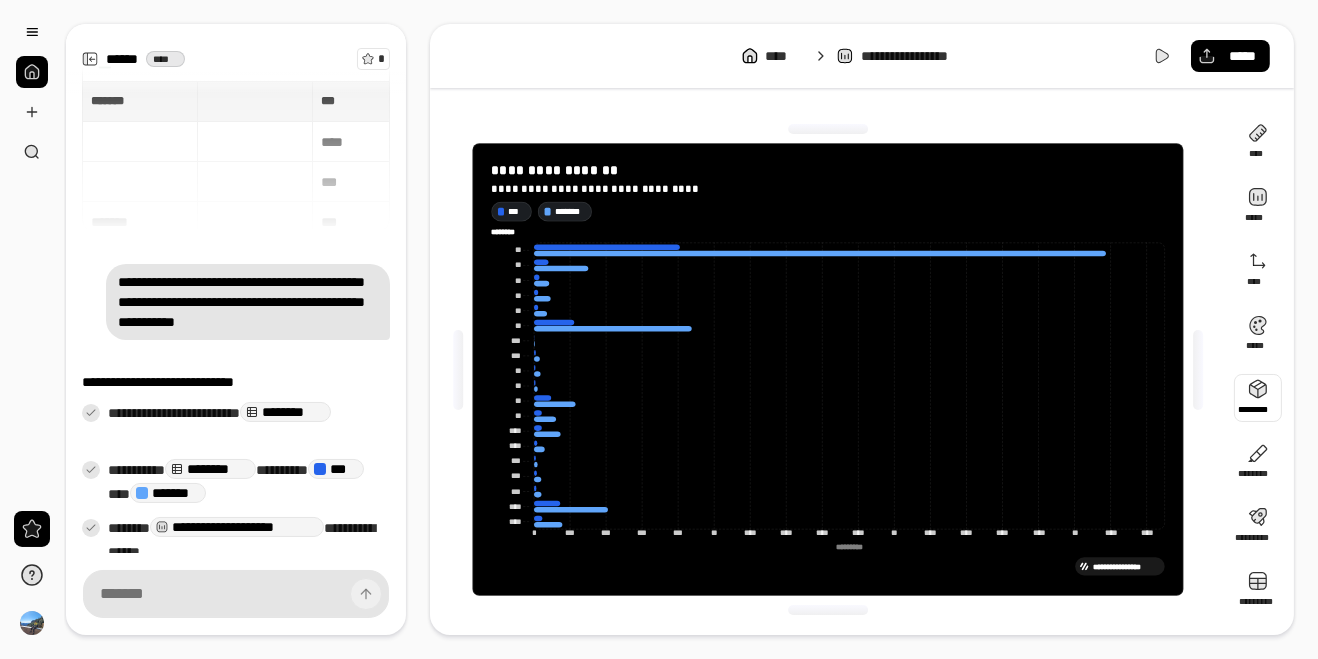 click at bounding box center (1258, 398) 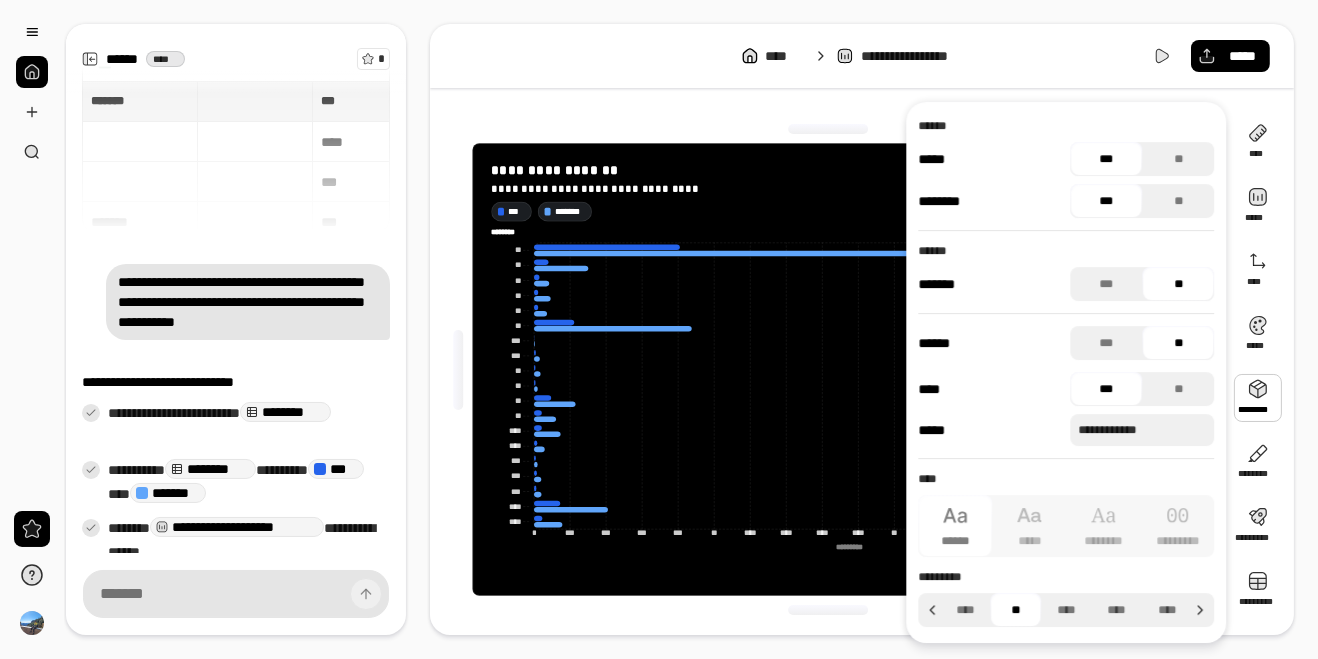 click at bounding box center [1258, 398] 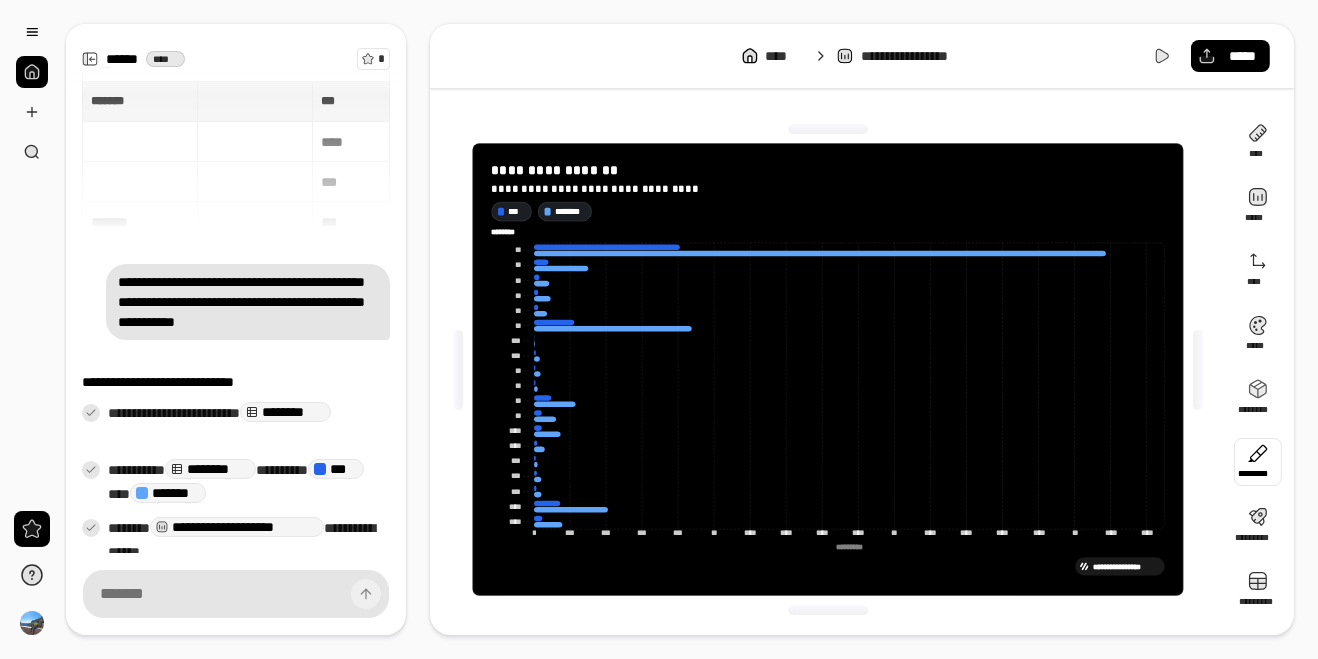 click at bounding box center [1258, 462] 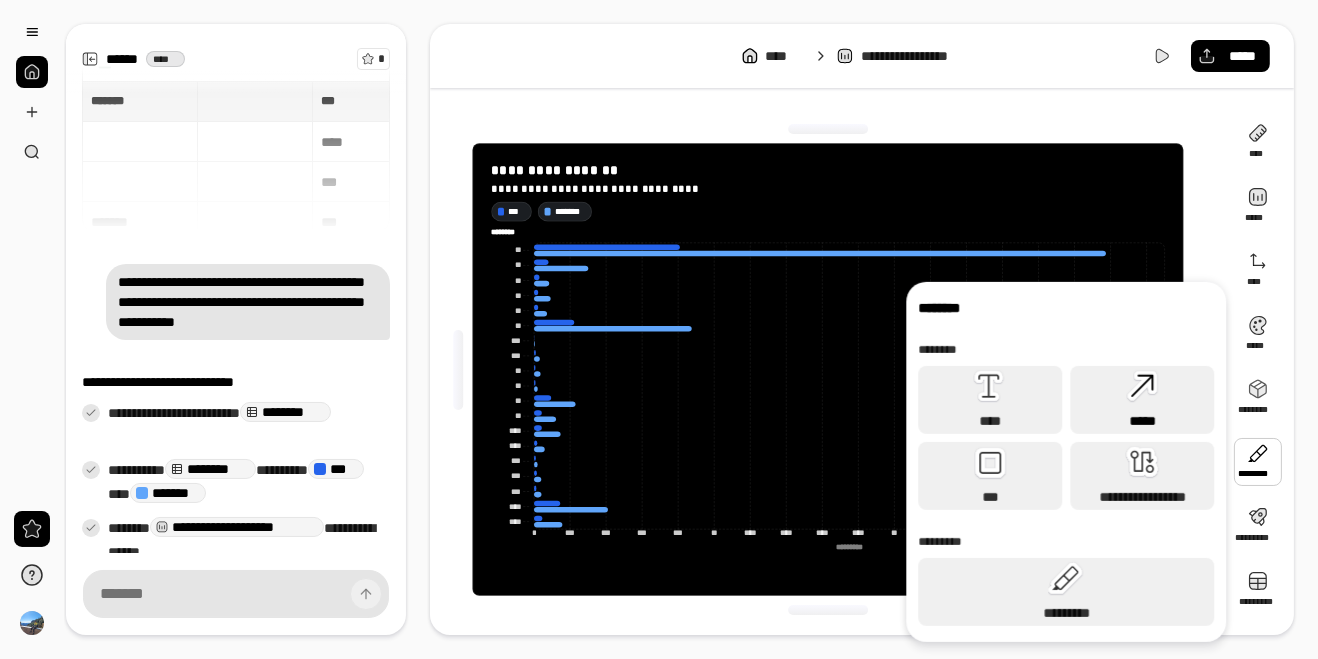 click on "*****" at bounding box center [1142, 400] 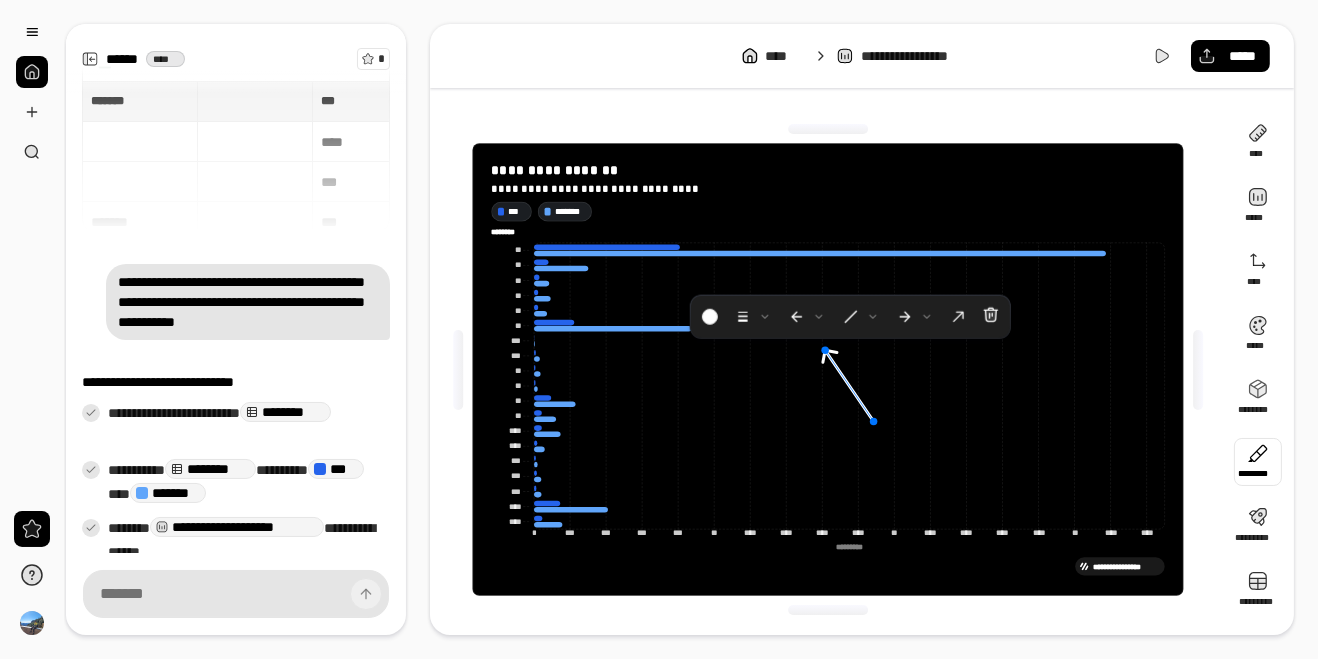 click at bounding box center [1258, 462] 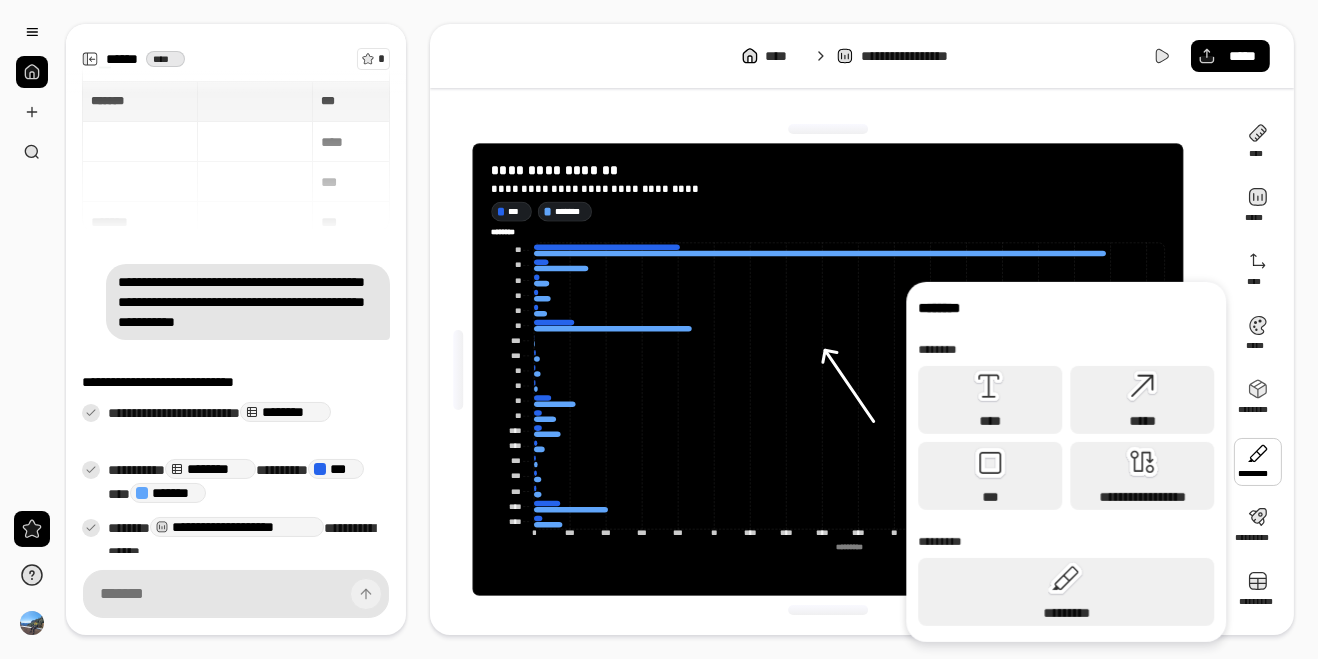 click 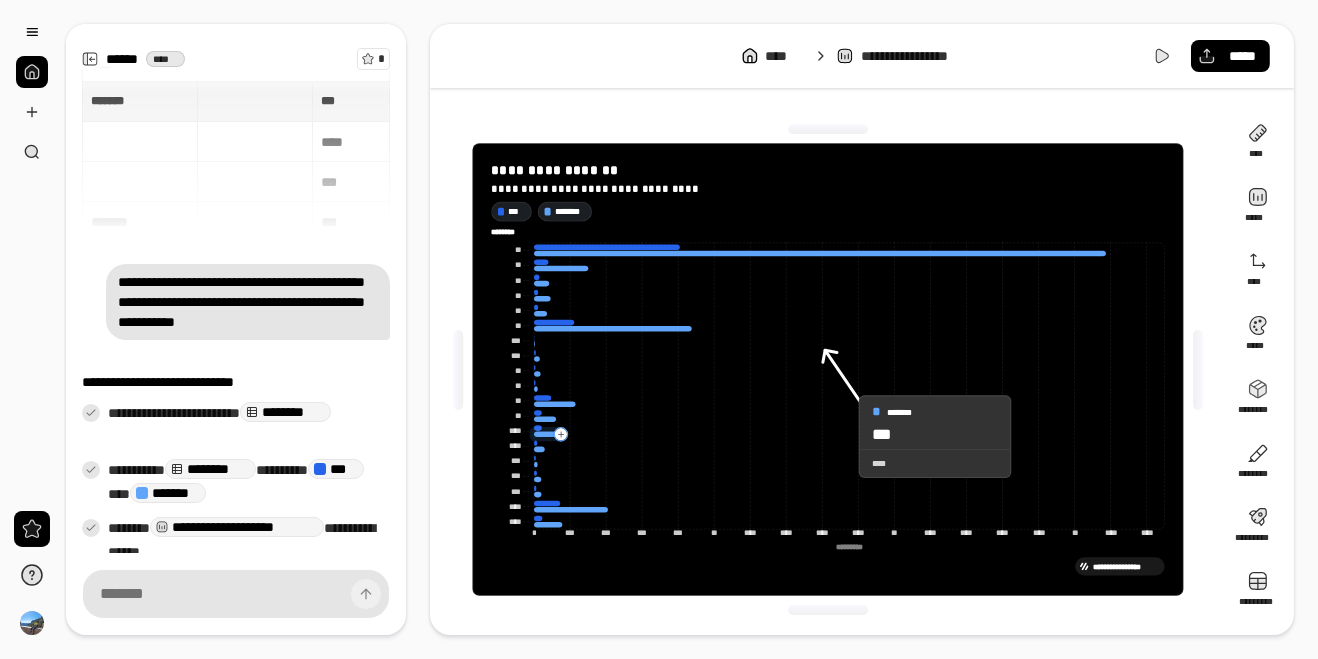 click 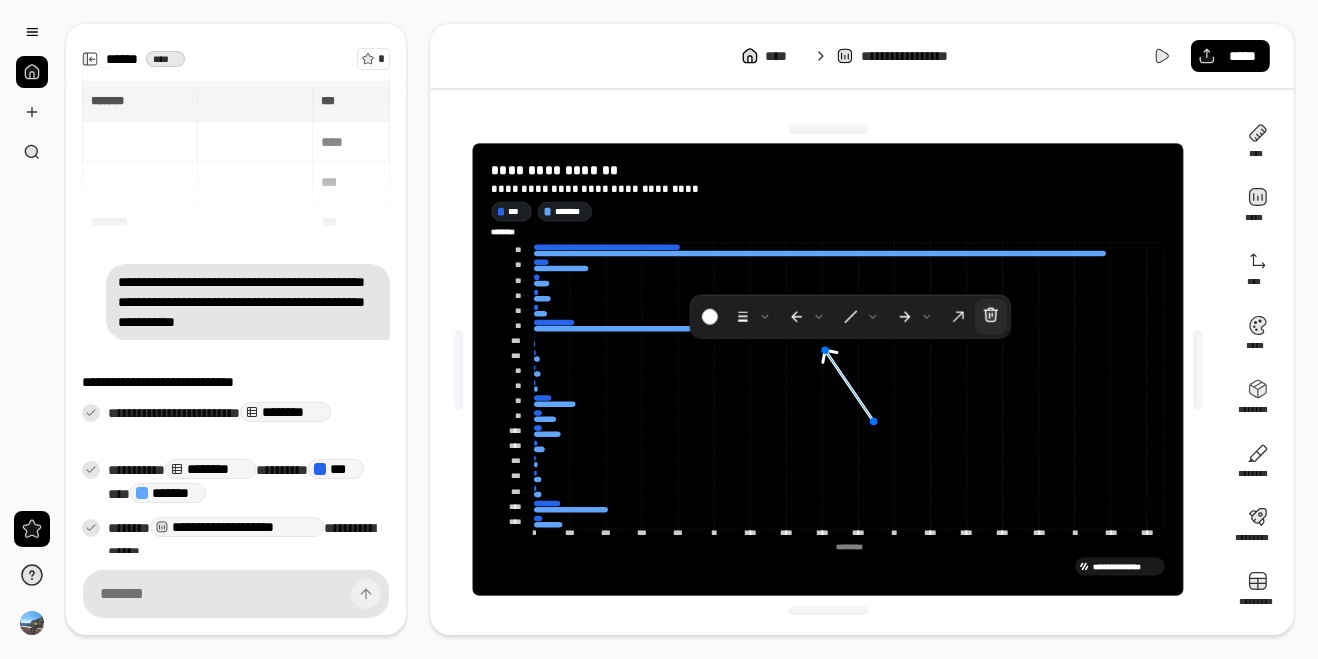 click at bounding box center (991, 317) 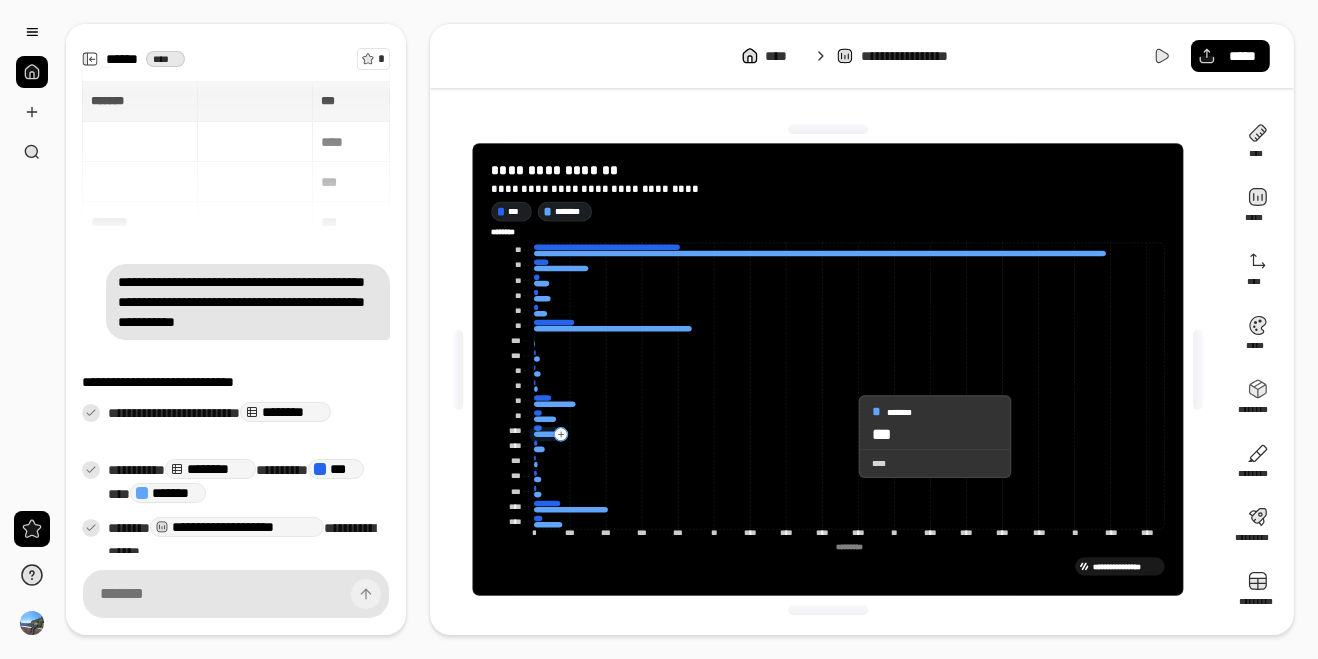 click 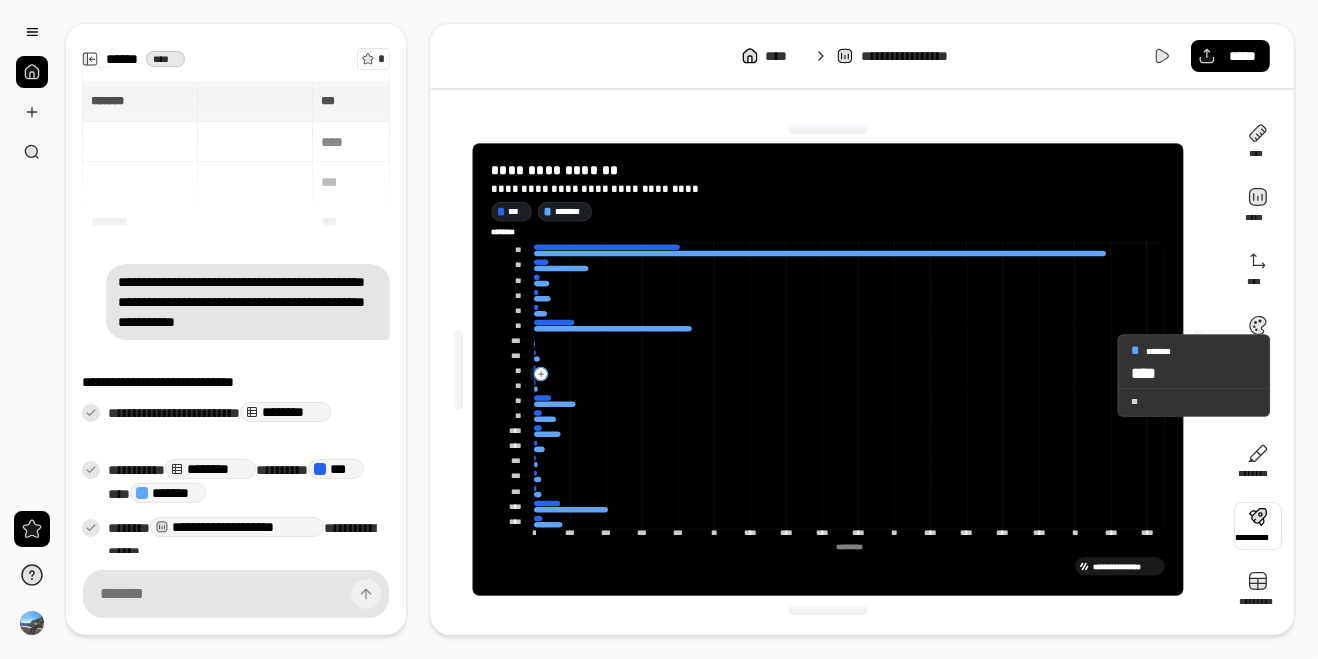 click at bounding box center (1258, 526) 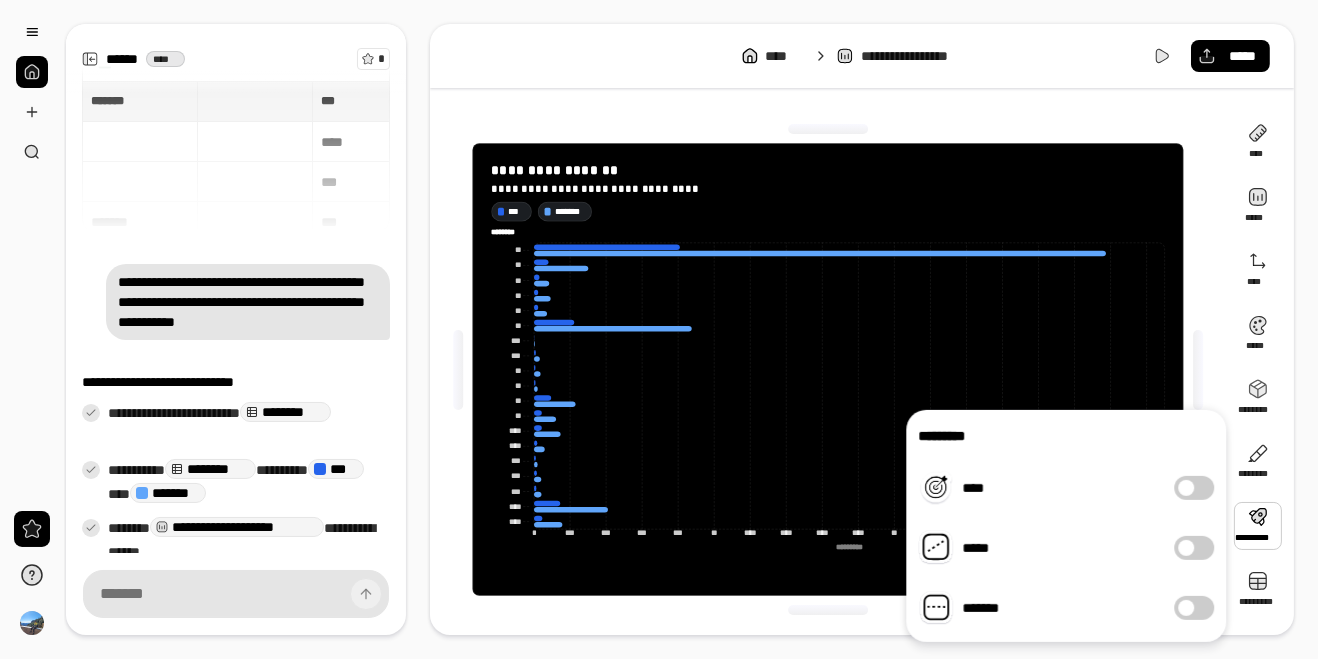 click on "****" at bounding box center (1194, 488) 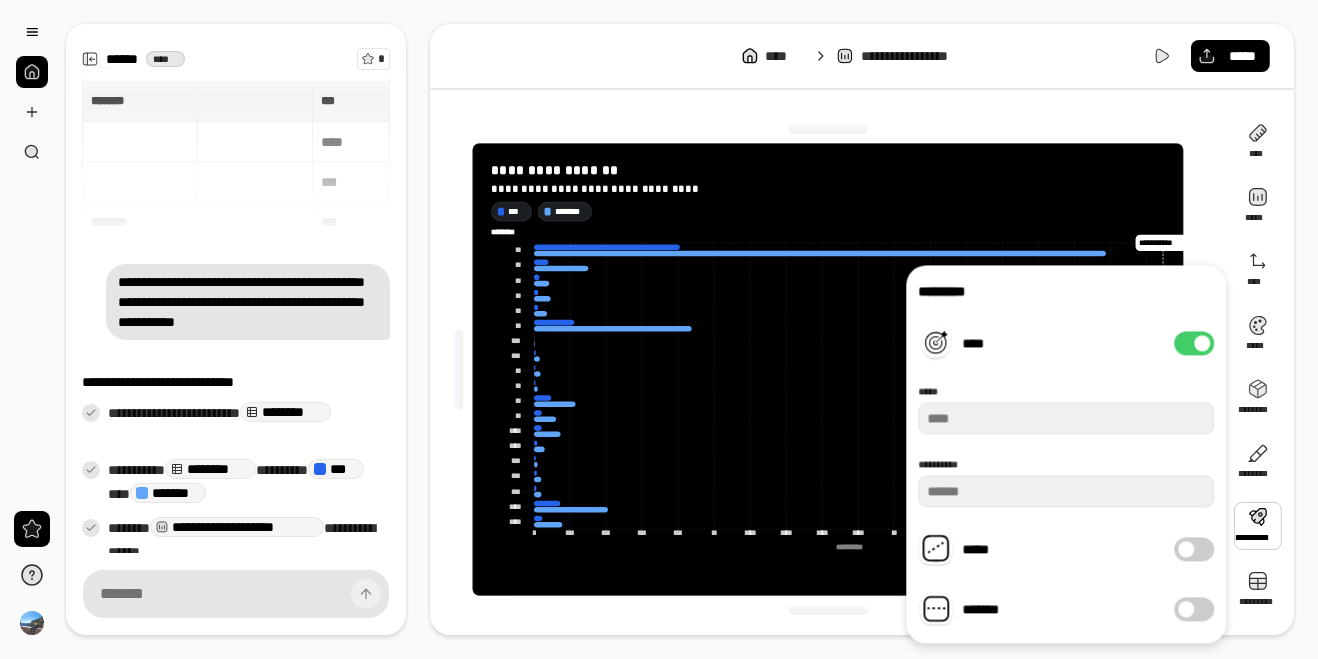 click on "****" at bounding box center (1194, 343) 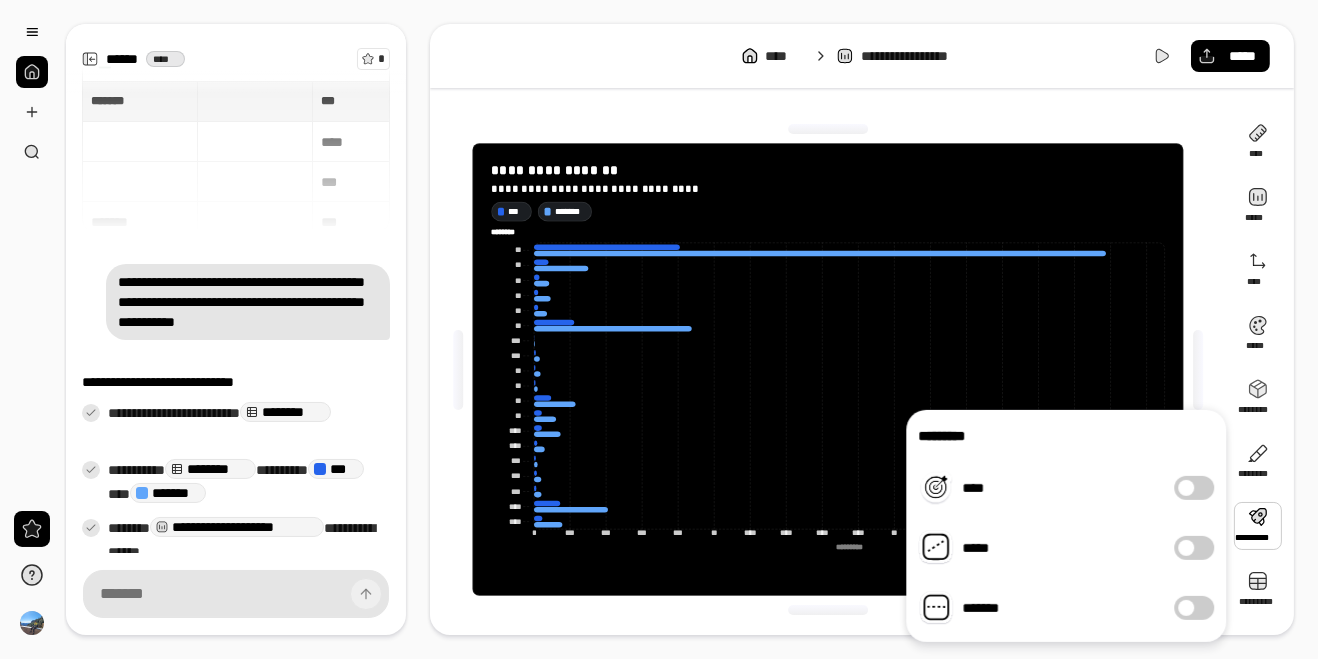 click on "*****" at bounding box center (1194, 548) 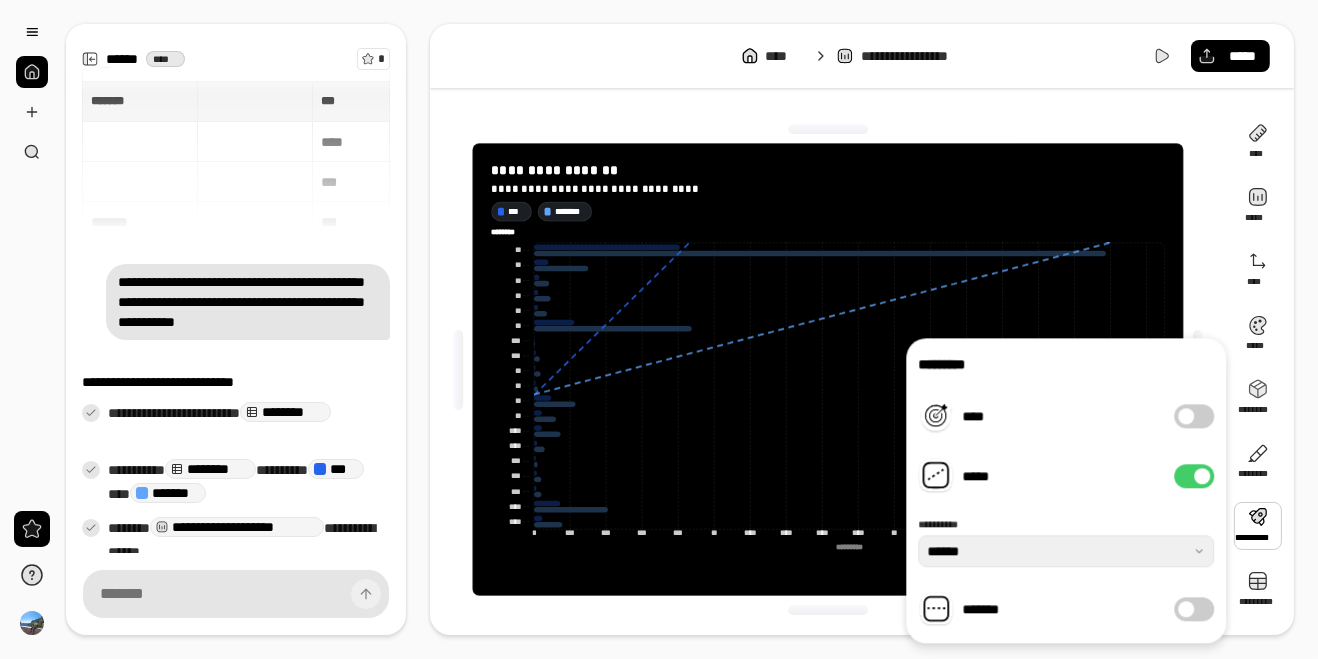 click on "*****" at bounding box center (1194, 476) 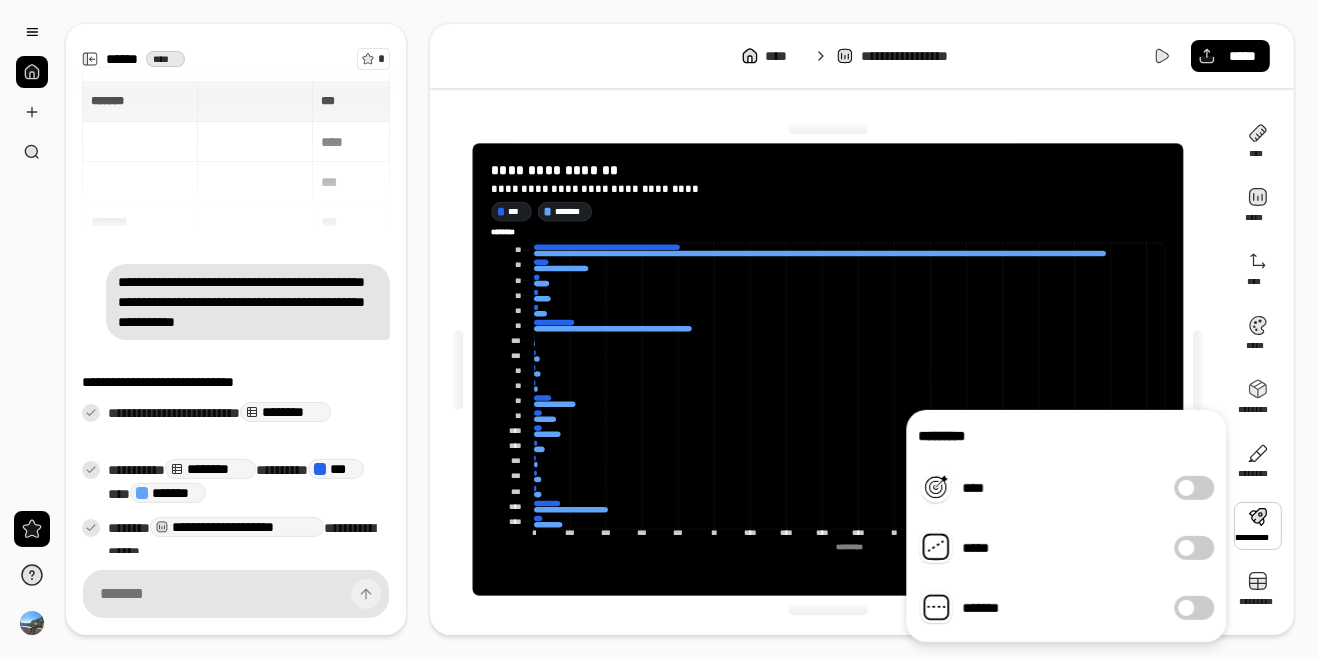 click on "*******" at bounding box center [1194, 608] 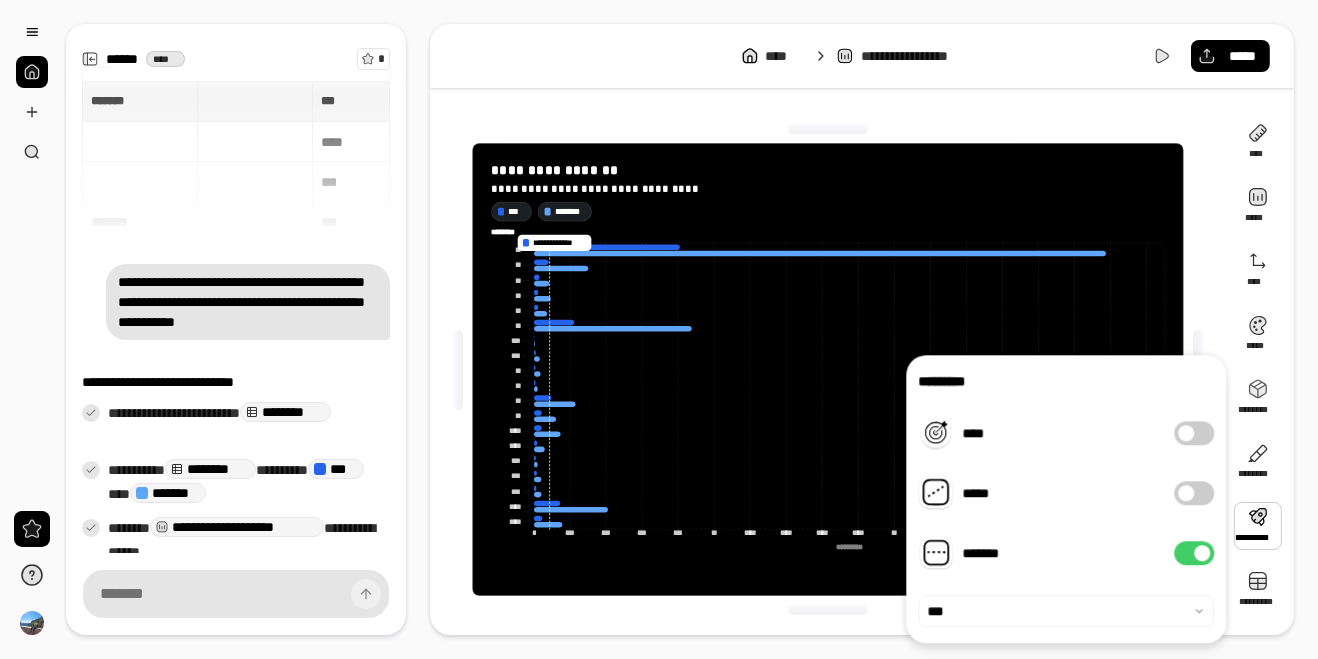 click on "********* **** ***** ******* ***" at bounding box center [1066, 499] 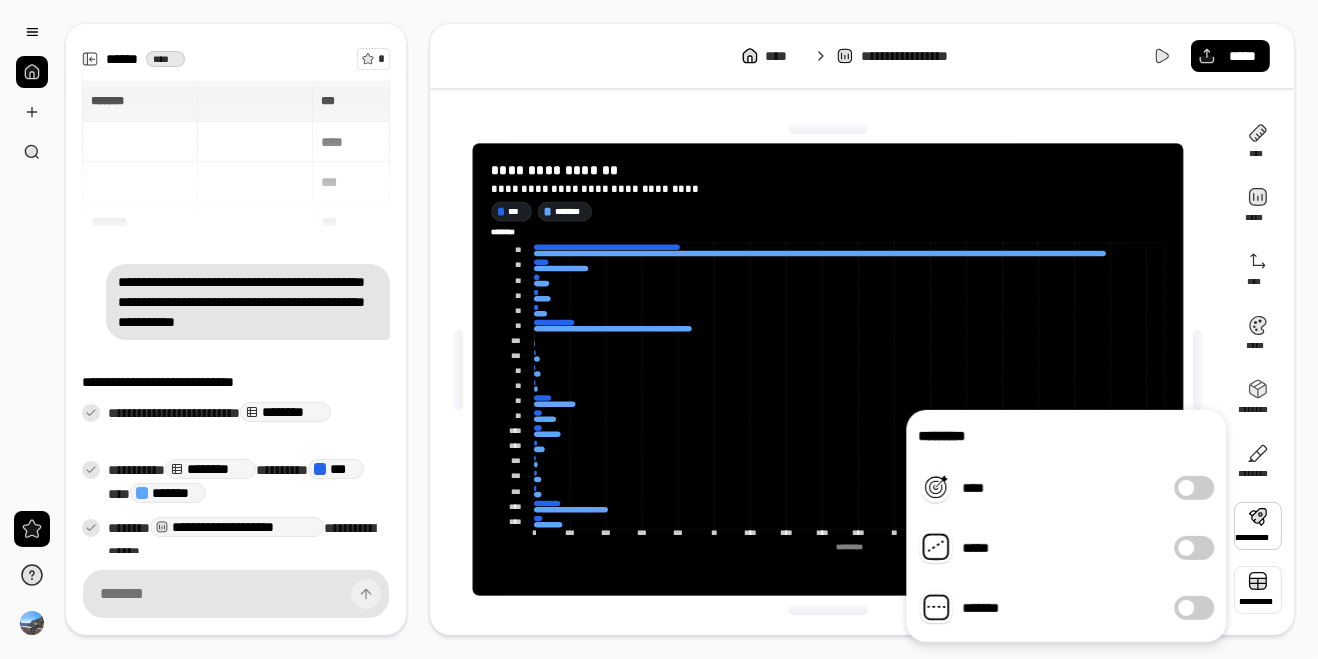 click at bounding box center (1258, 590) 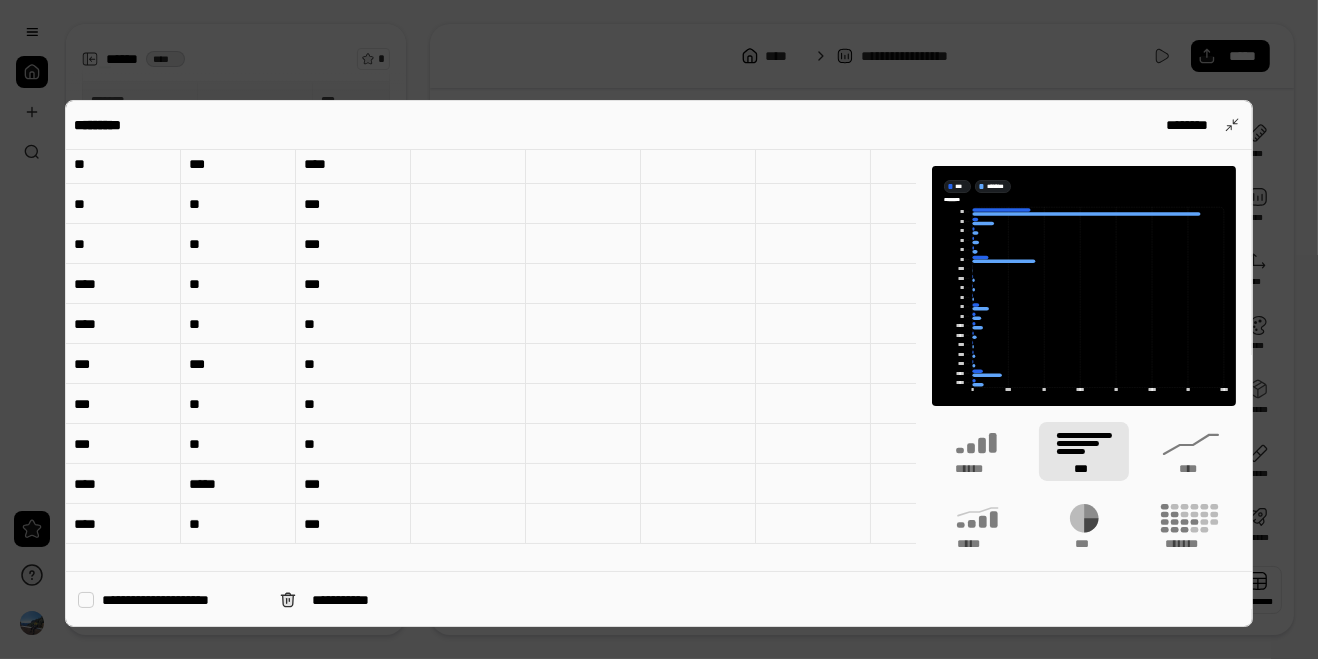 scroll, scrollTop: 0, scrollLeft: 0, axis: both 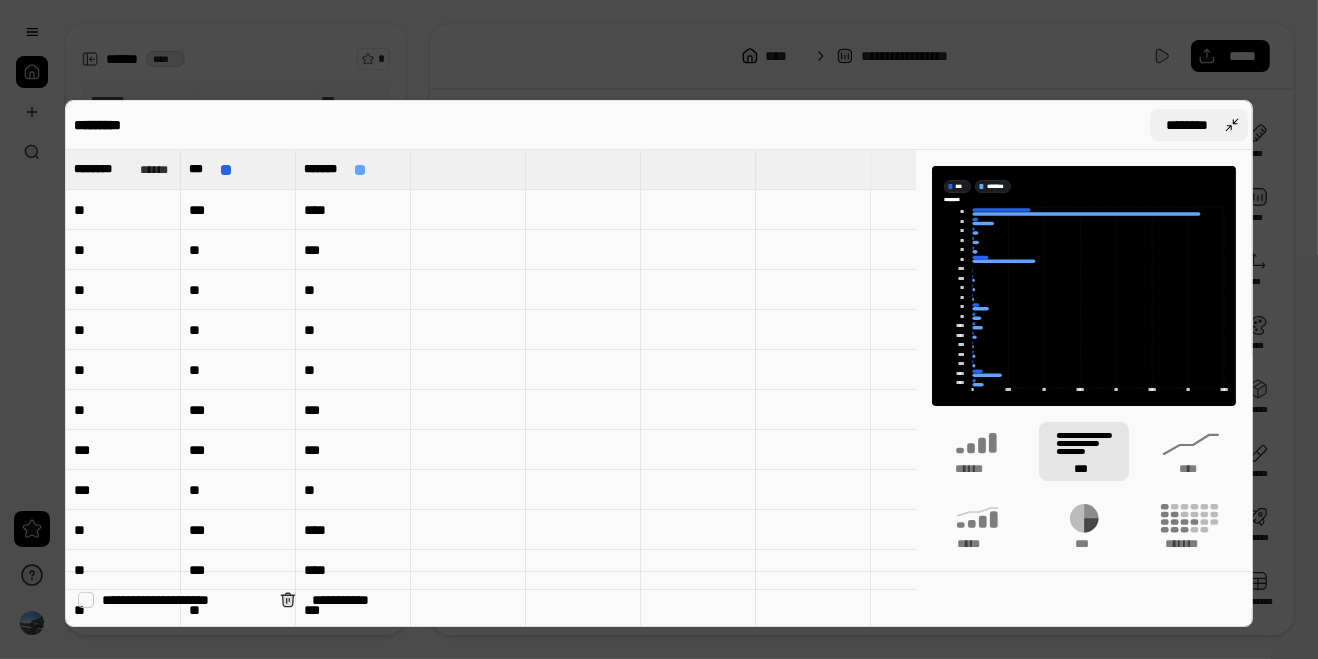 click on "********" at bounding box center (1199, 125) 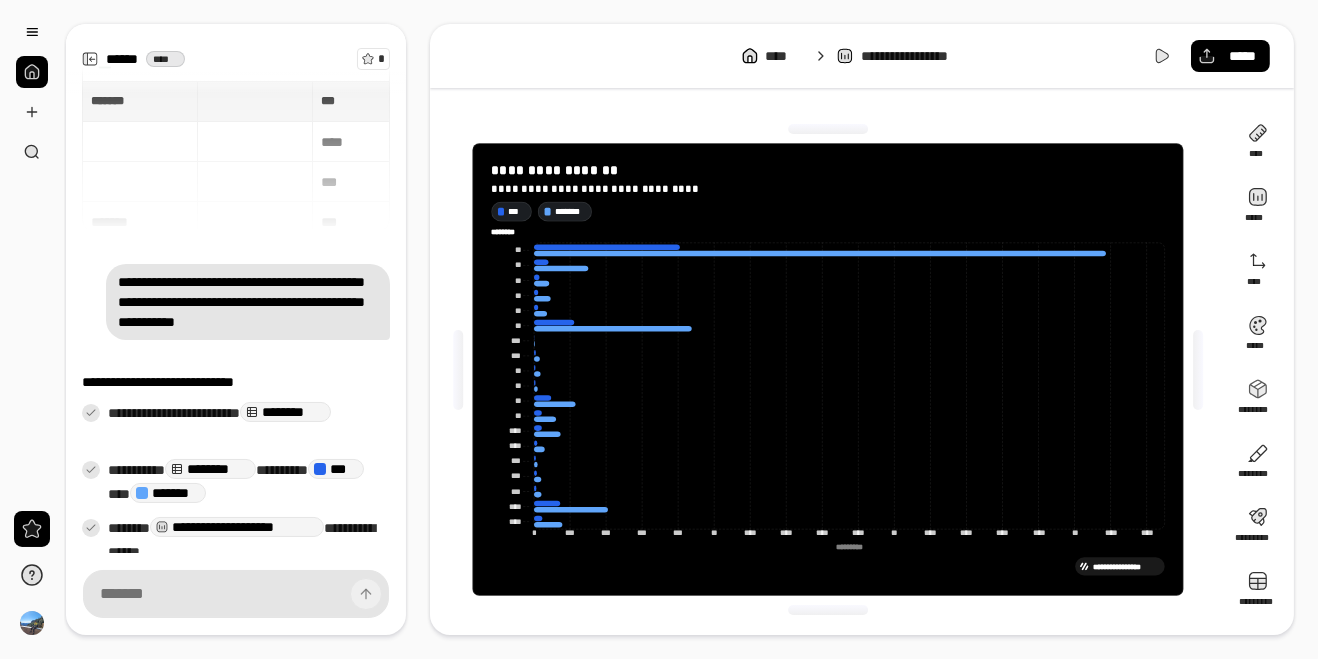 click at bounding box center [849, 546] 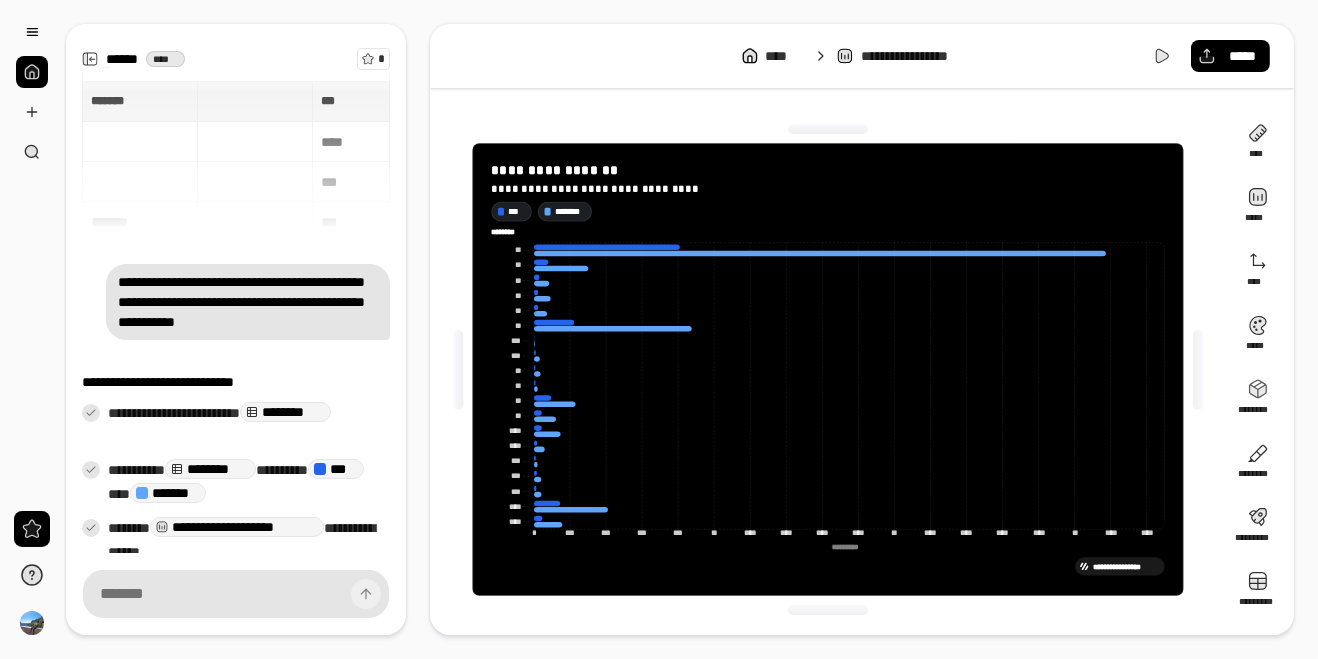 click on "*********" at bounding box center (849, 547) 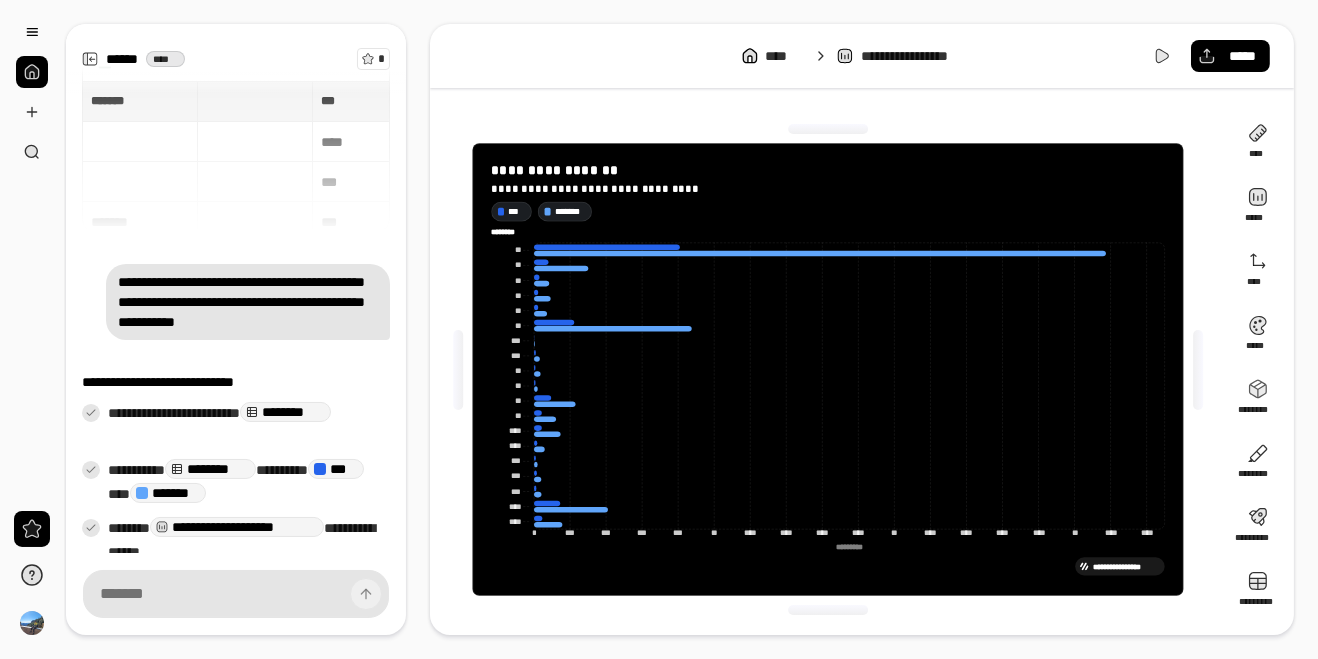 click at bounding box center [849, 546] 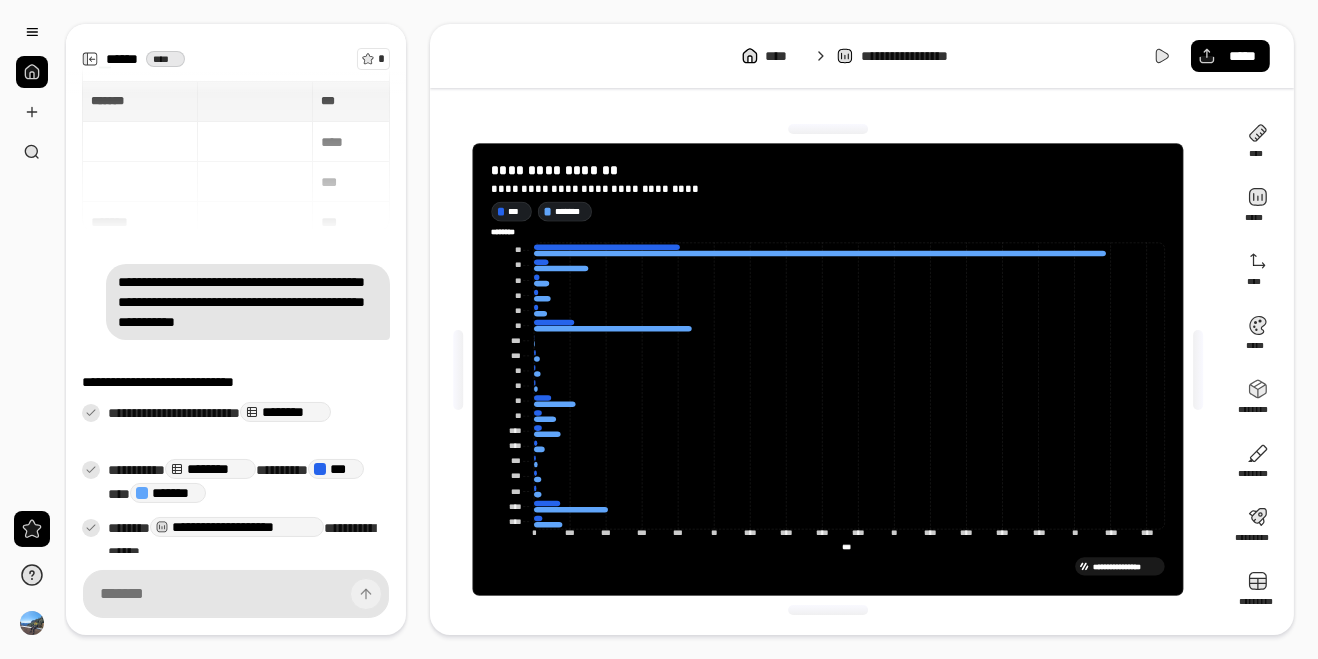 scroll, scrollTop: 0, scrollLeft: 0, axis: both 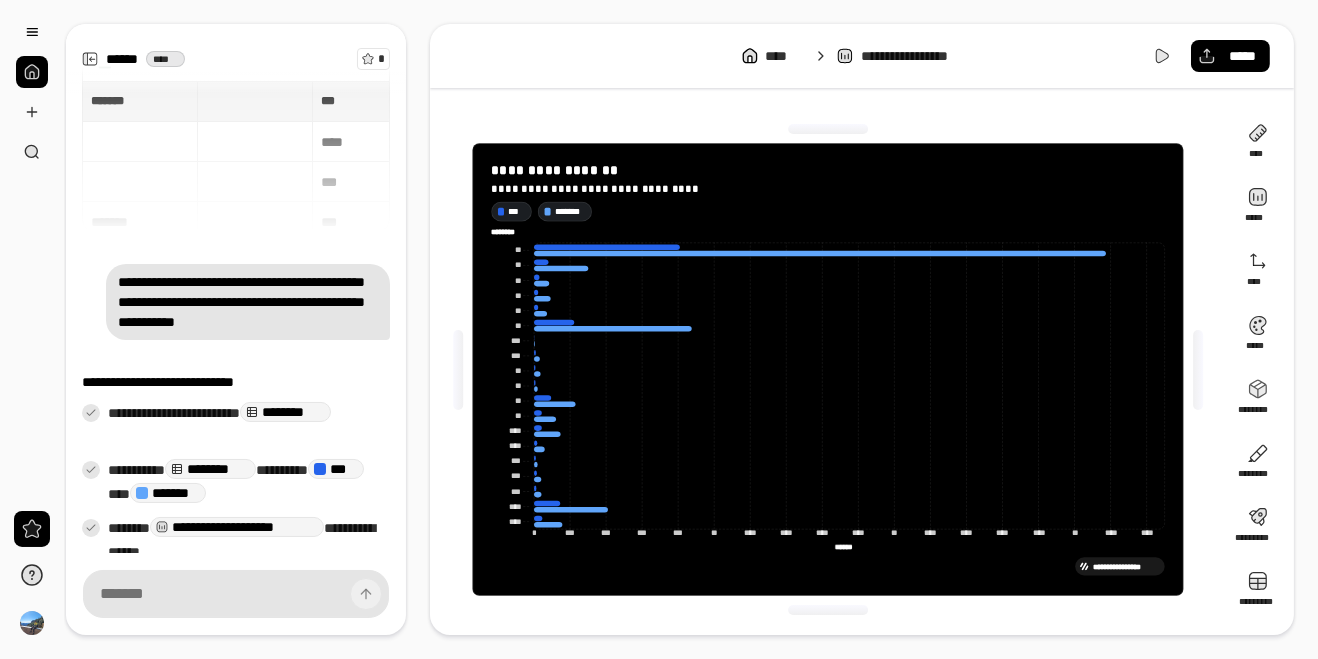 type on "******" 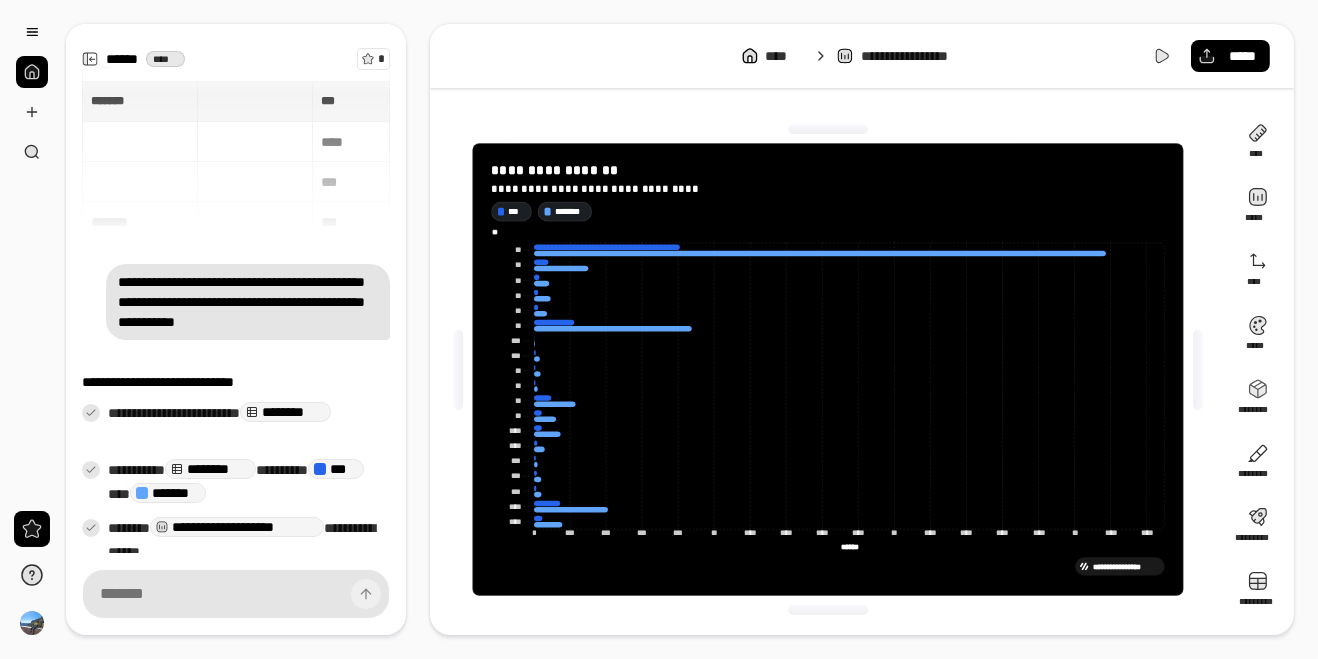 type on "*" 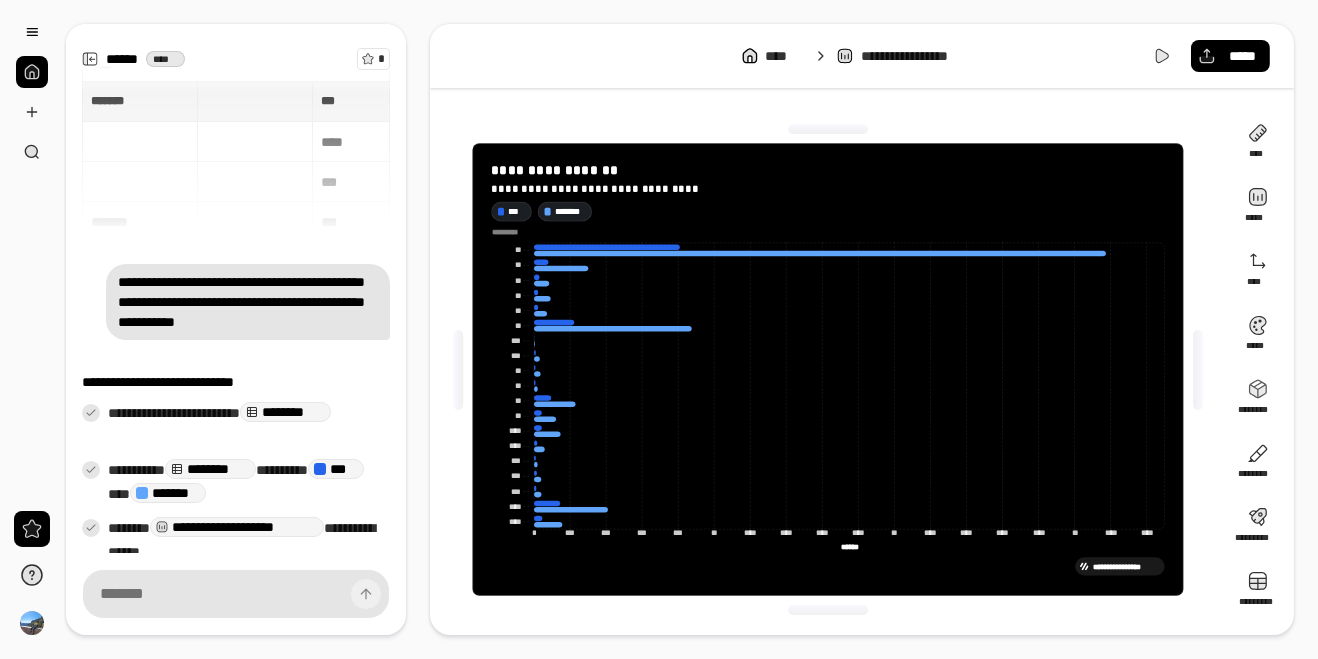 type on "*" 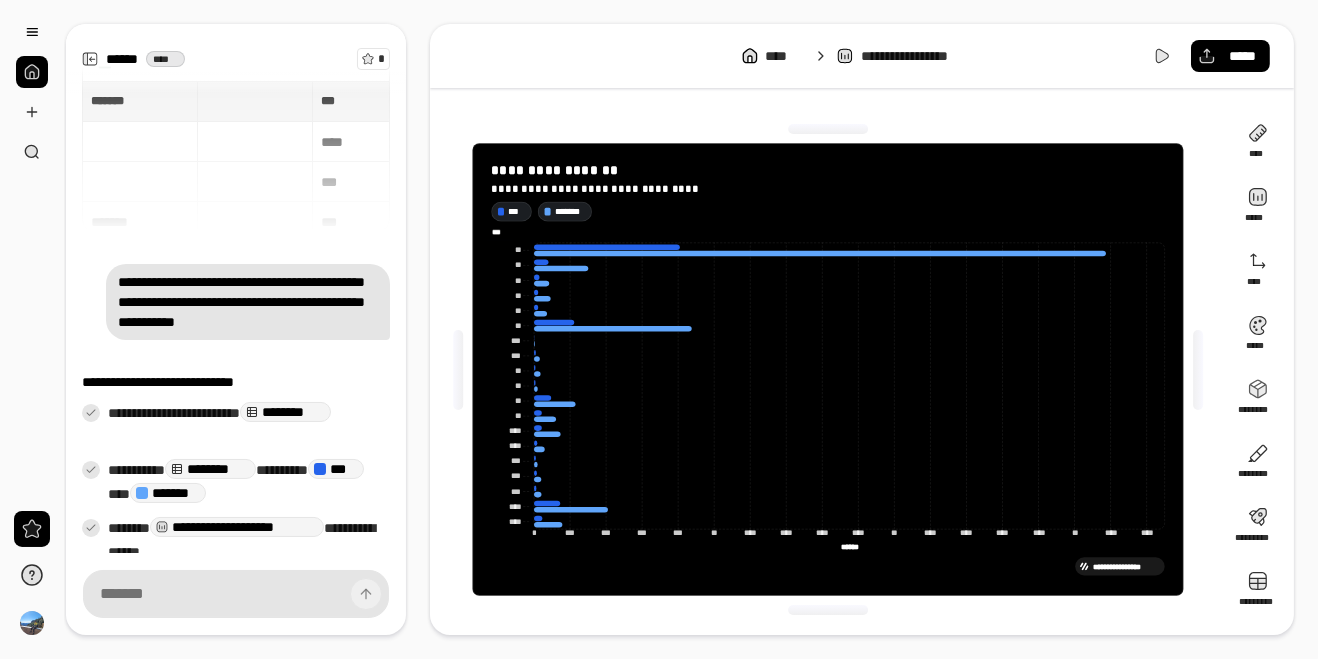 scroll, scrollTop: 0, scrollLeft: 0, axis: both 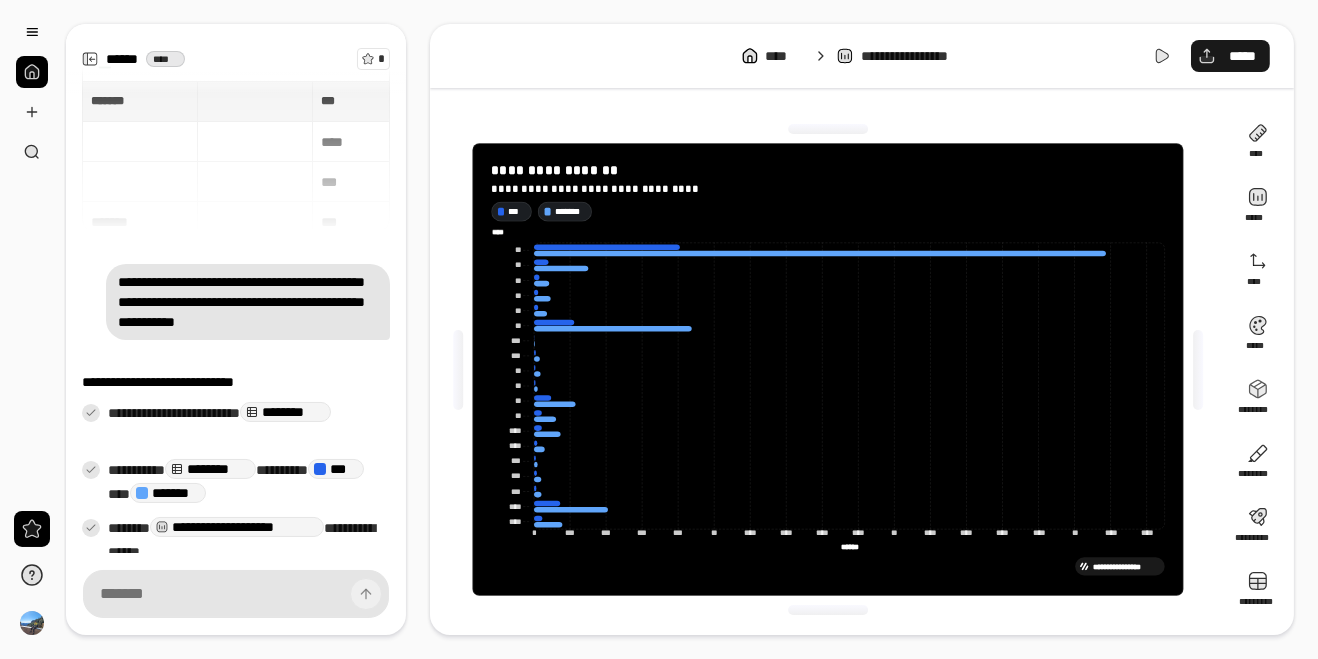 type on "****" 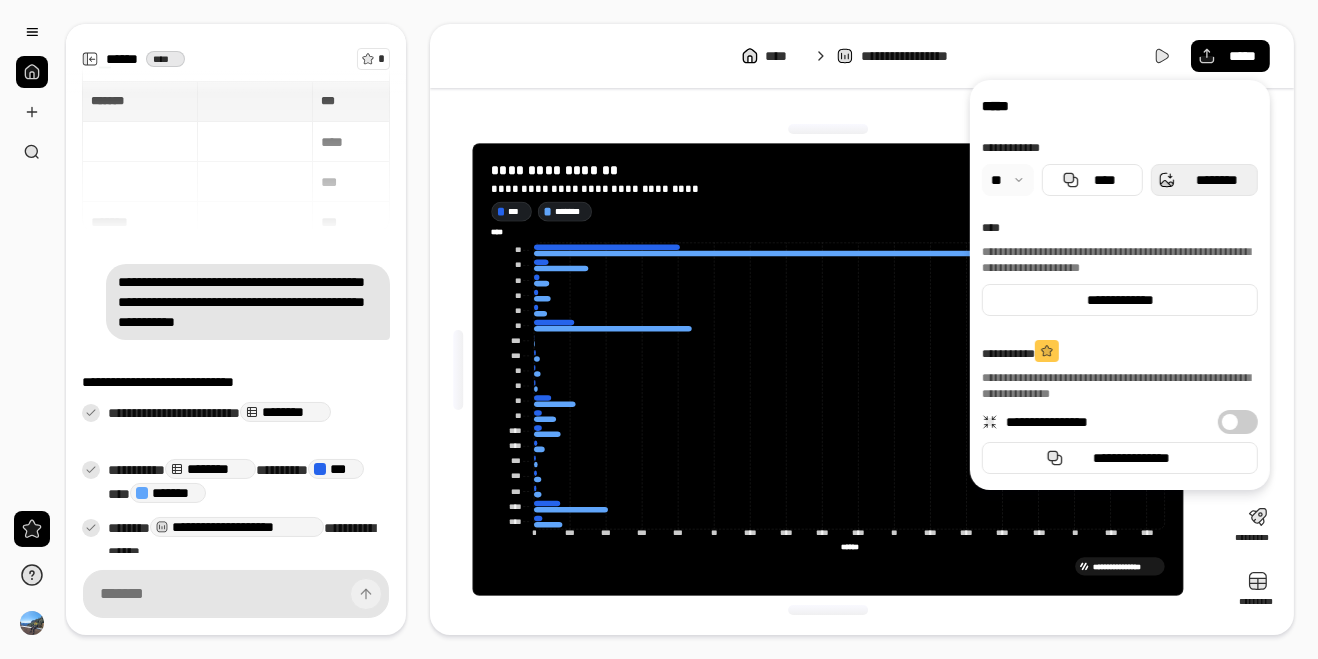 click on "********" at bounding box center [1216, 180] 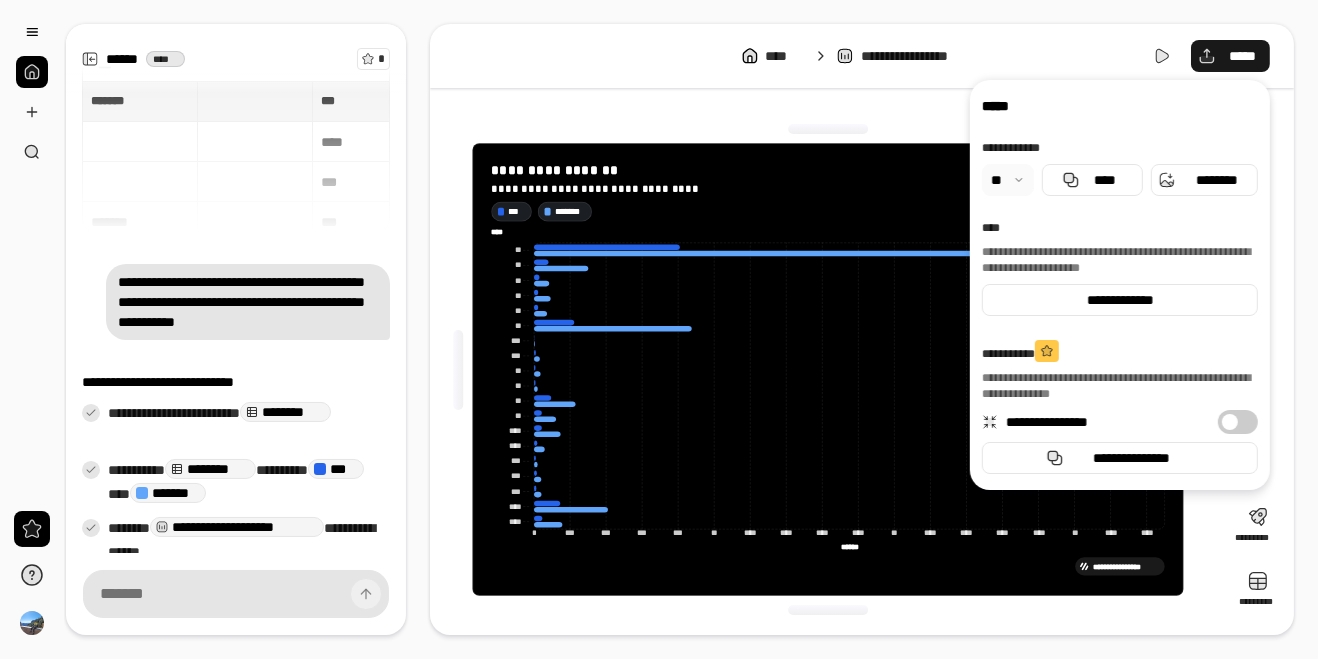 click on "*****" at bounding box center (1242, 56) 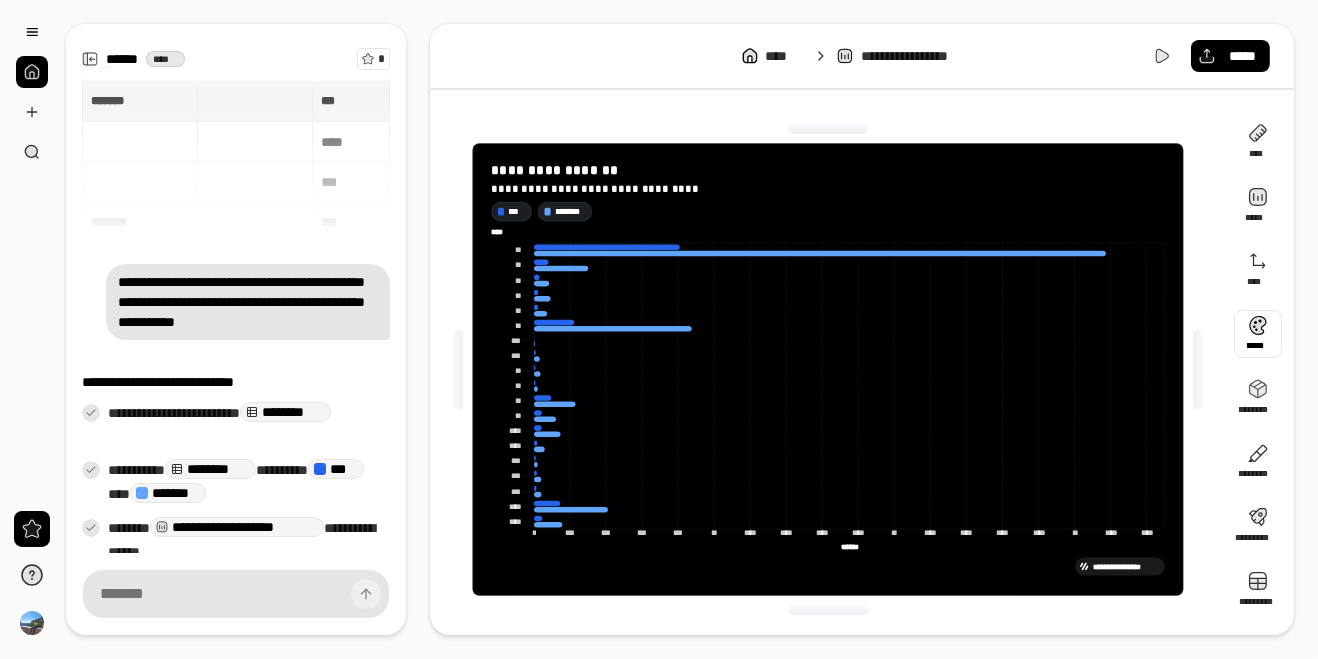 click at bounding box center (1258, 334) 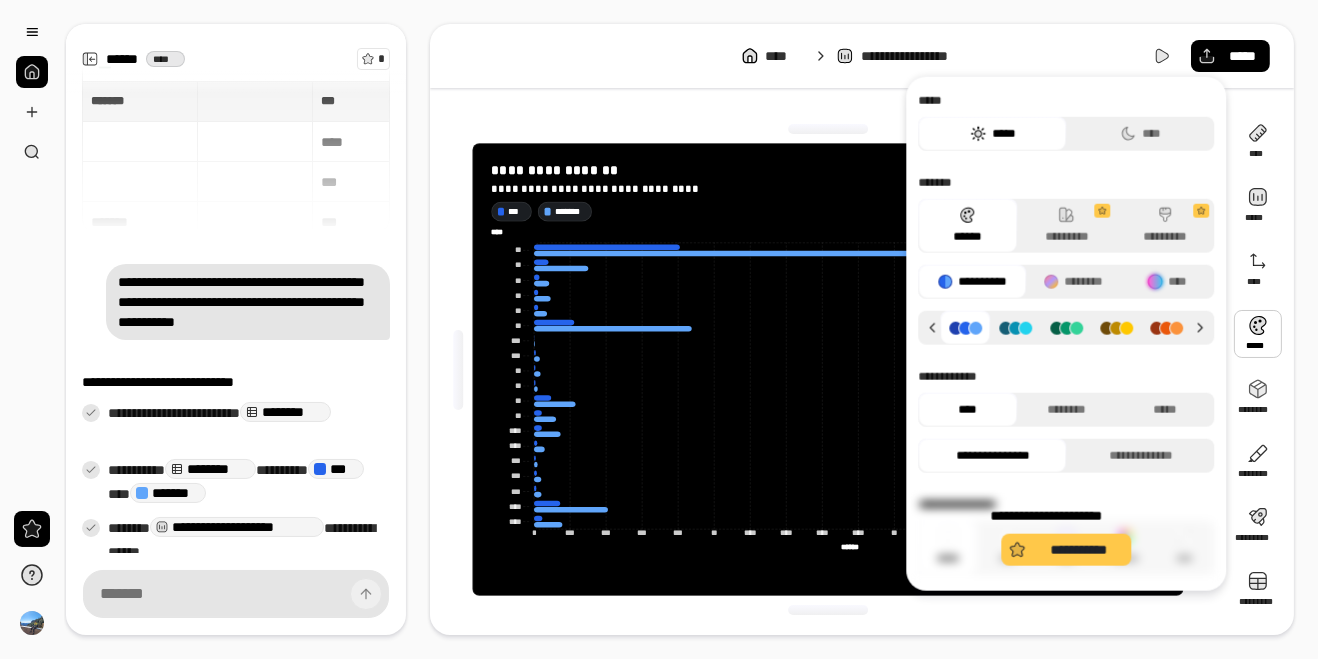 click on "**********" at bounding box center (1066, 536) 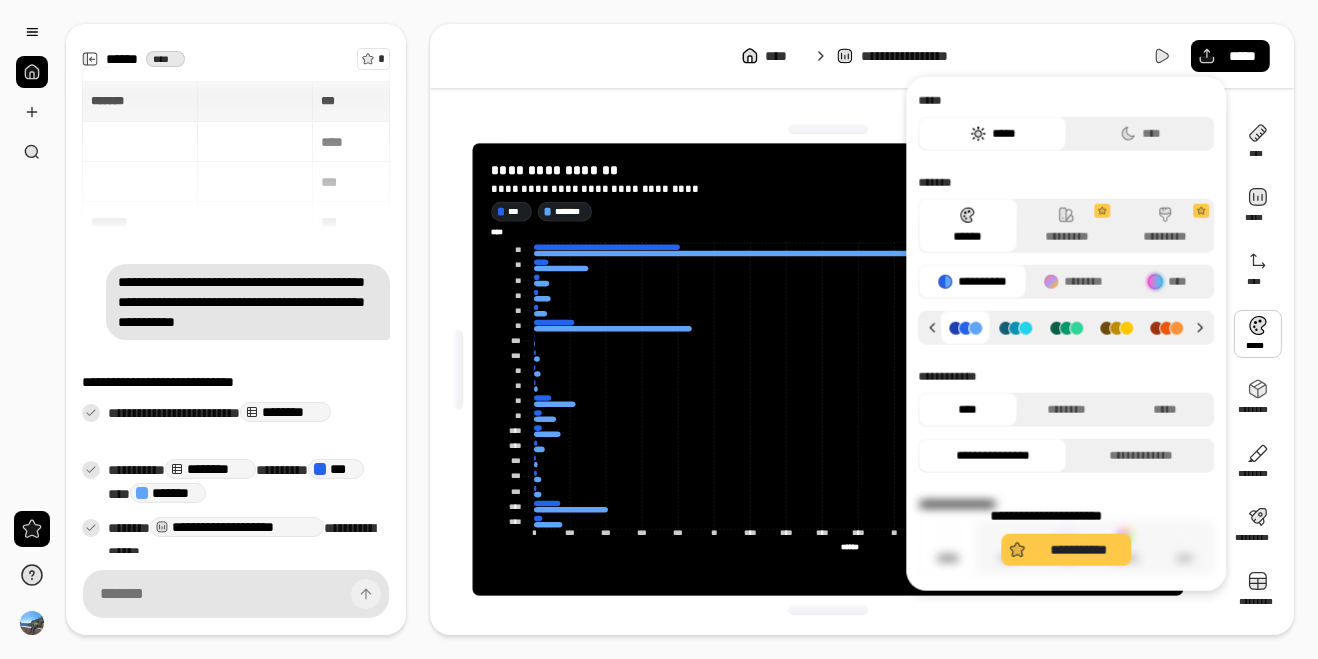 click on "**********" at bounding box center (1066, 536) 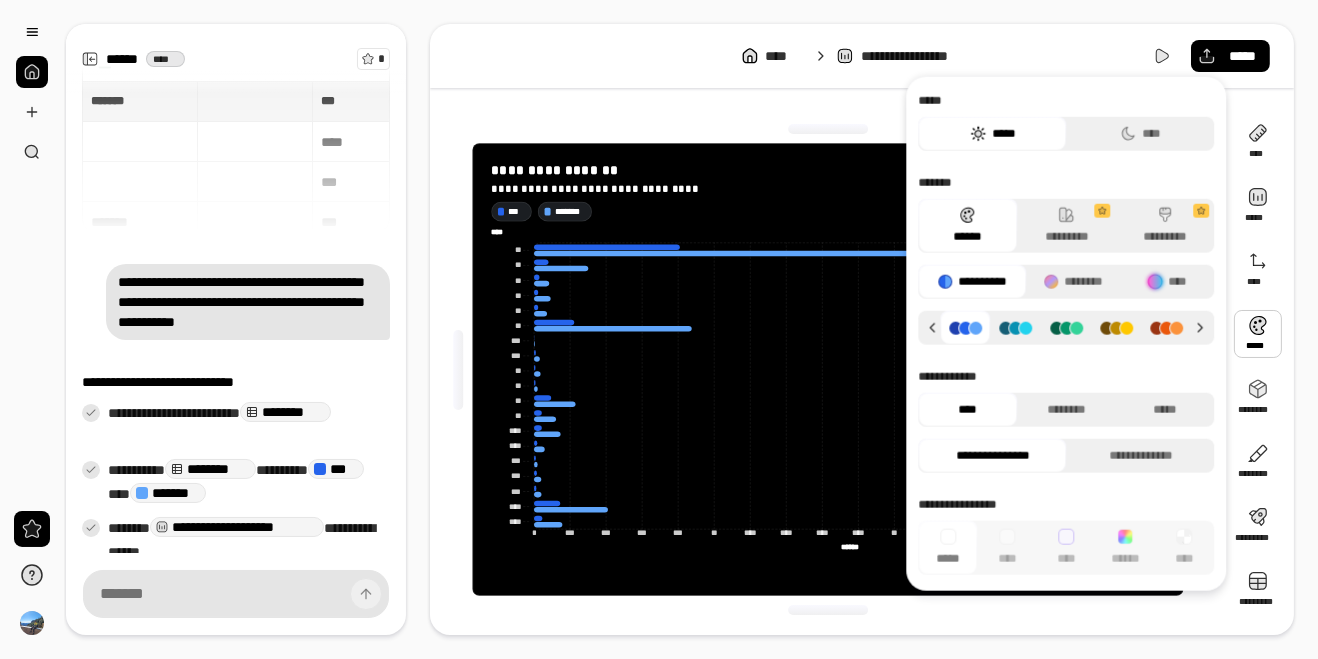 click on "*****" at bounding box center [992, 134] 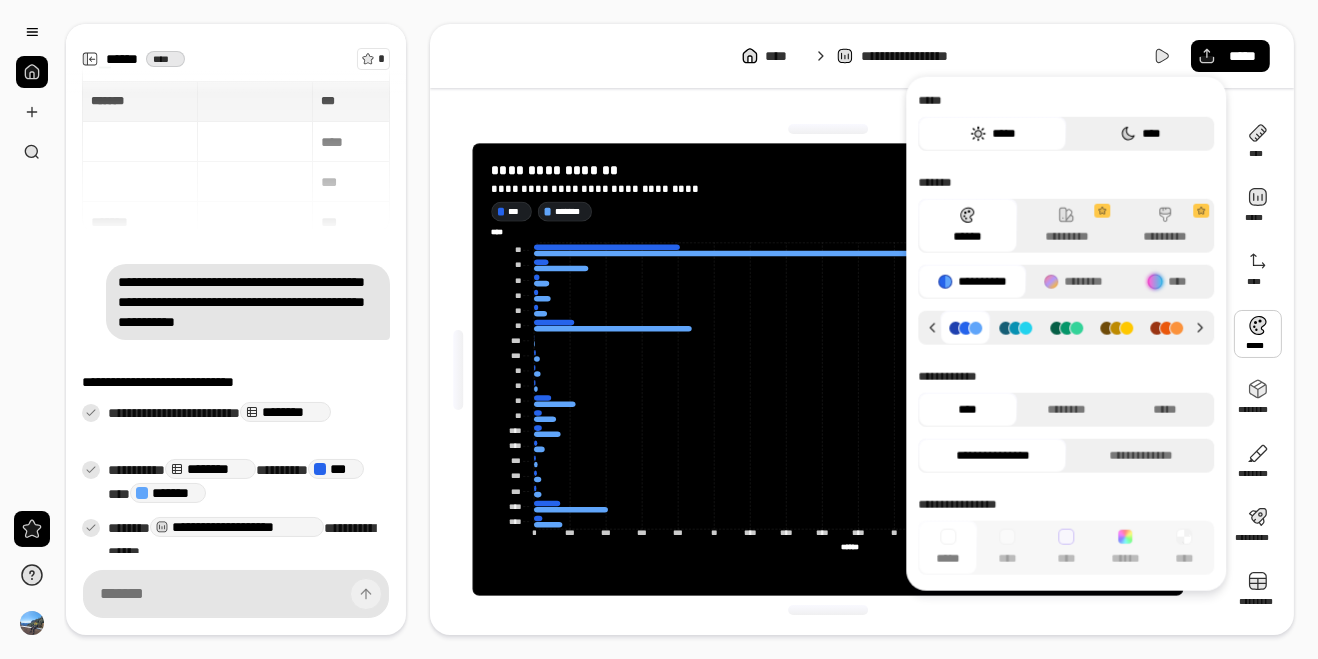 click on "****" at bounding box center (1140, 134) 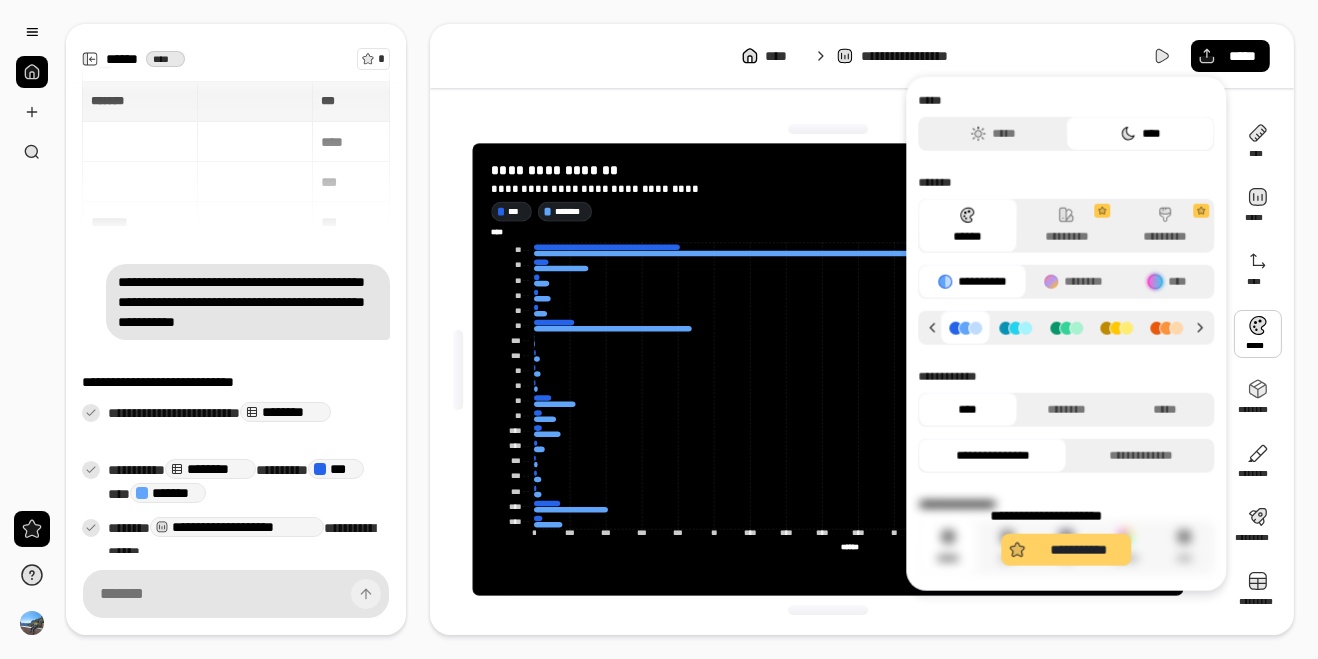 click on "**********" at bounding box center [1067, 550] 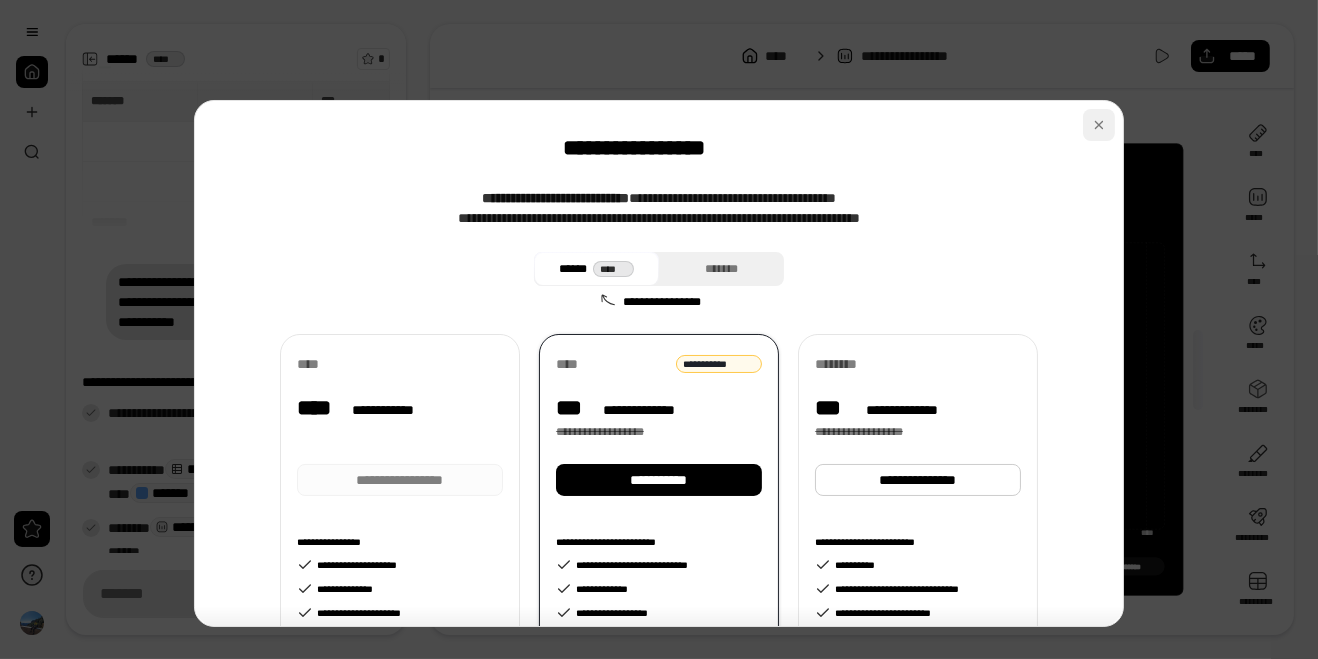 click at bounding box center (1099, 125) 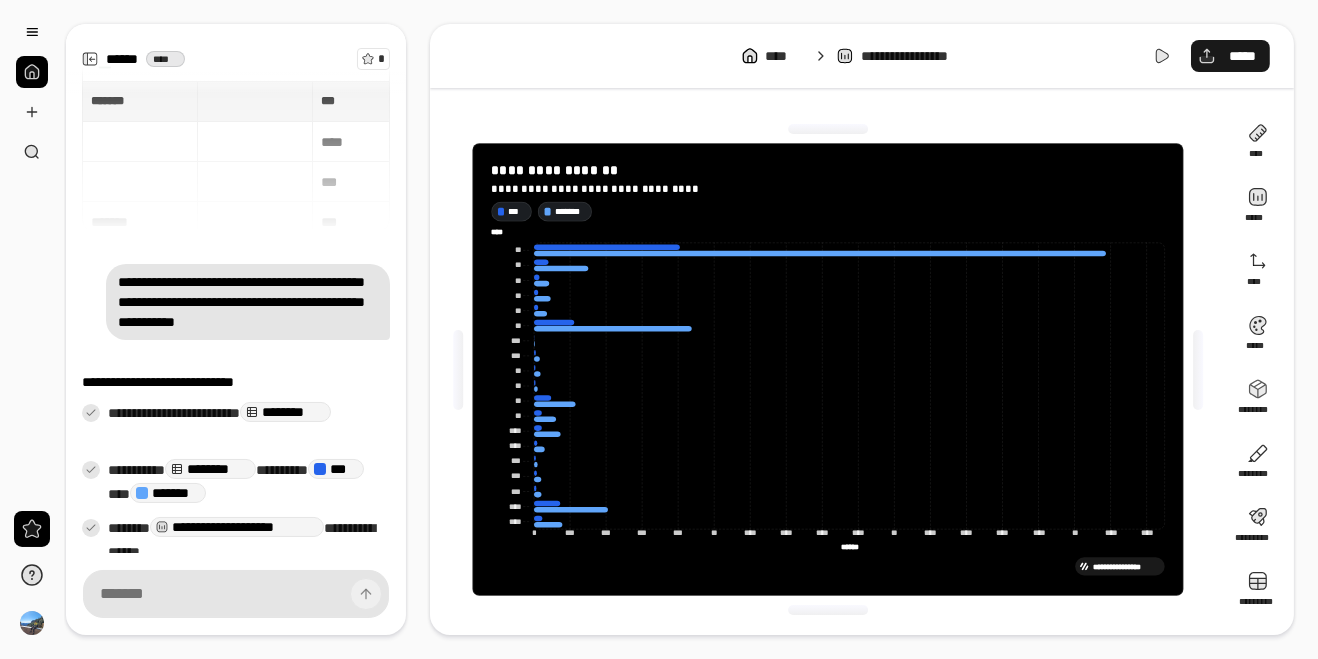 click on "*****" at bounding box center [1242, 56] 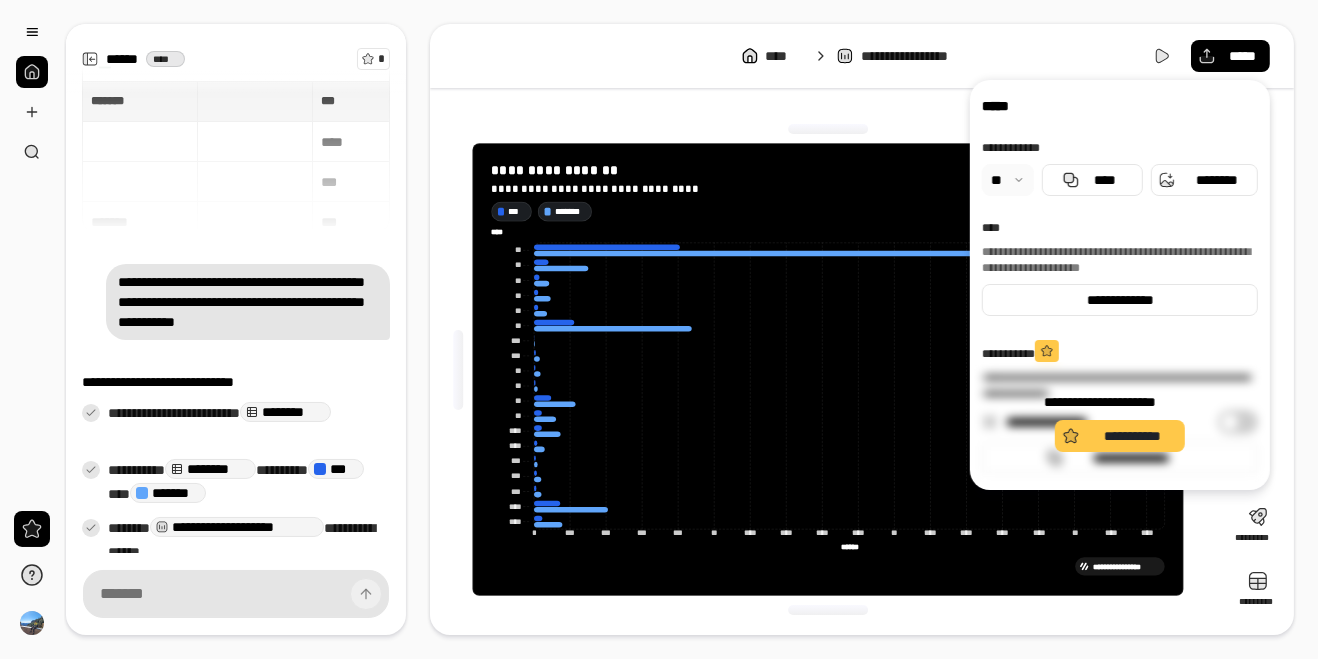 click on "**********" at bounding box center (1120, 422) 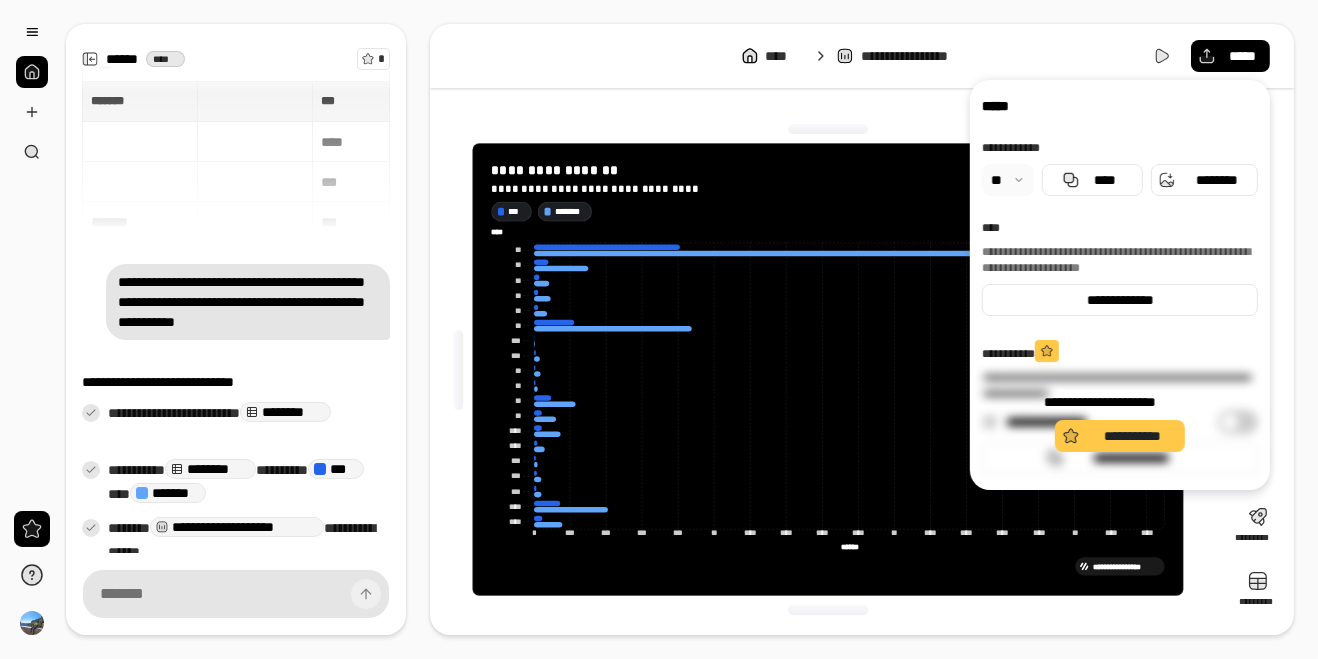 click on "**********" at bounding box center [1120, 422] 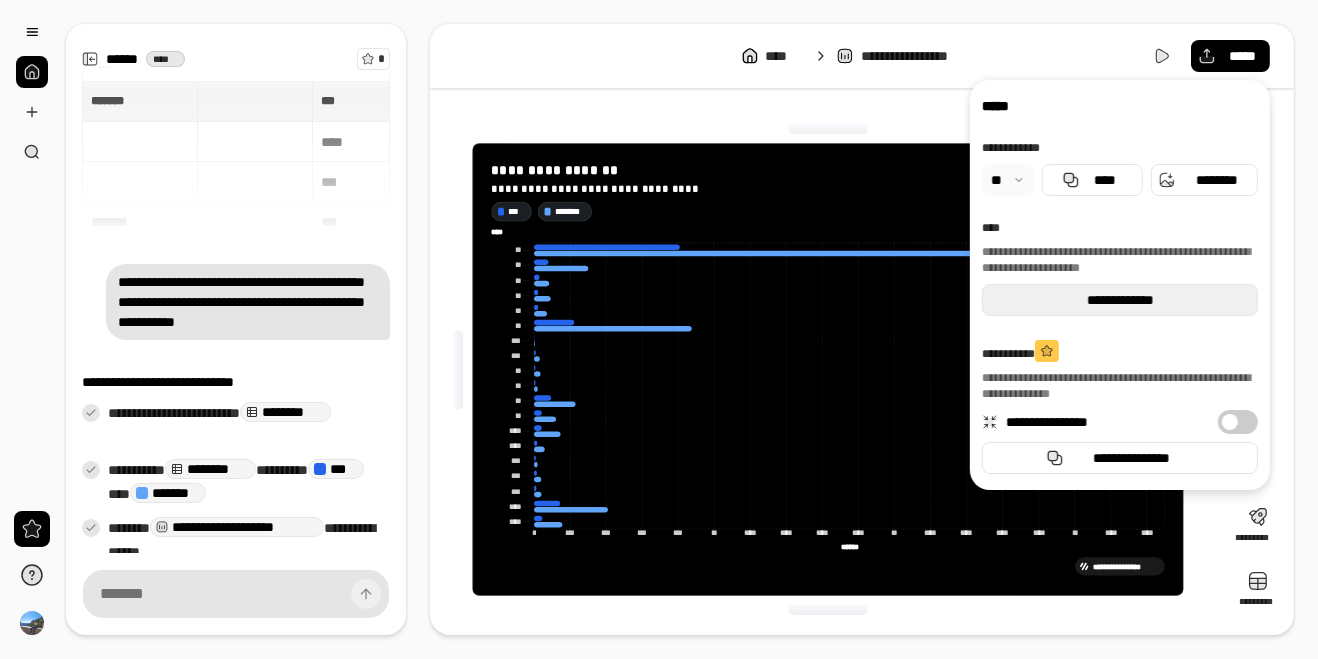 click on "**********" at bounding box center [1120, 300] 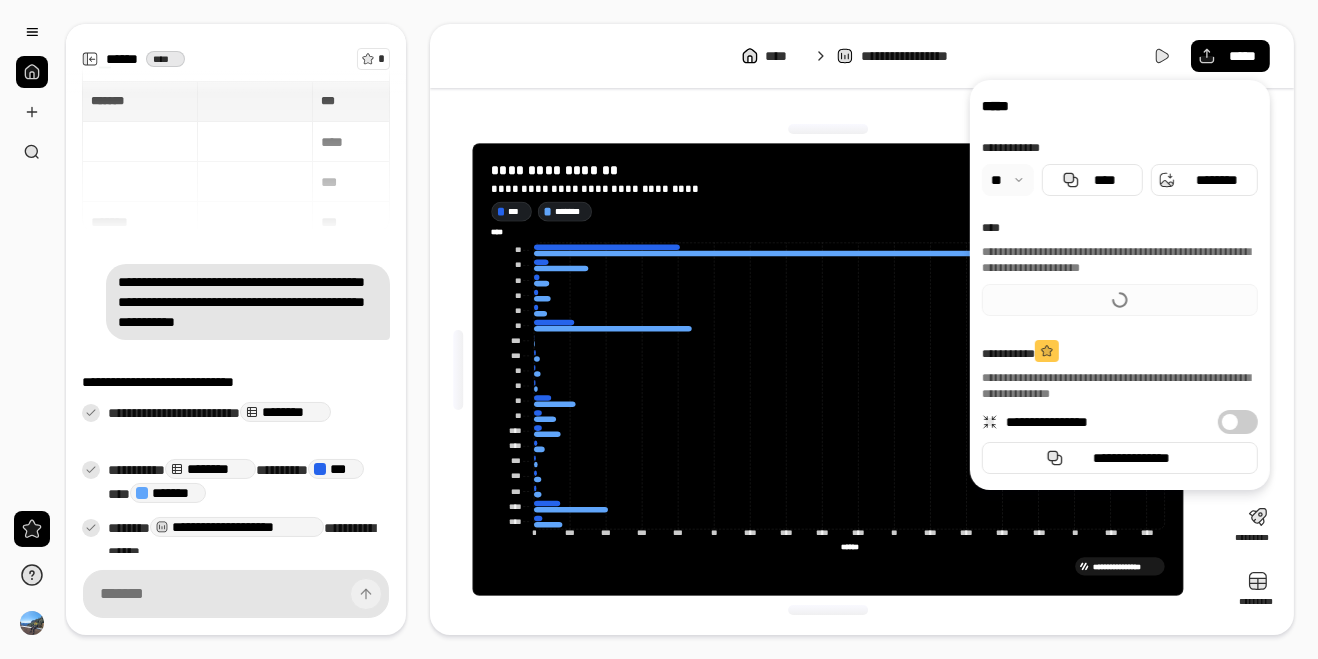 click on "**********" at bounding box center (1120, 285) 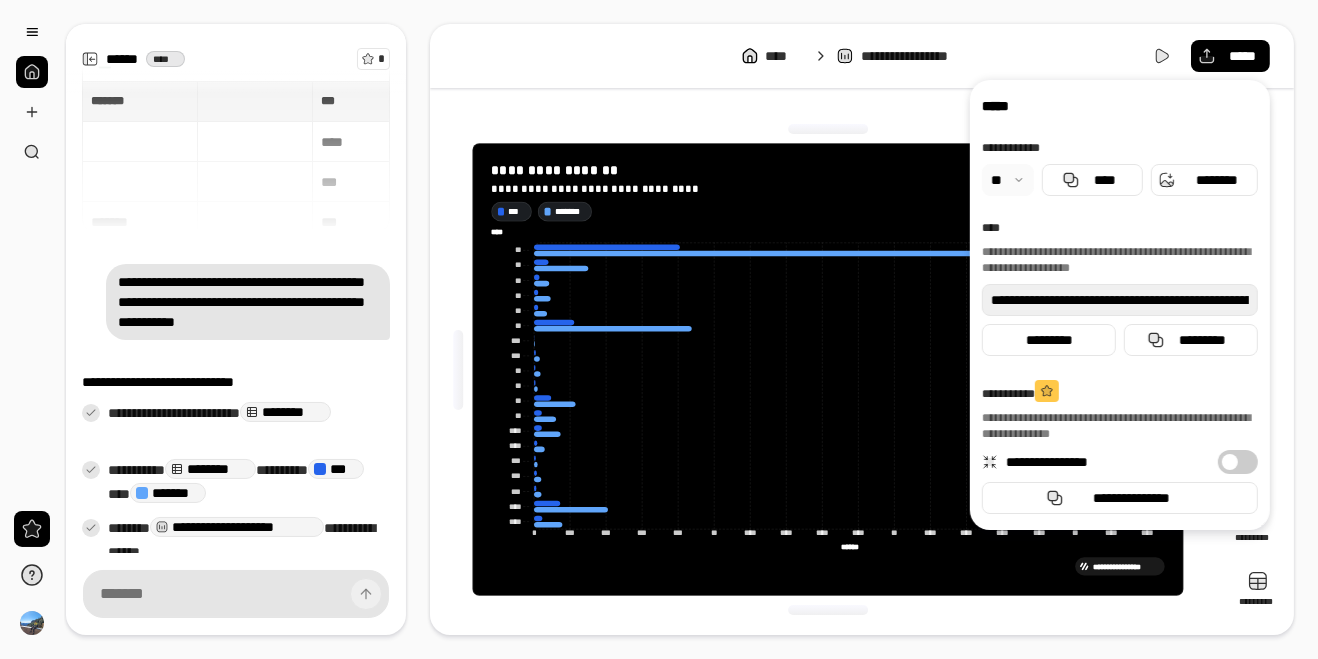 click at bounding box center [828, 129] 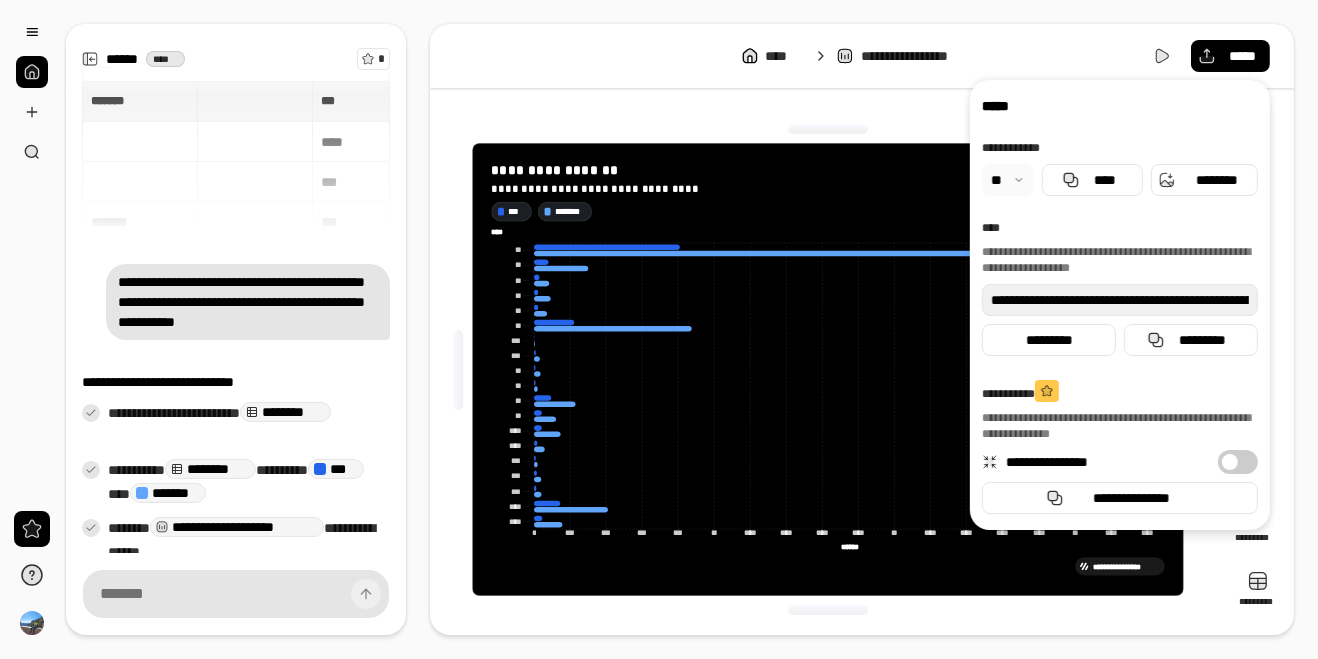 click at bounding box center (828, 129) 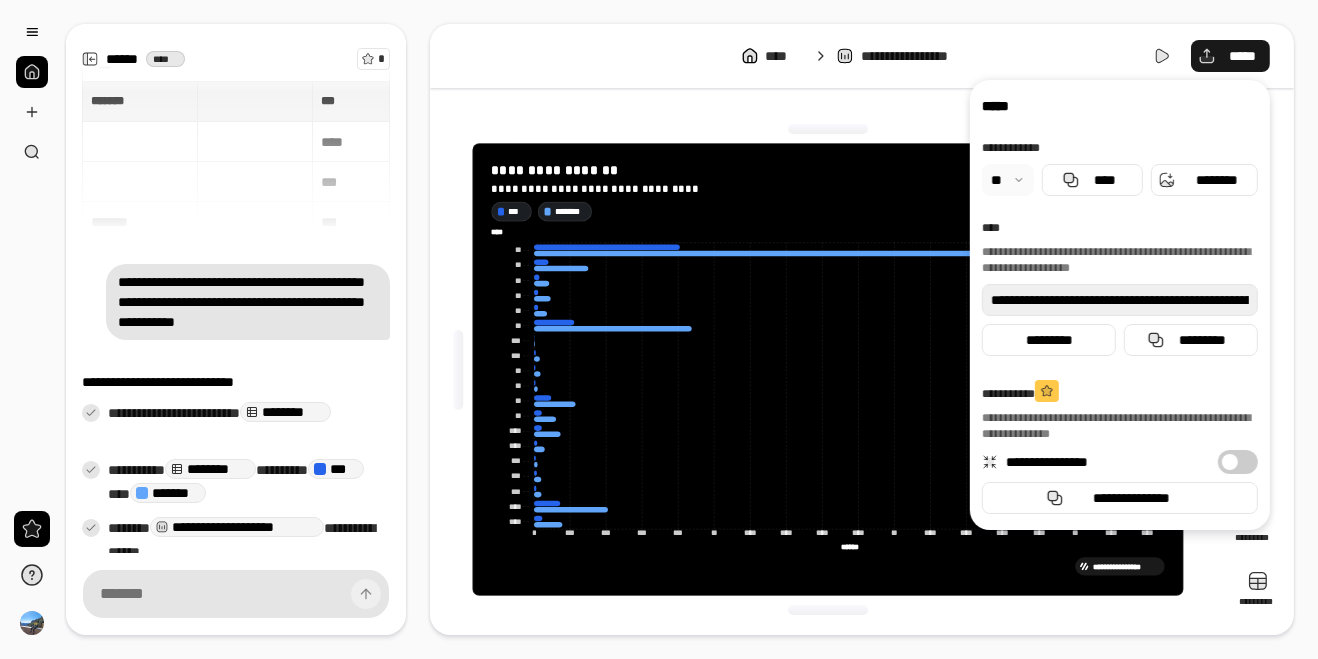 click on "*****" at bounding box center (1242, 56) 